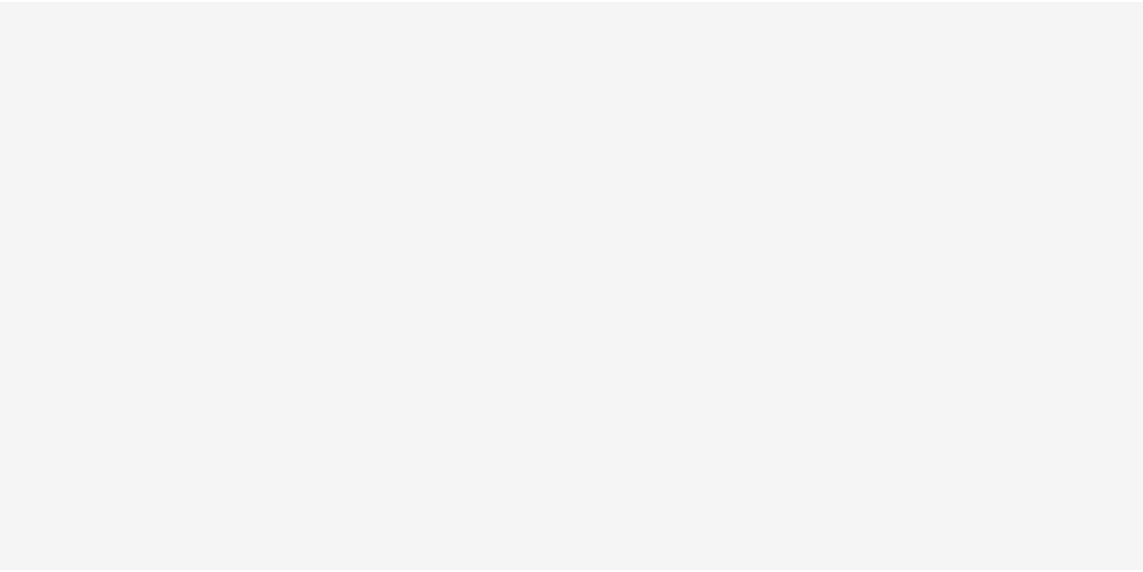scroll, scrollTop: 0, scrollLeft: 0, axis: both 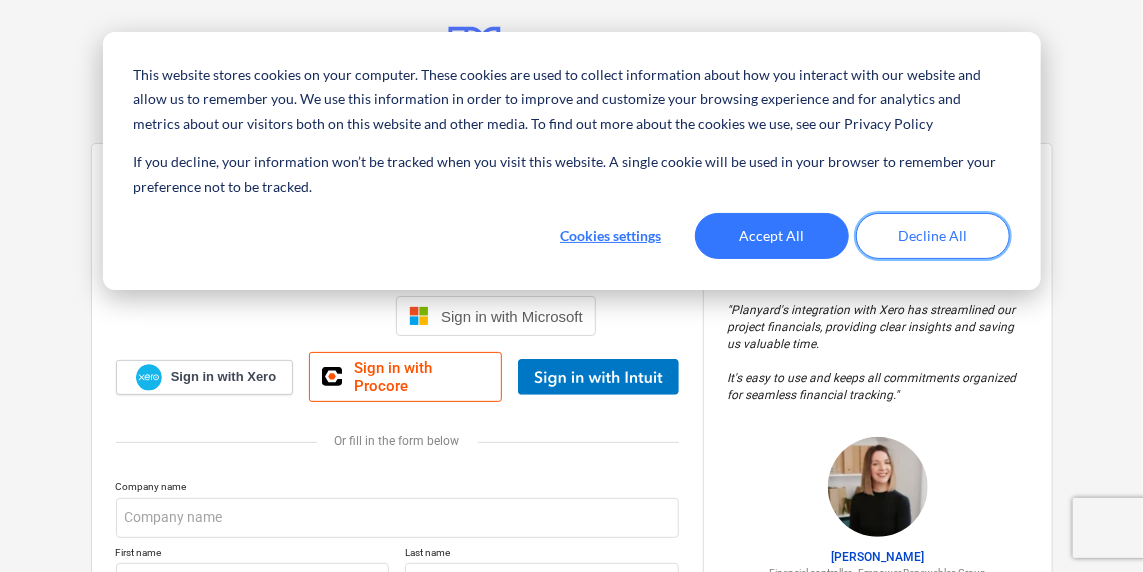 click on "Decline All" at bounding box center (933, 236) 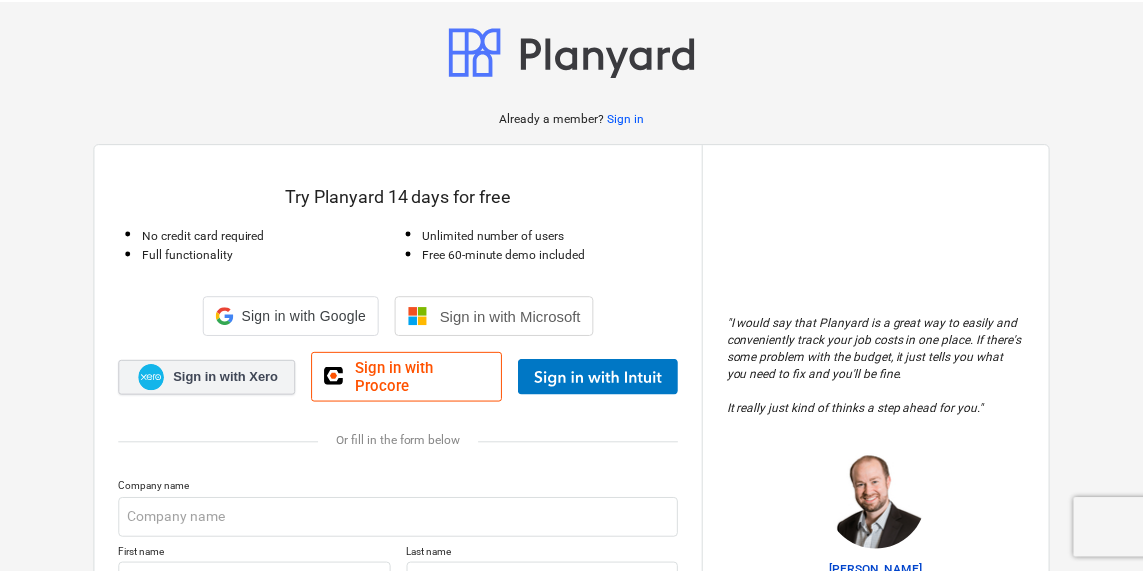 scroll, scrollTop: 0, scrollLeft: 0, axis: both 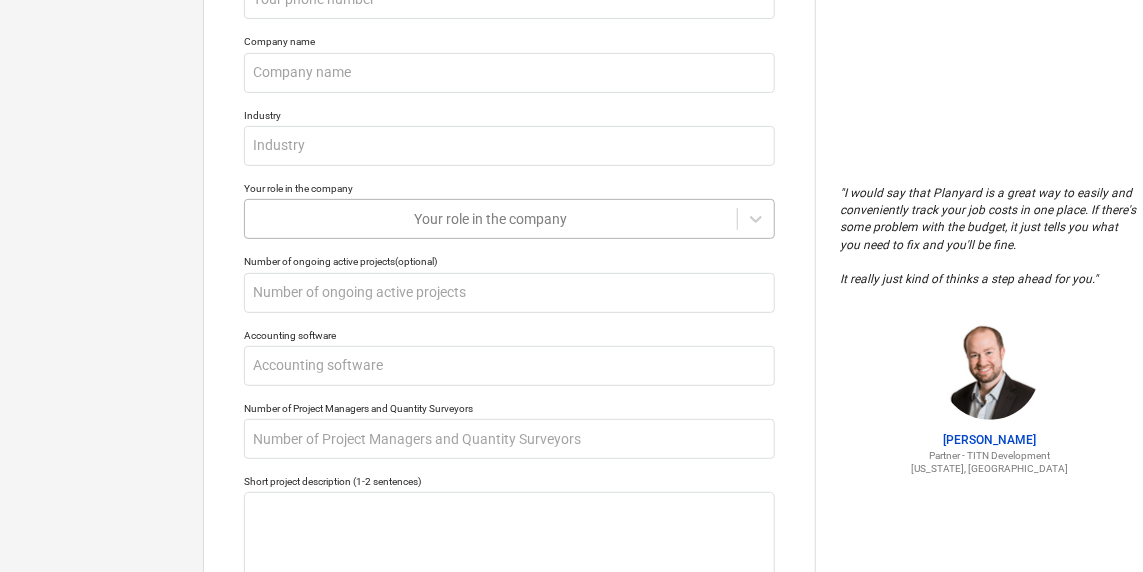 click on "Your role in the company" at bounding box center (491, 219) 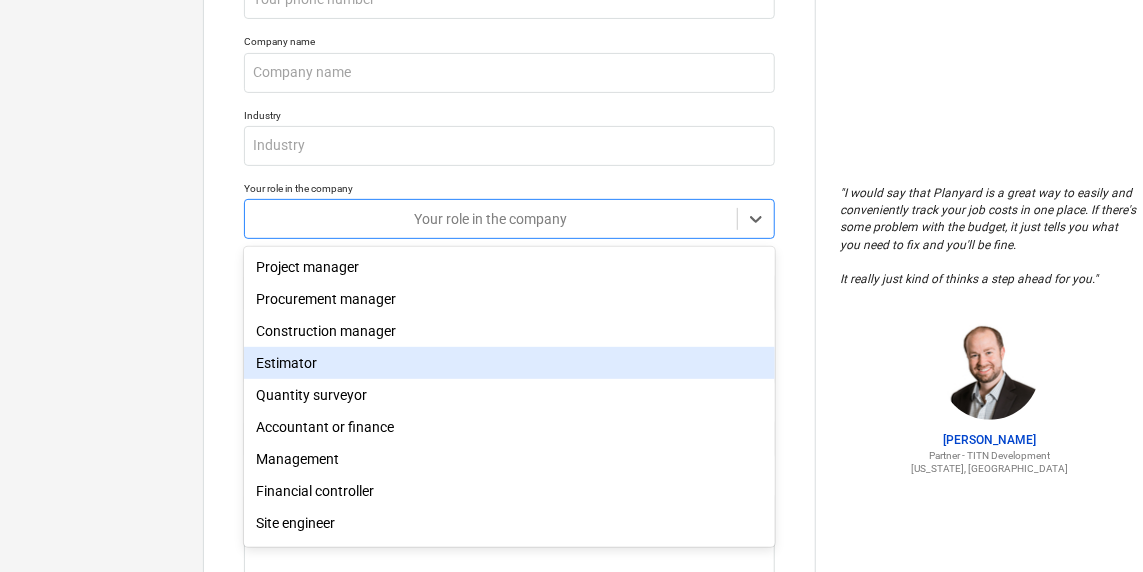 click on "Estimator" at bounding box center [509, 363] 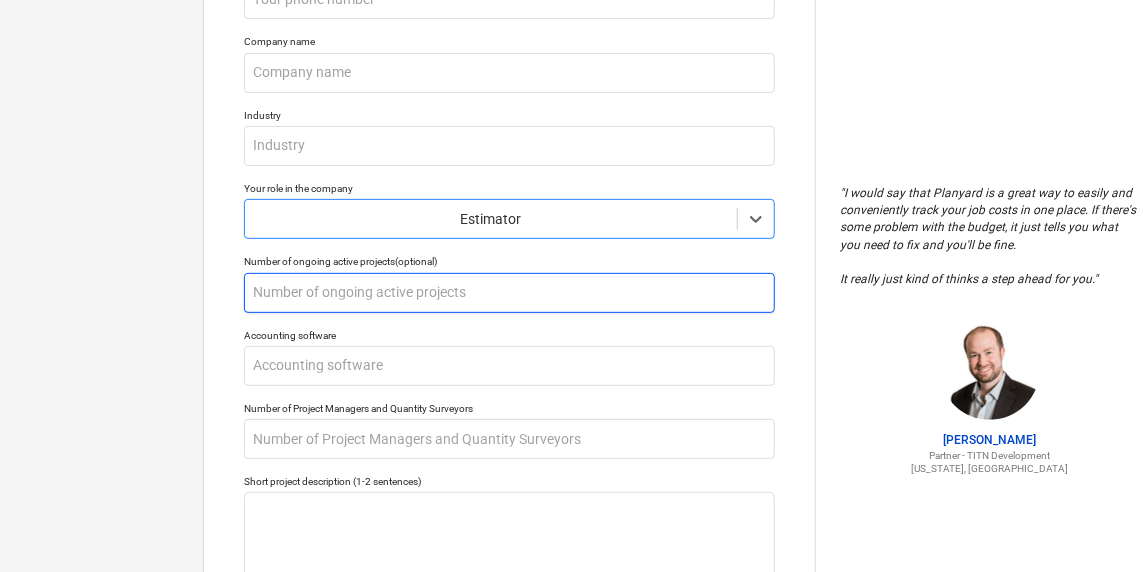 click at bounding box center [509, 293] 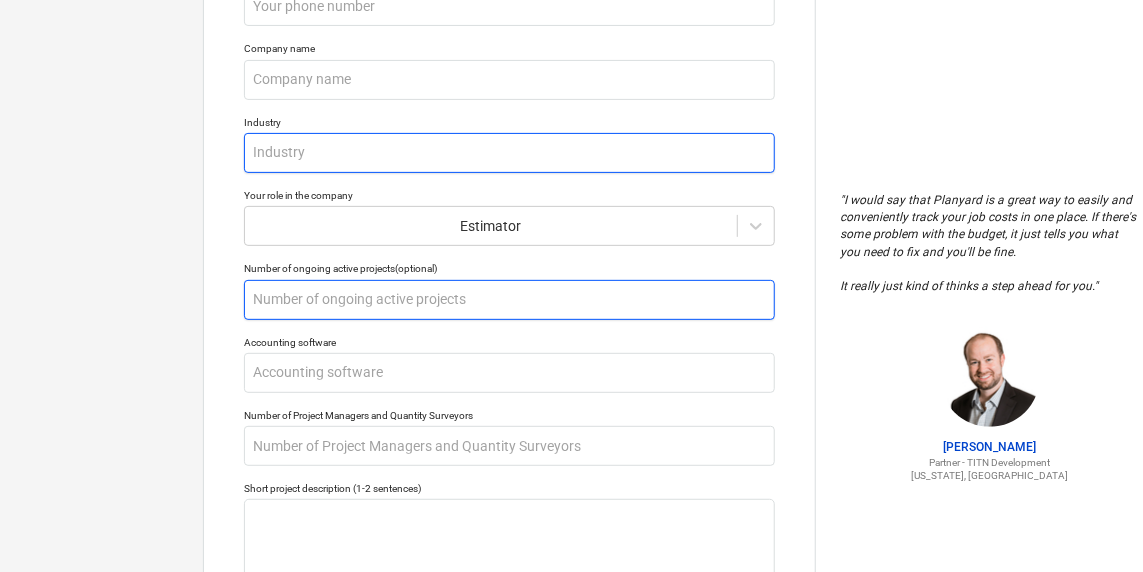 scroll, scrollTop: 0, scrollLeft: 0, axis: both 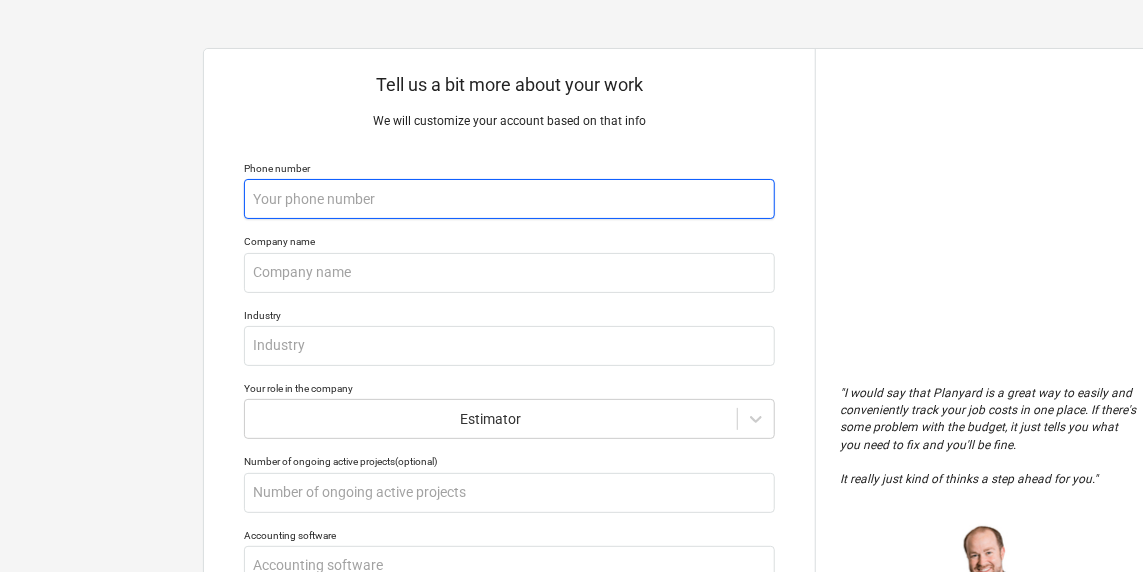 click at bounding box center [509, 199] 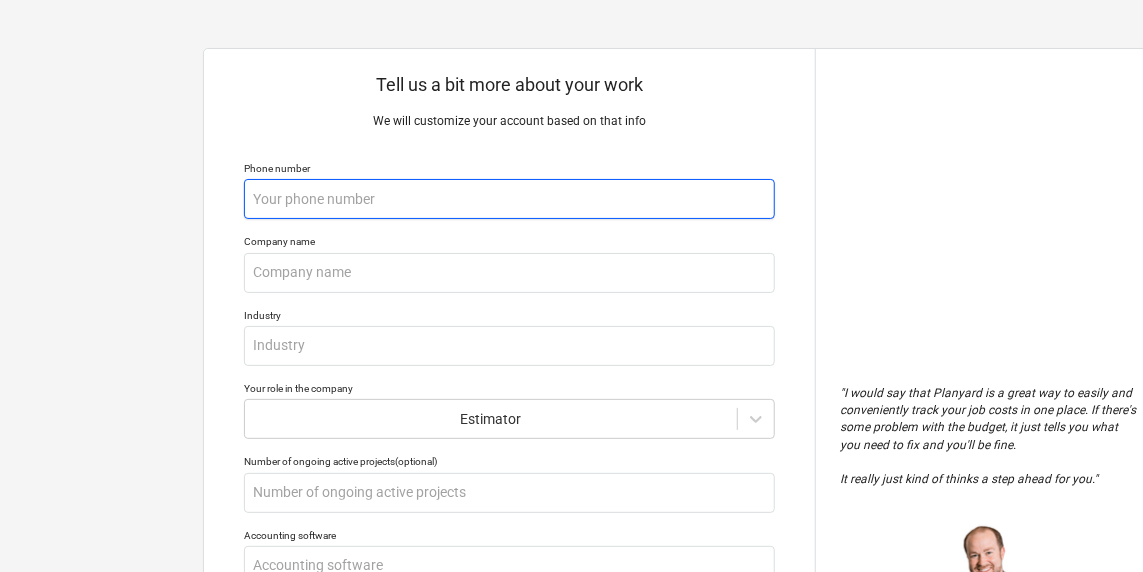 type on "x" 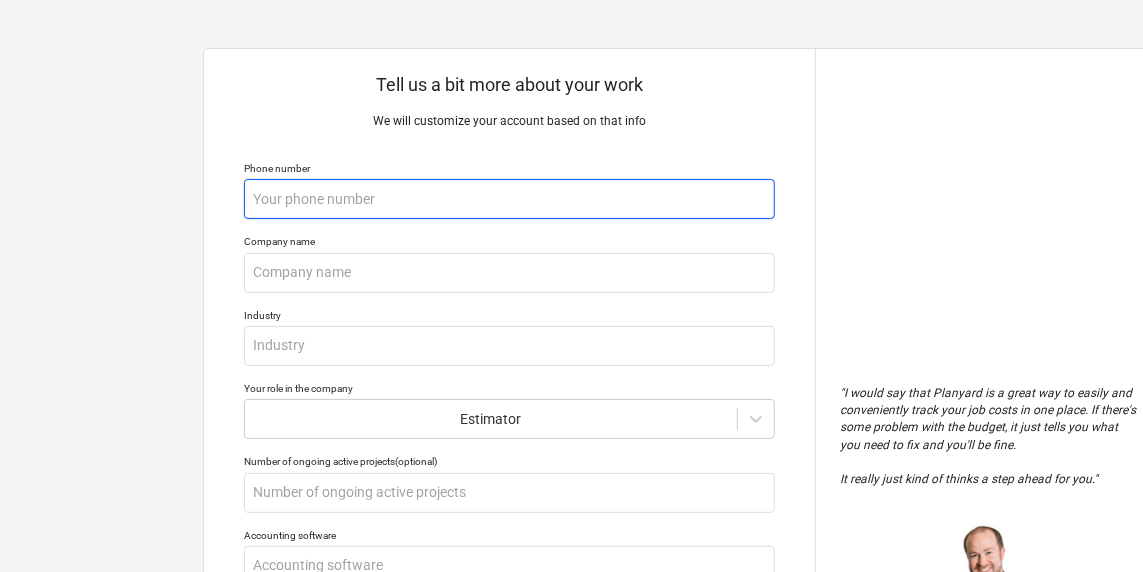 type on "0" 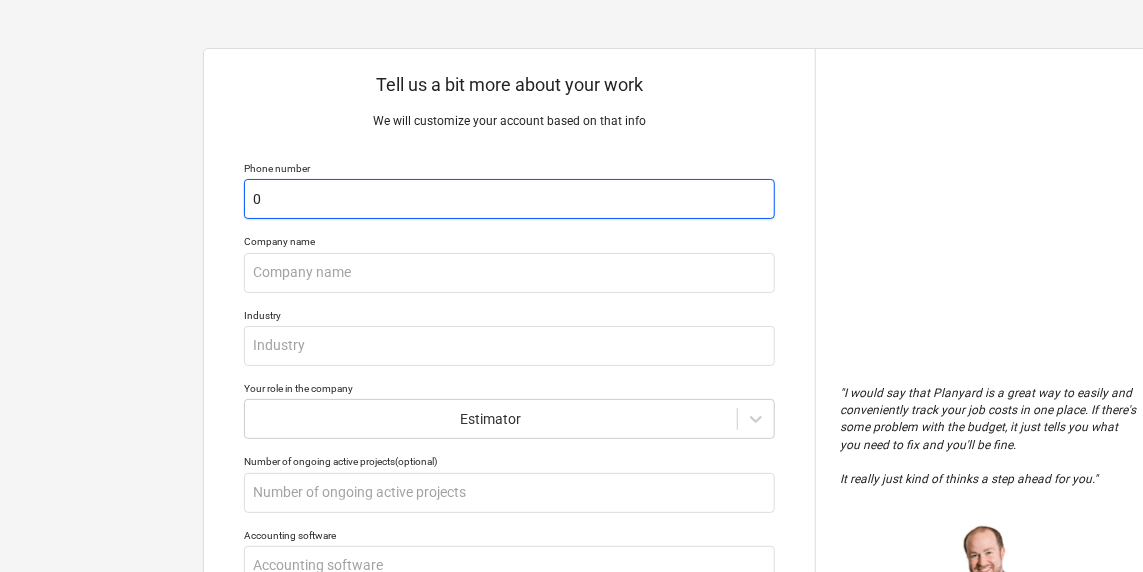 type on "x" 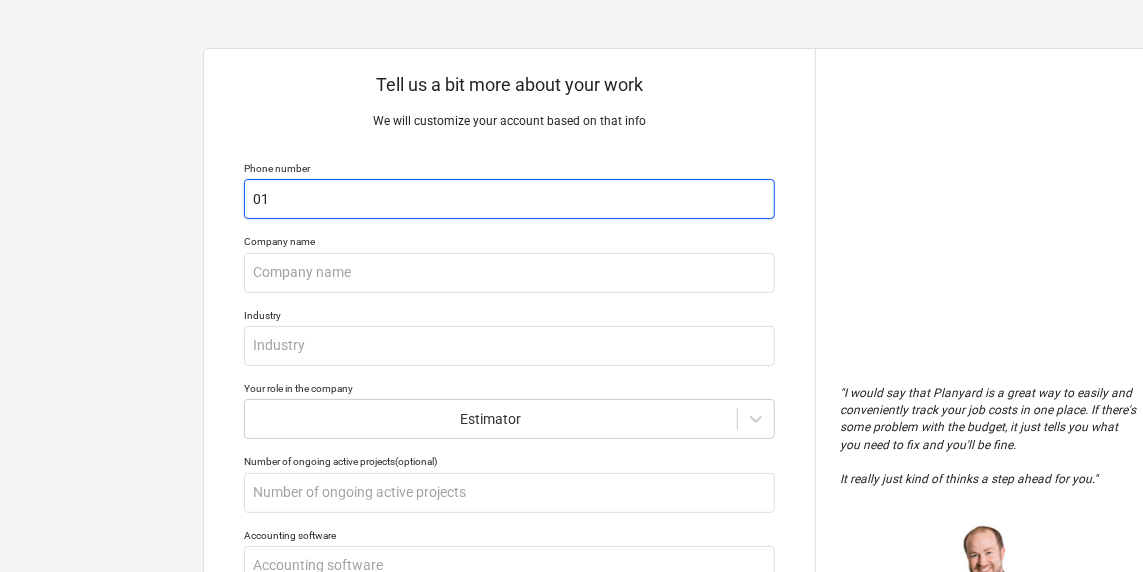 type on "x" 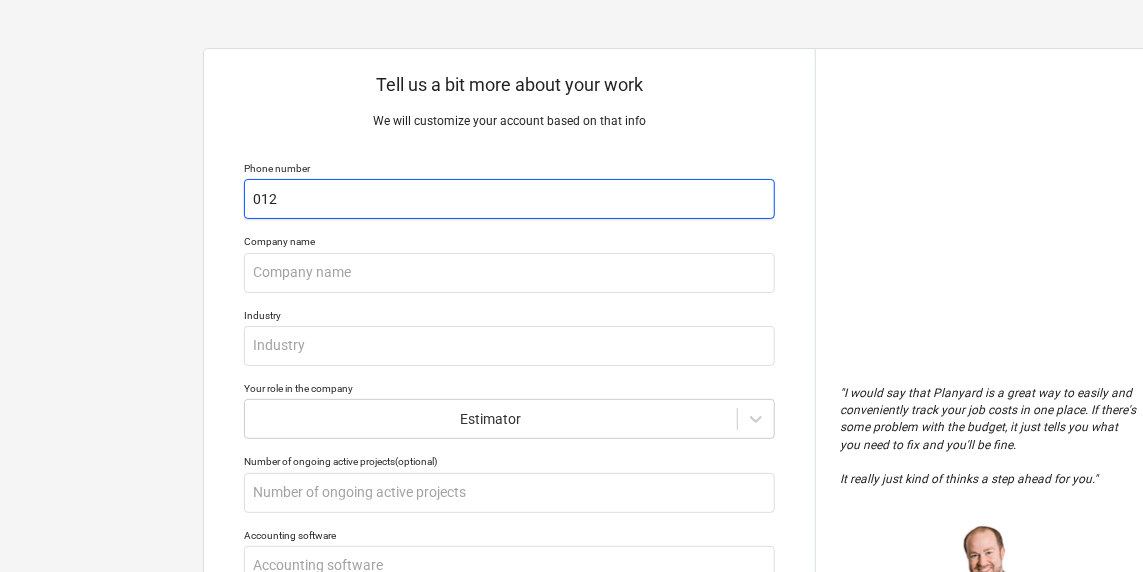 type on "x" 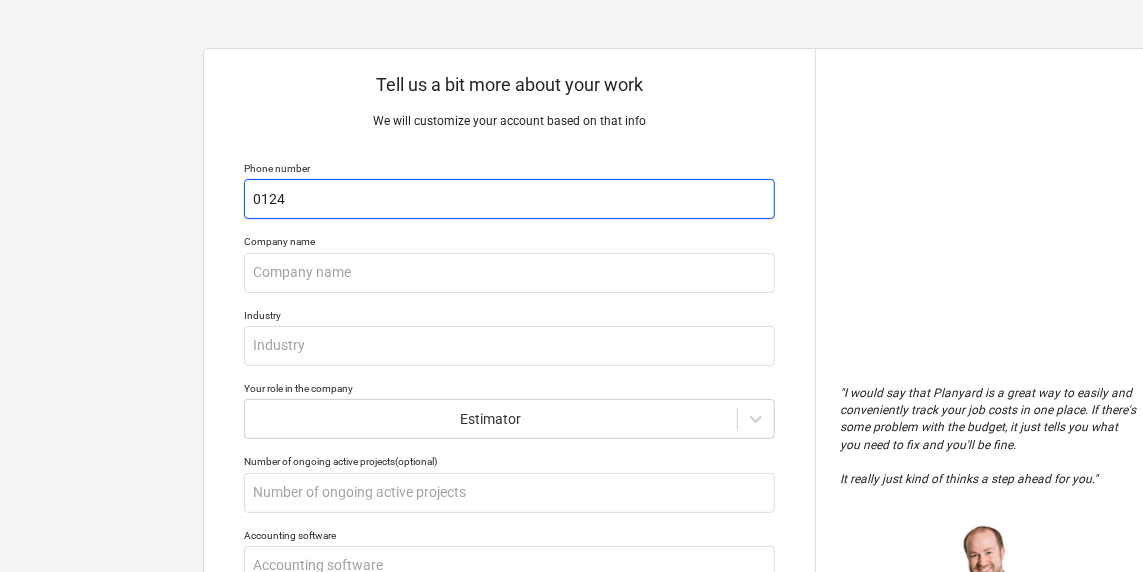 type on "x" 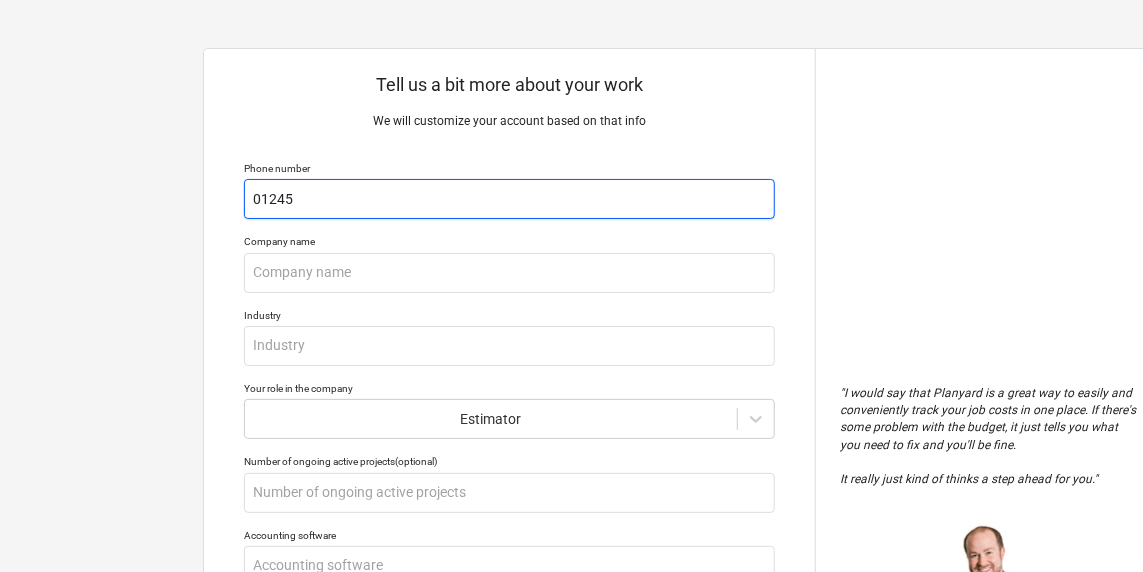 type on "x" 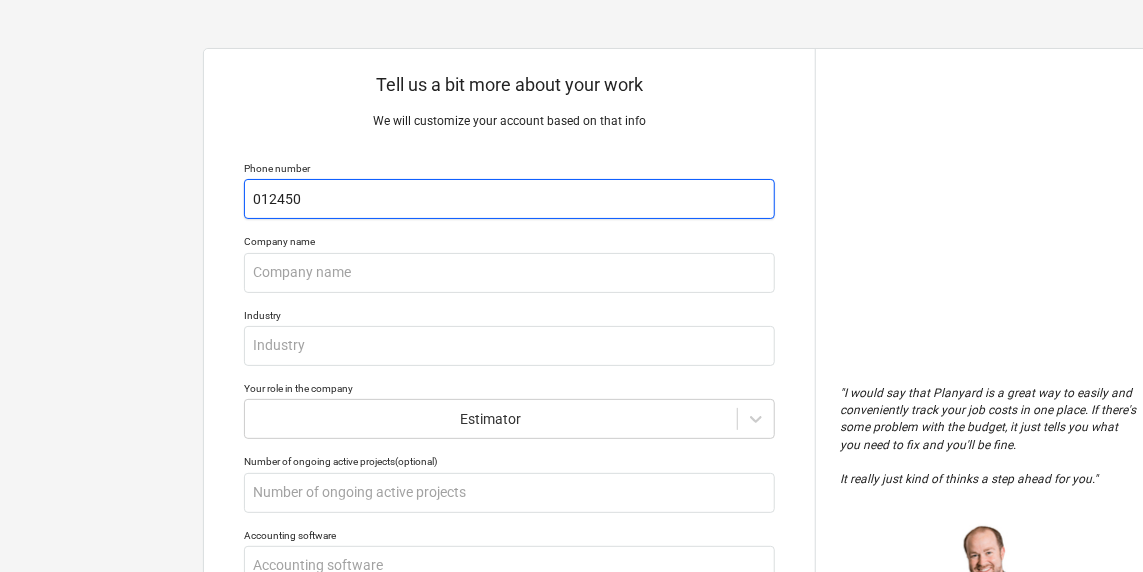 type on "x" 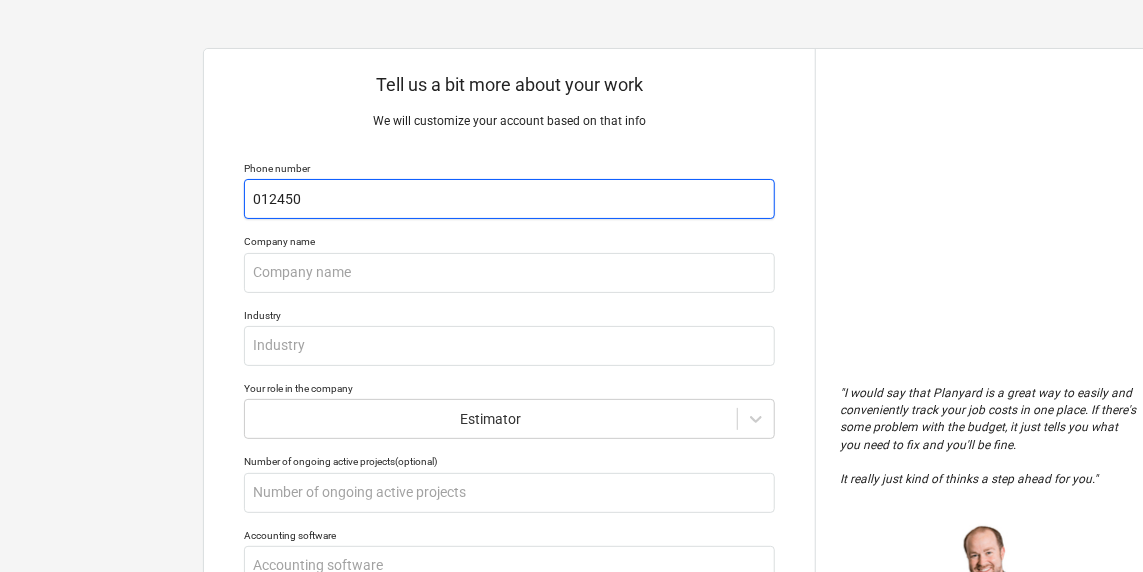 type on "01245" 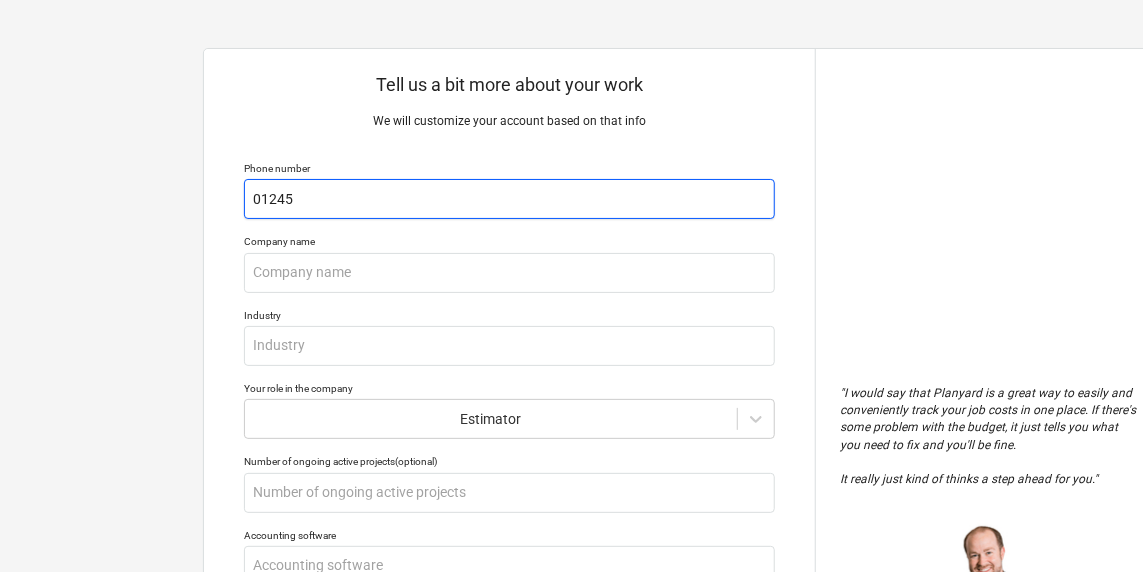 type on "x" 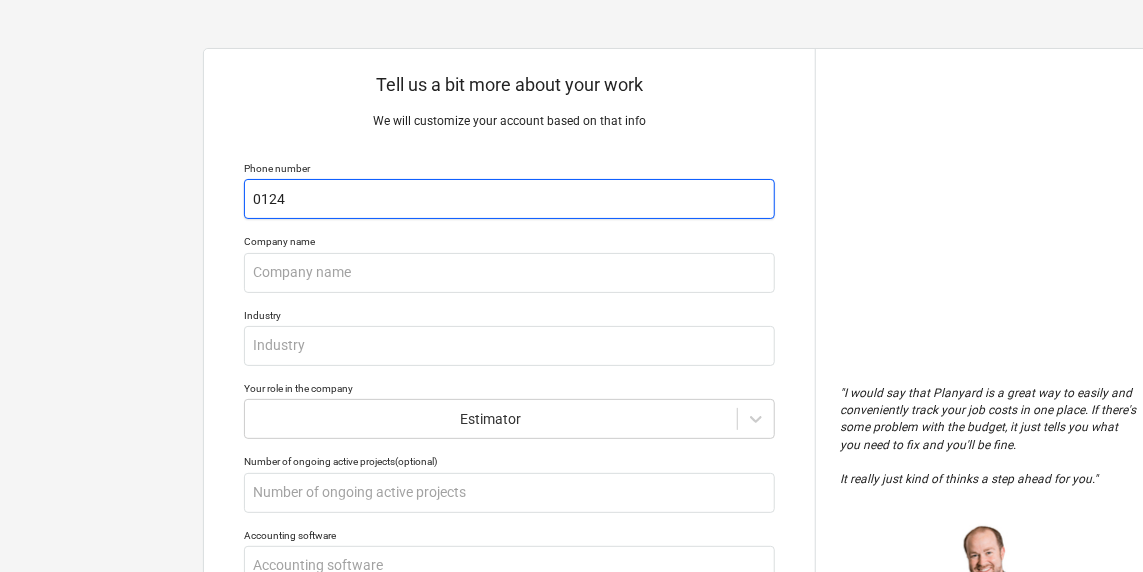 type on "x" 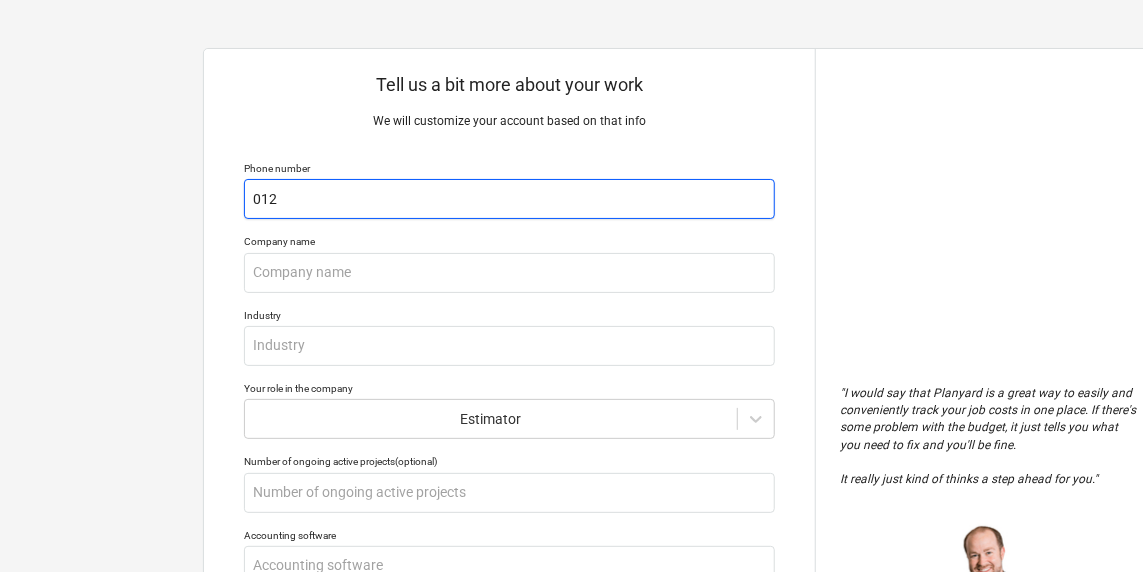type on "x" 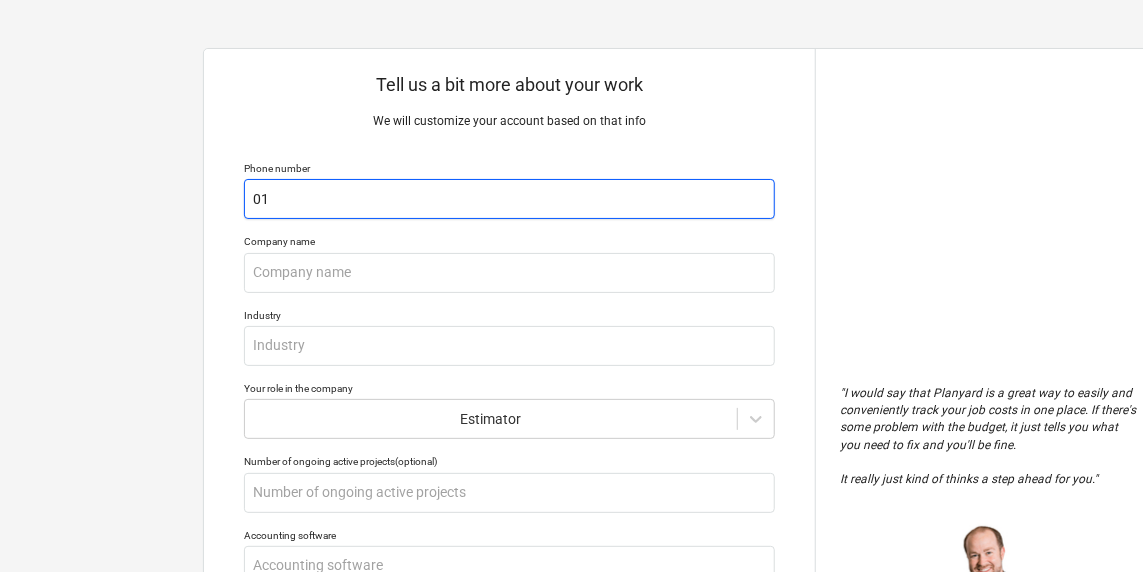 type on "x" 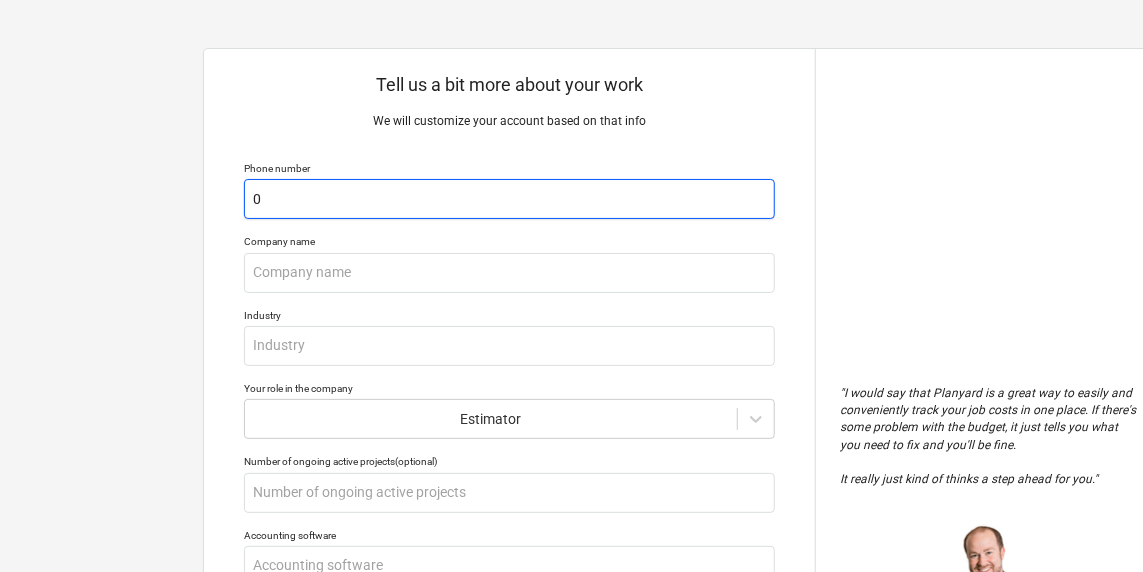 type on "x" 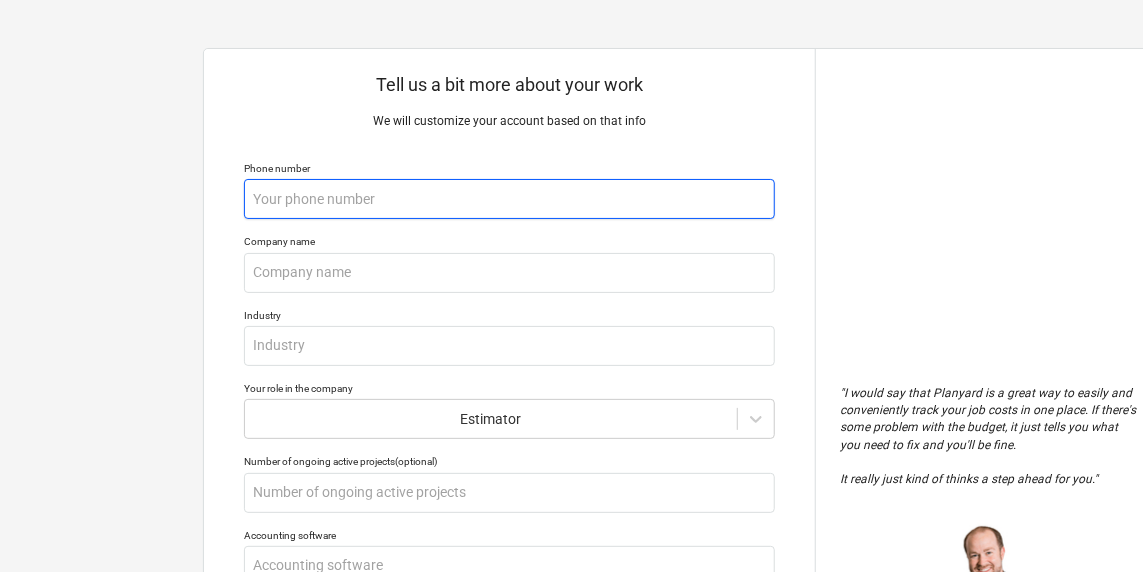 type on "x" 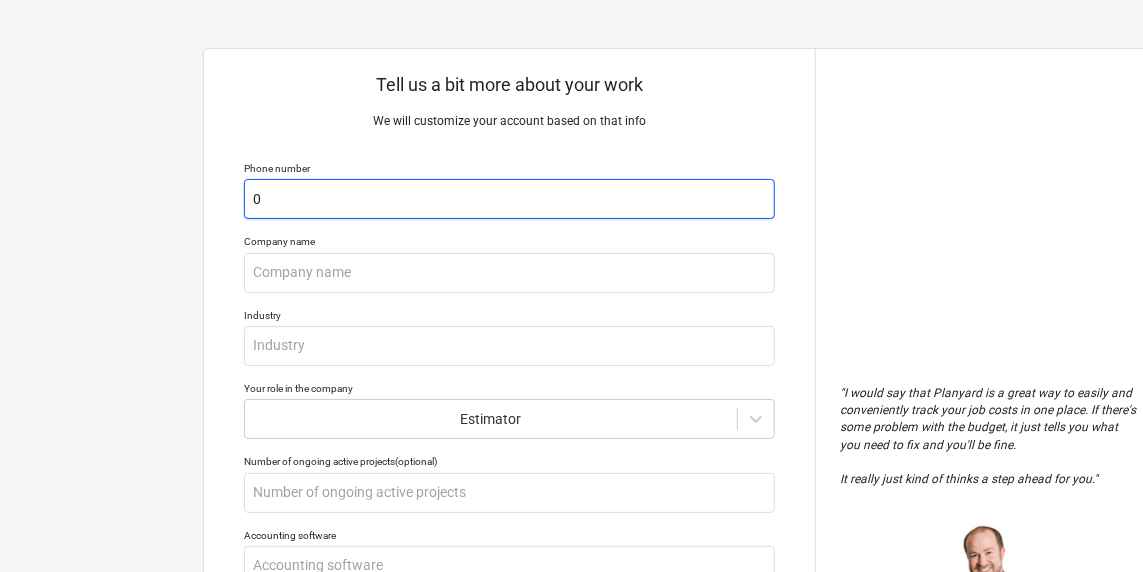 type on "x" 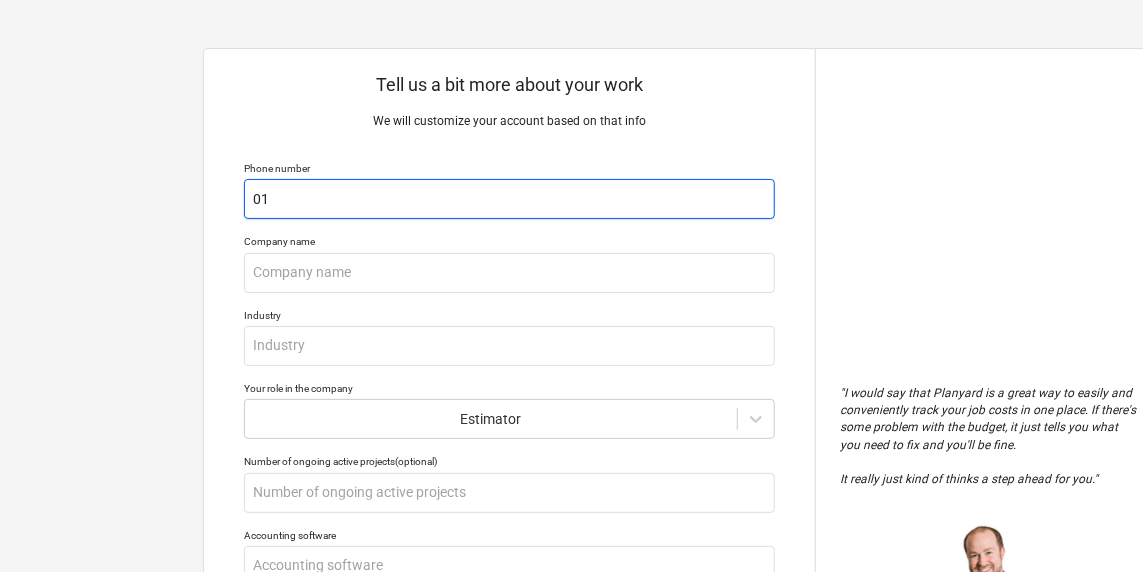 type on "x" 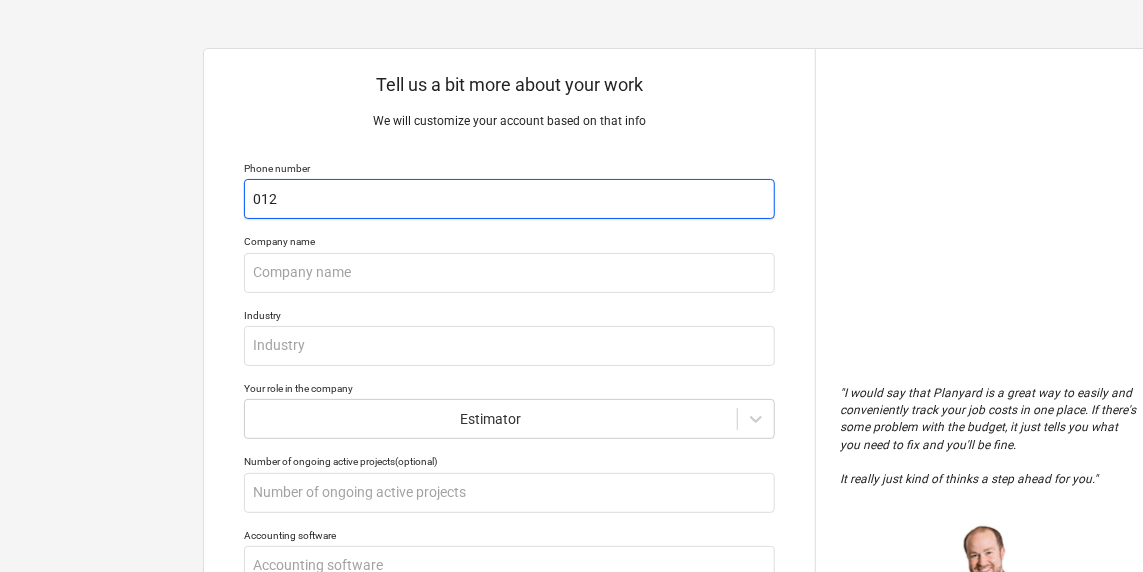 type on "x" 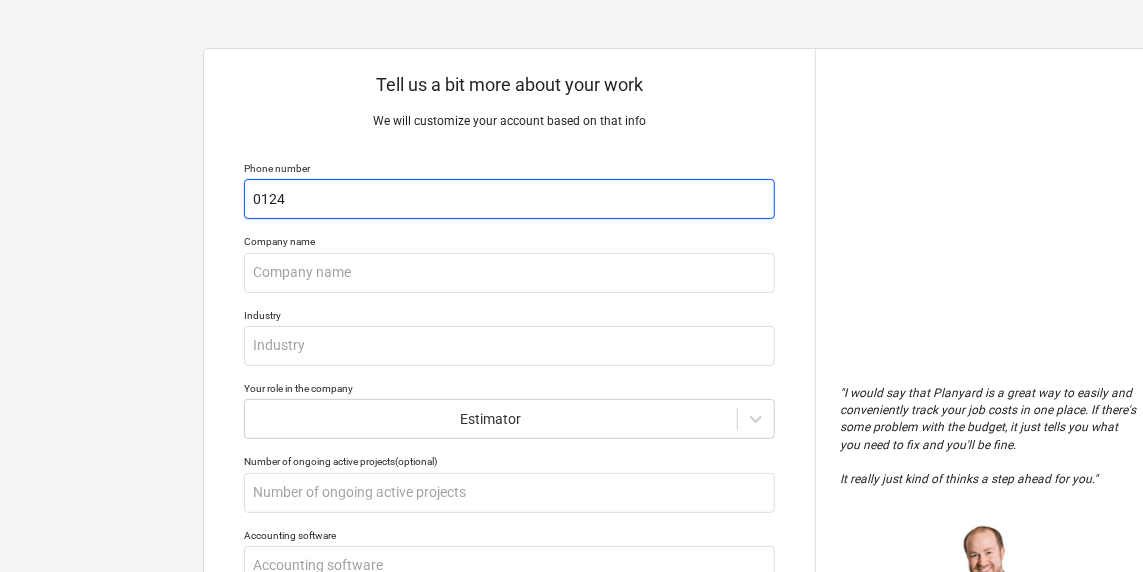 type on "x" 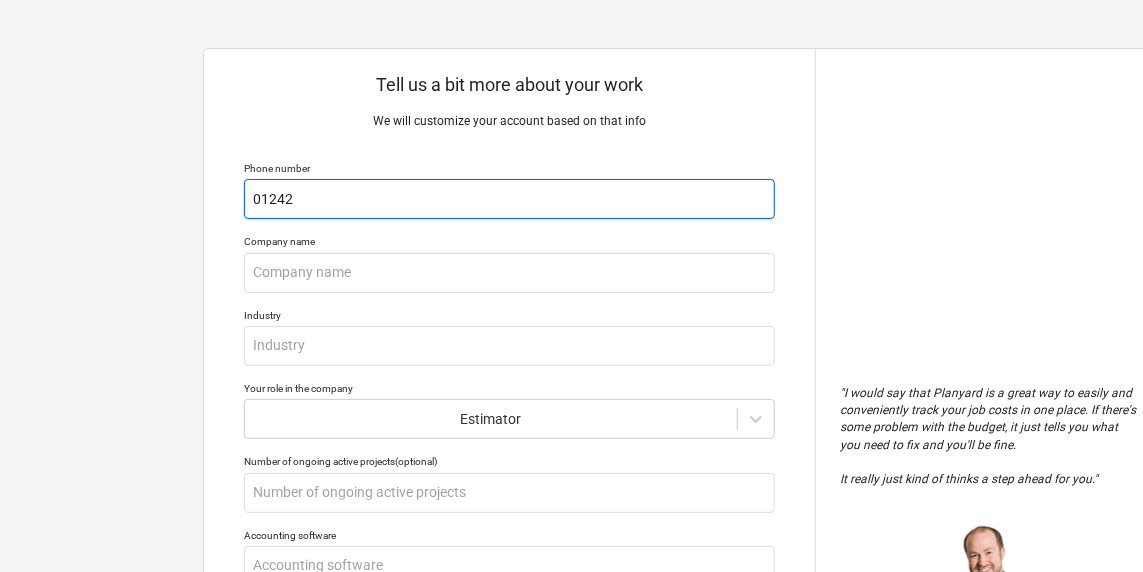 type on "x" 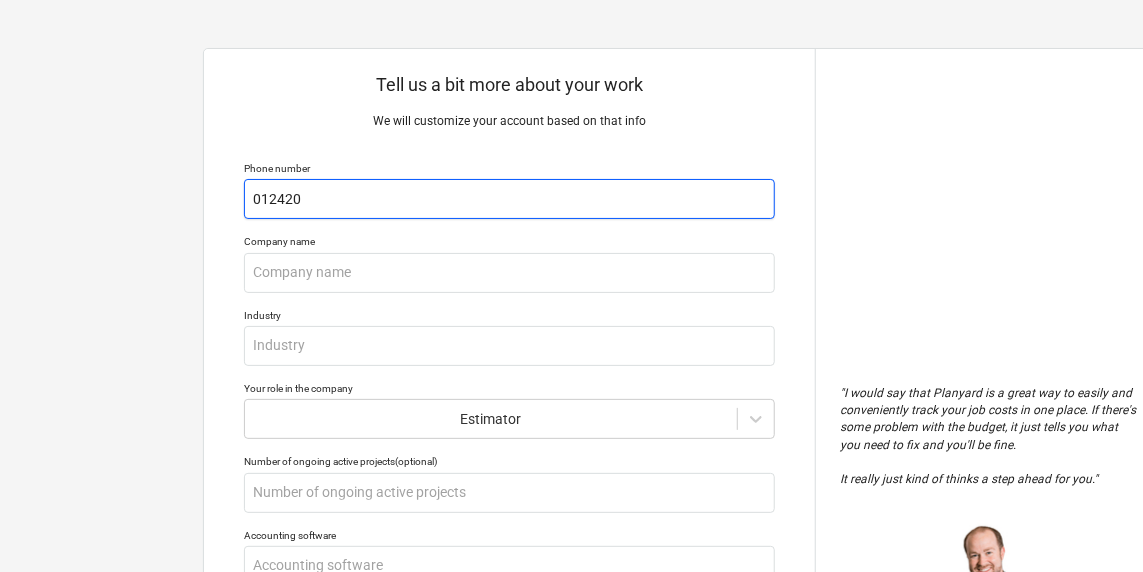 type on "x" 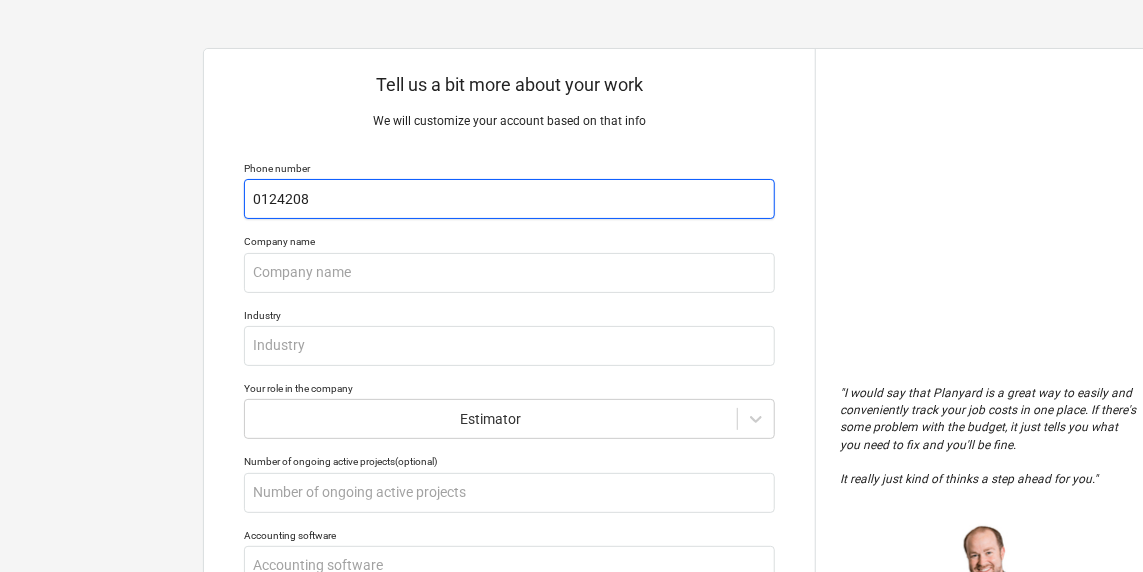 type on "x" 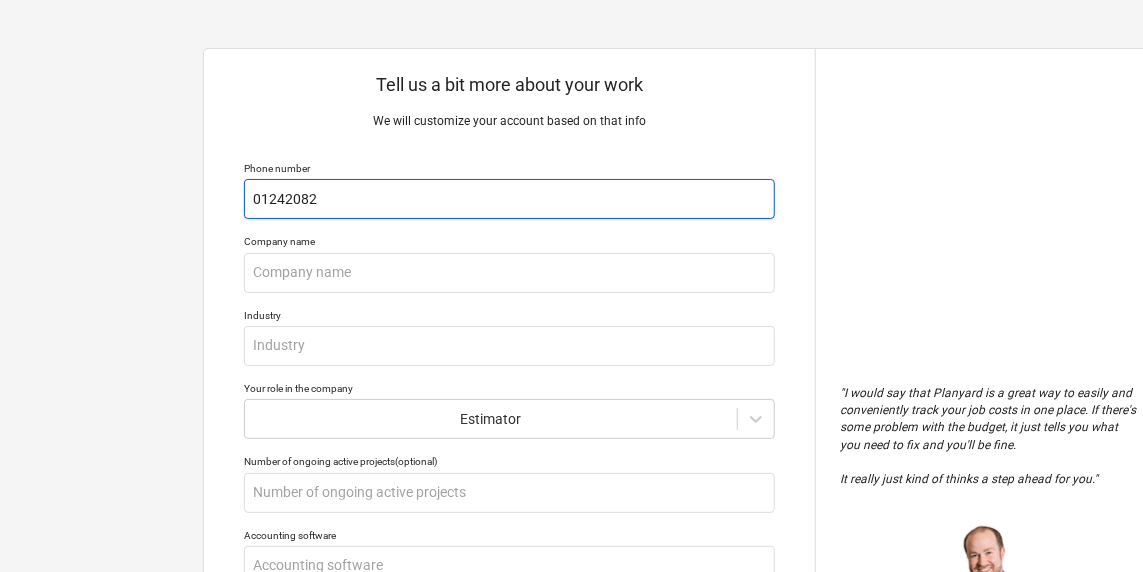 type on "x" 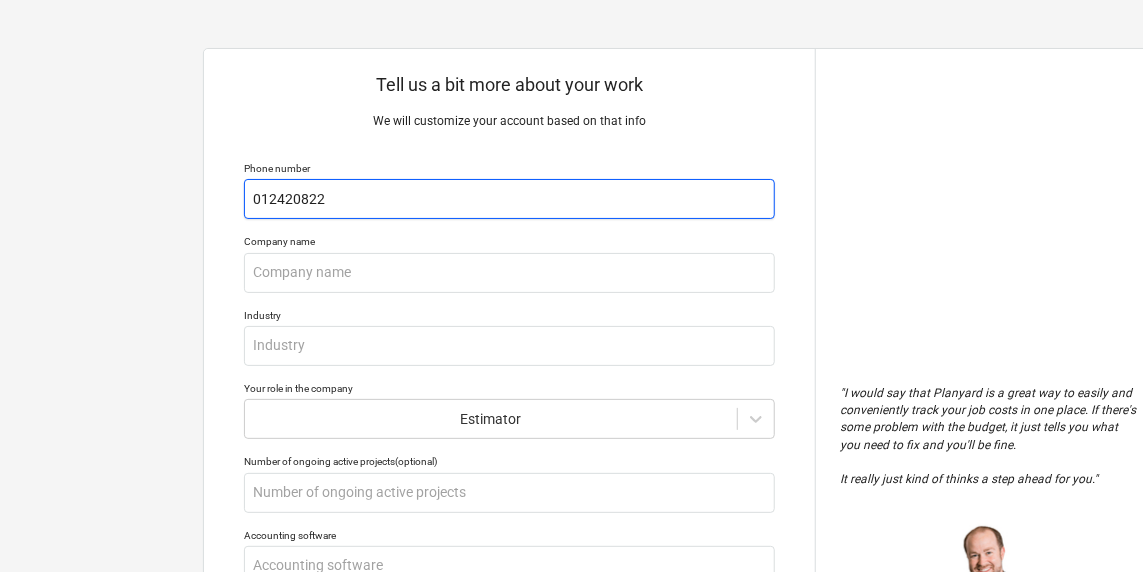 type on "x" 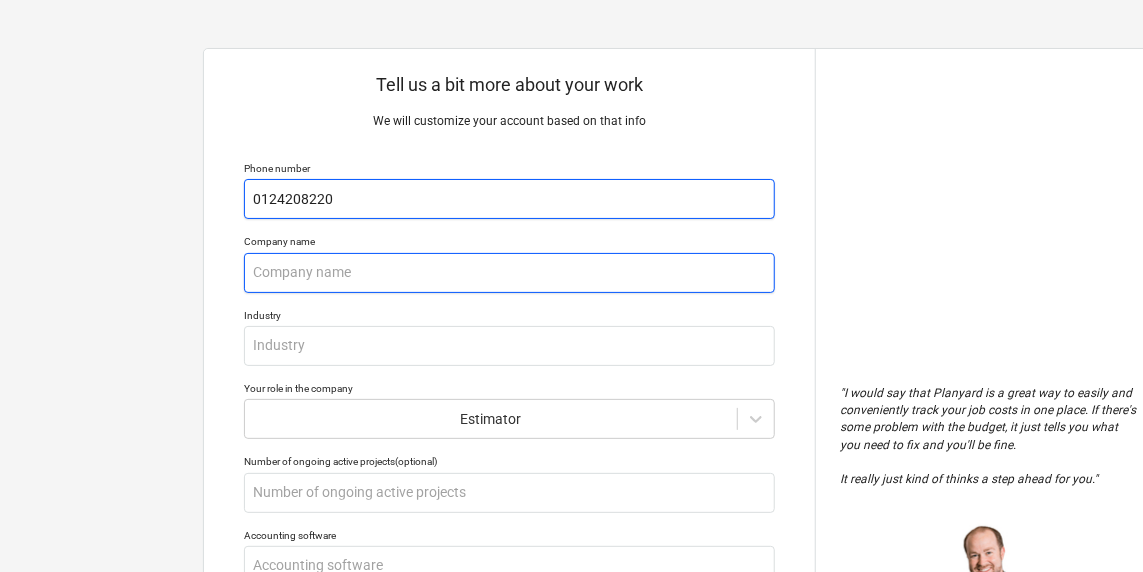 type on "0124208220" 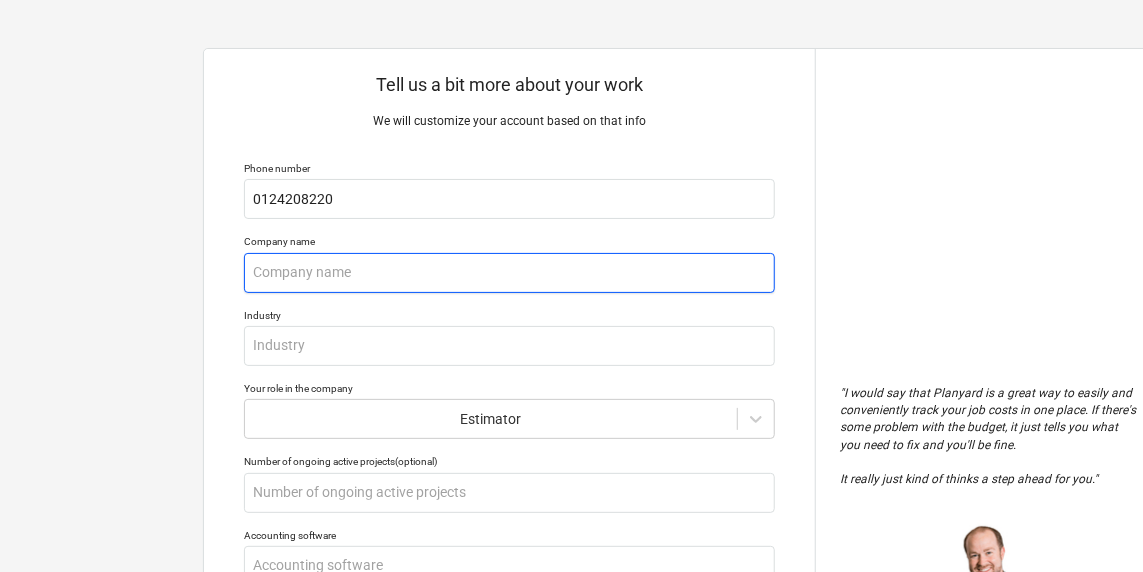 click at bounding box center (509, 273) 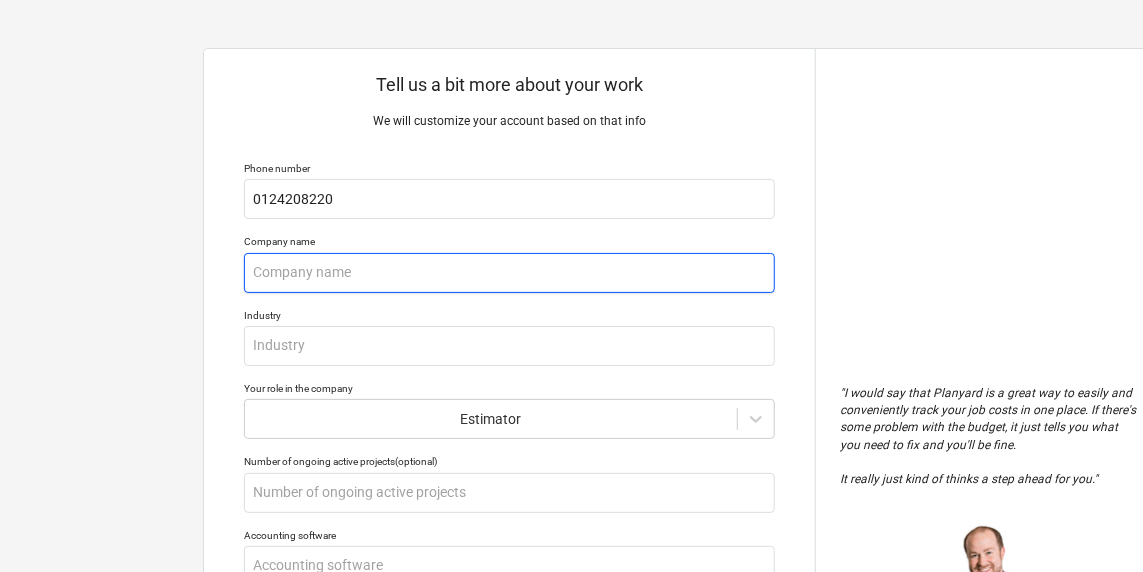 type on "x" 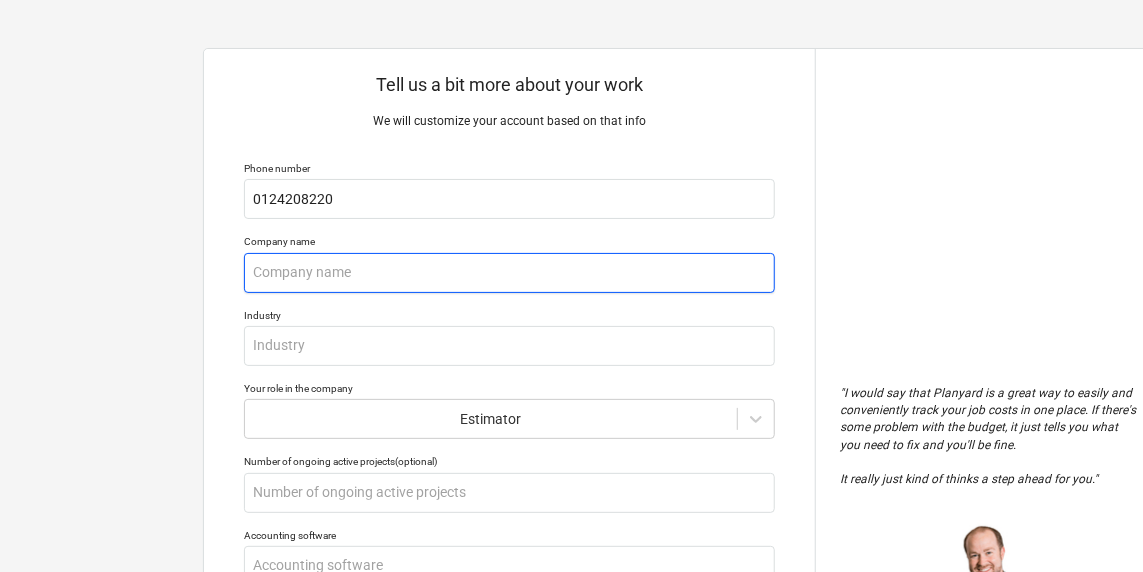 type on "e" 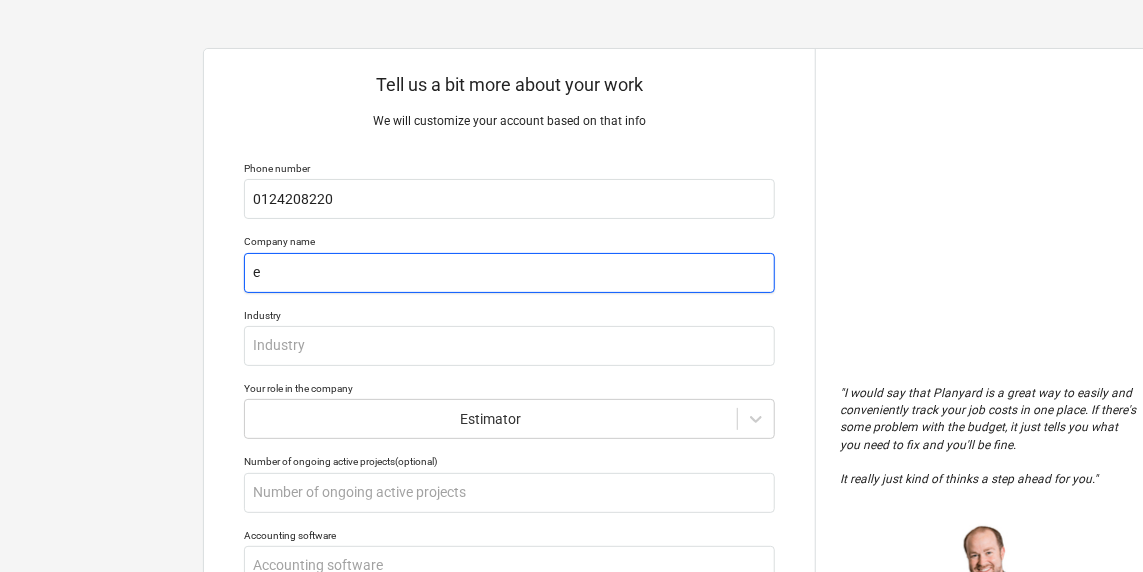 type on "x" 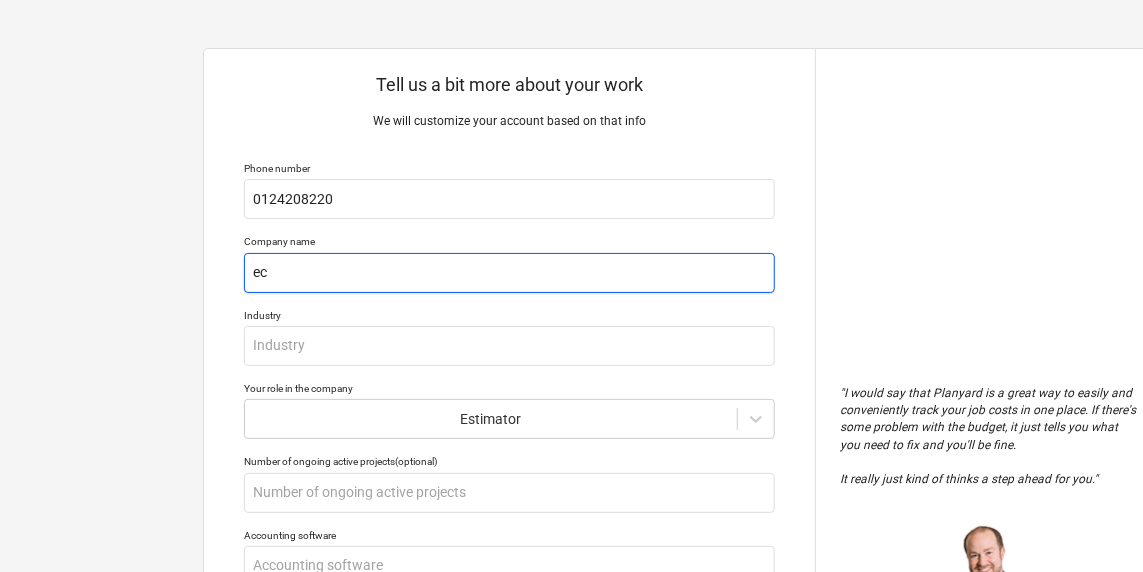 type on "x" 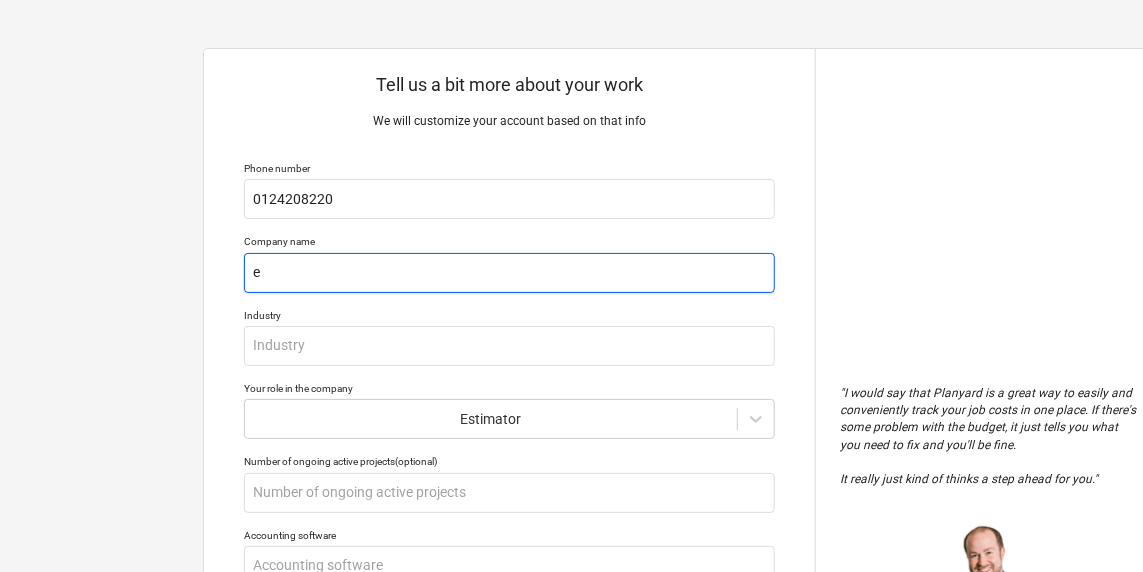 type on "x" 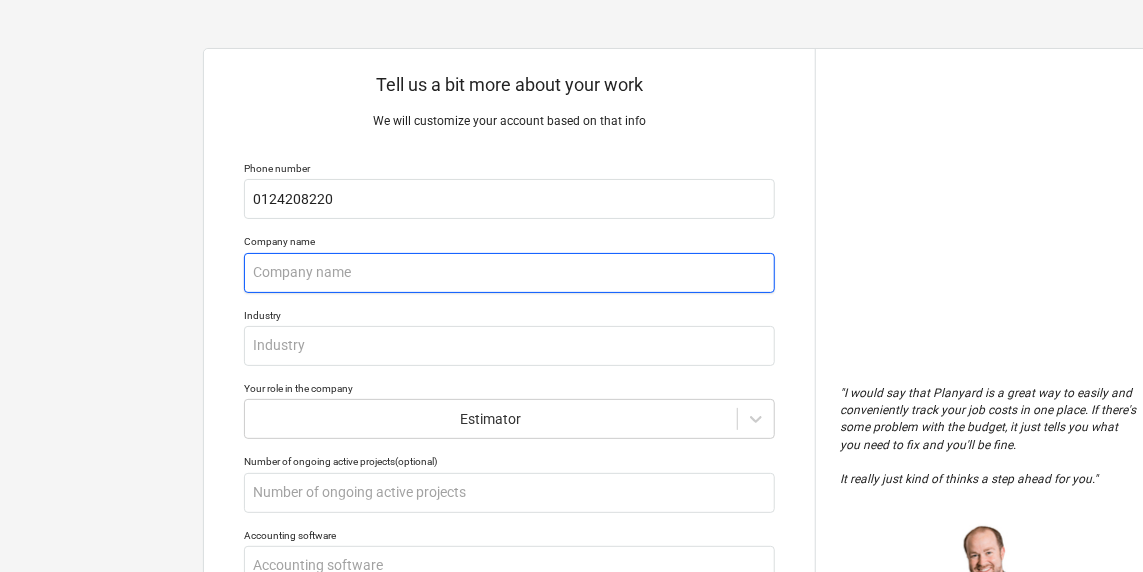 type on "x" 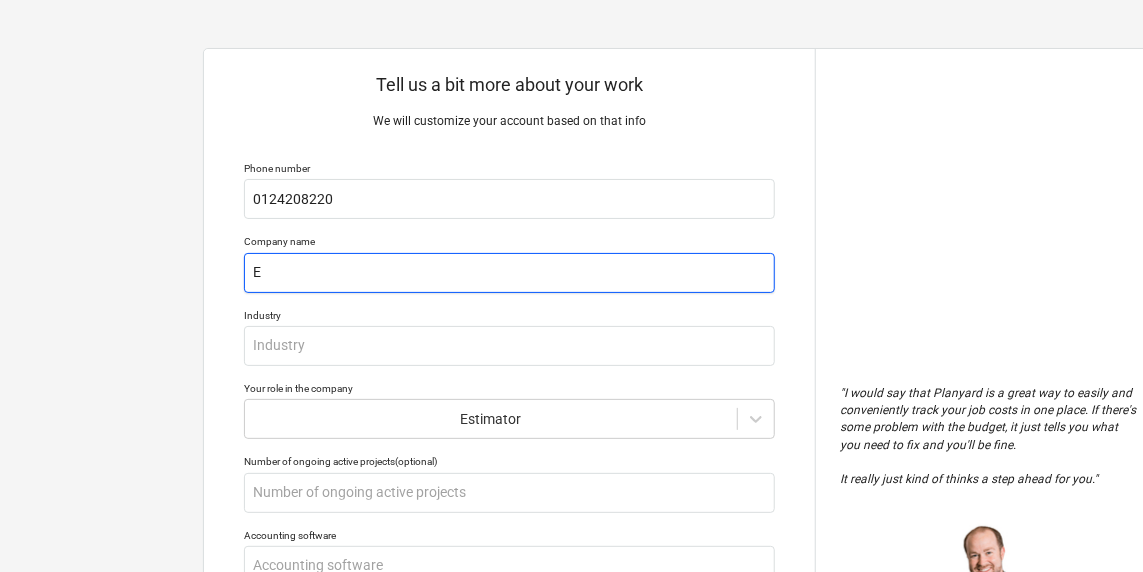 type on "x" 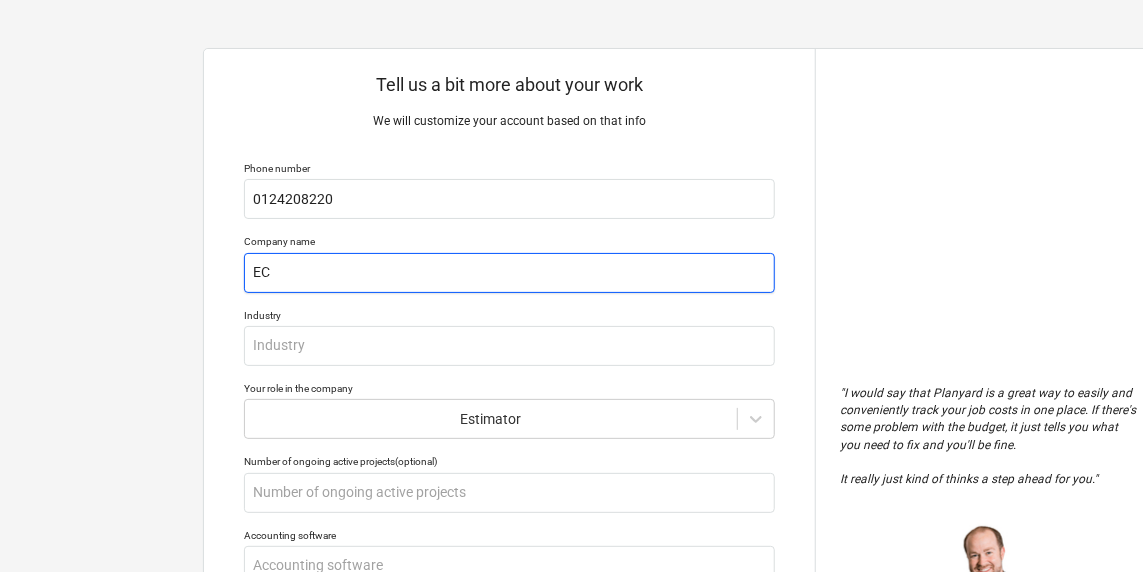 type on "x" 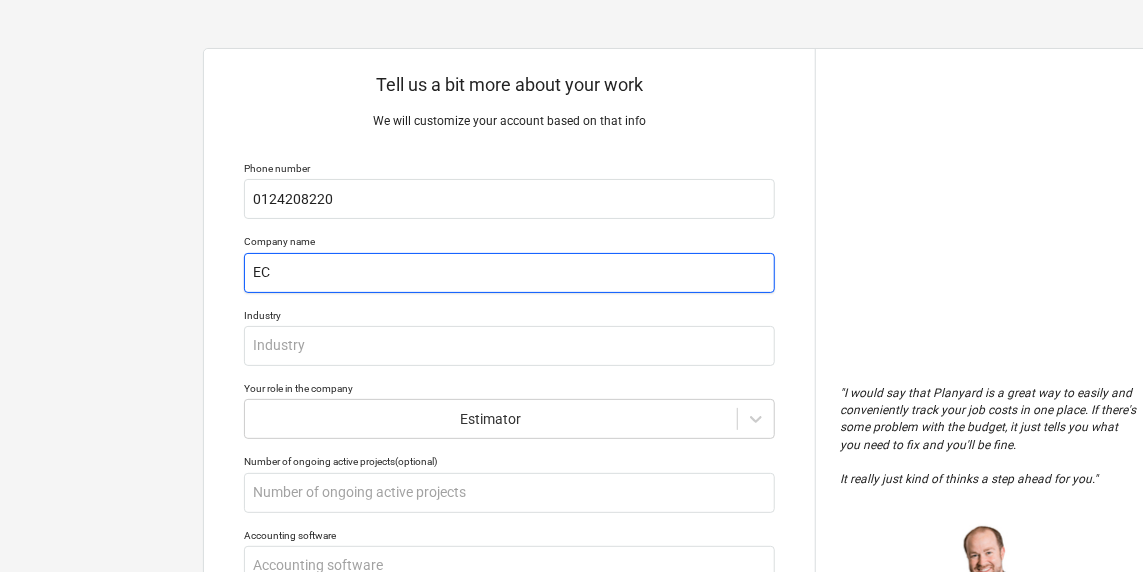 type on "ECC" 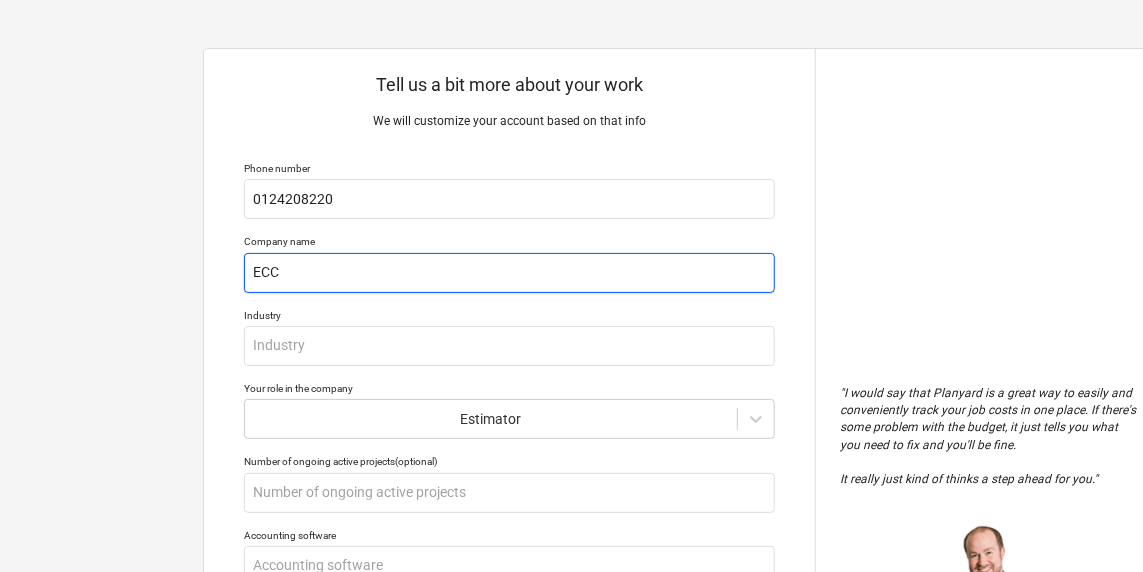 type on "x" 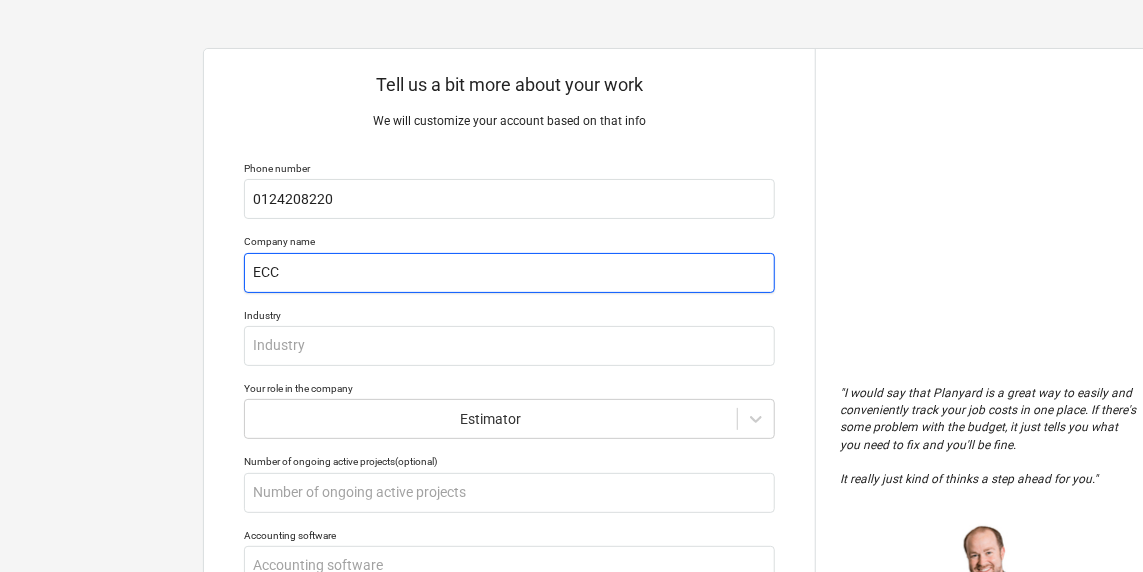 type on "ECC" 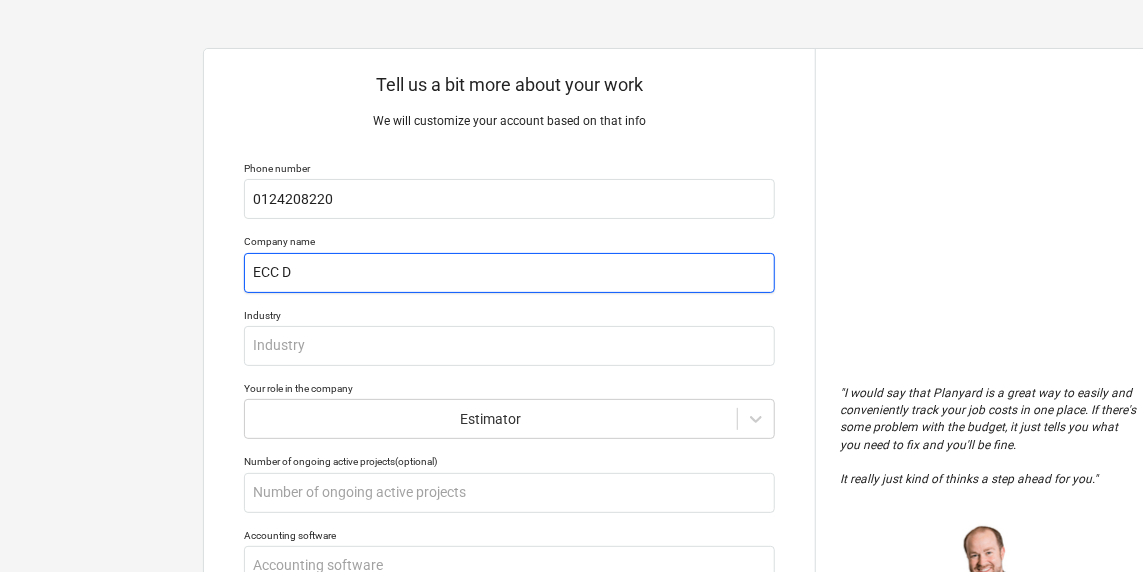 type on "x" 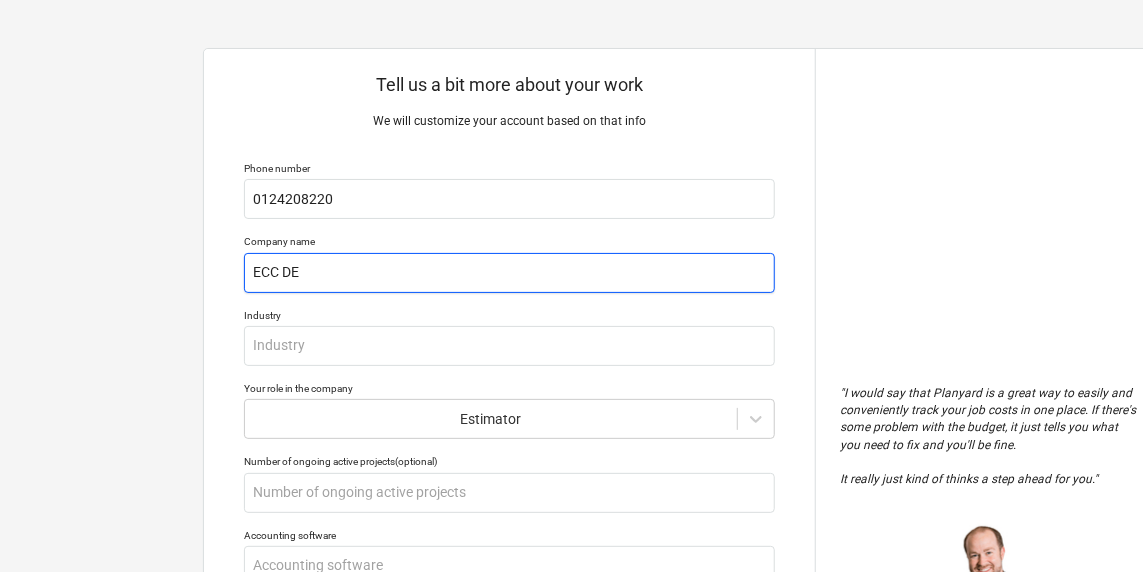 type on "x" 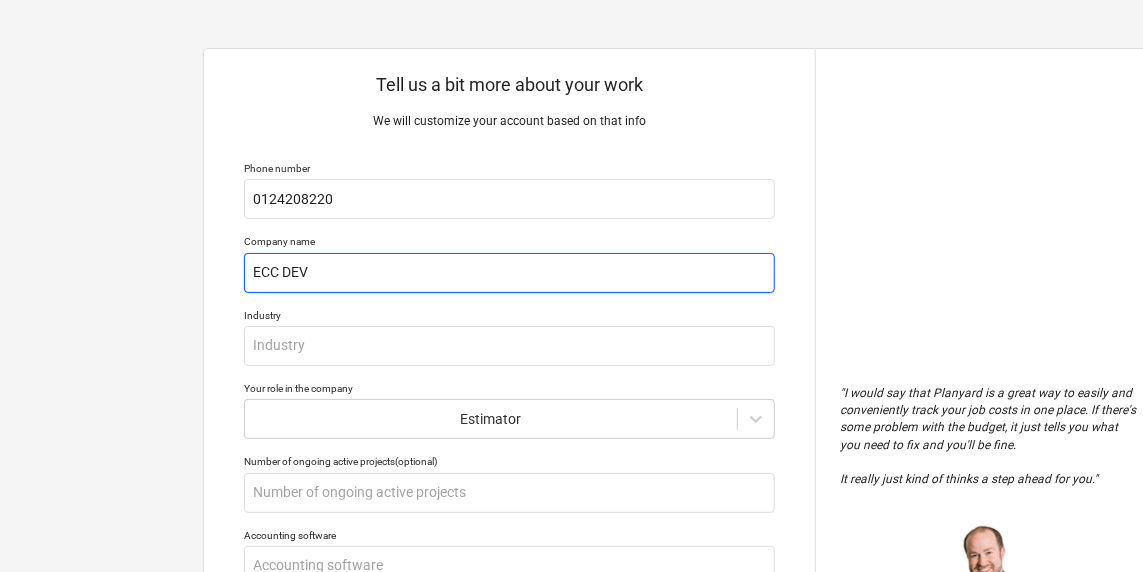 type on "x" 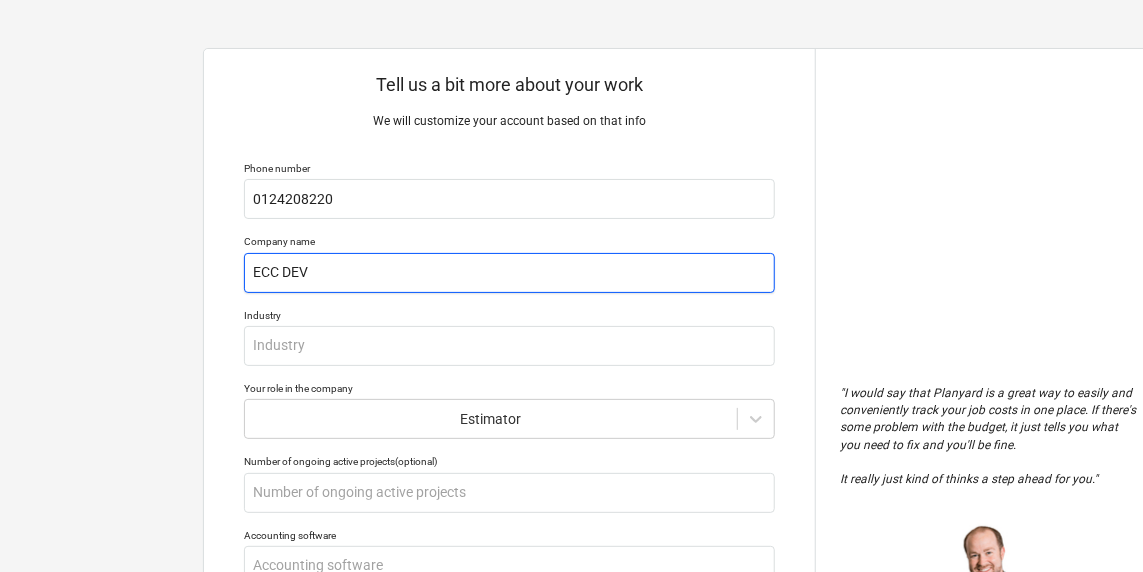 type on "ECC DEV" 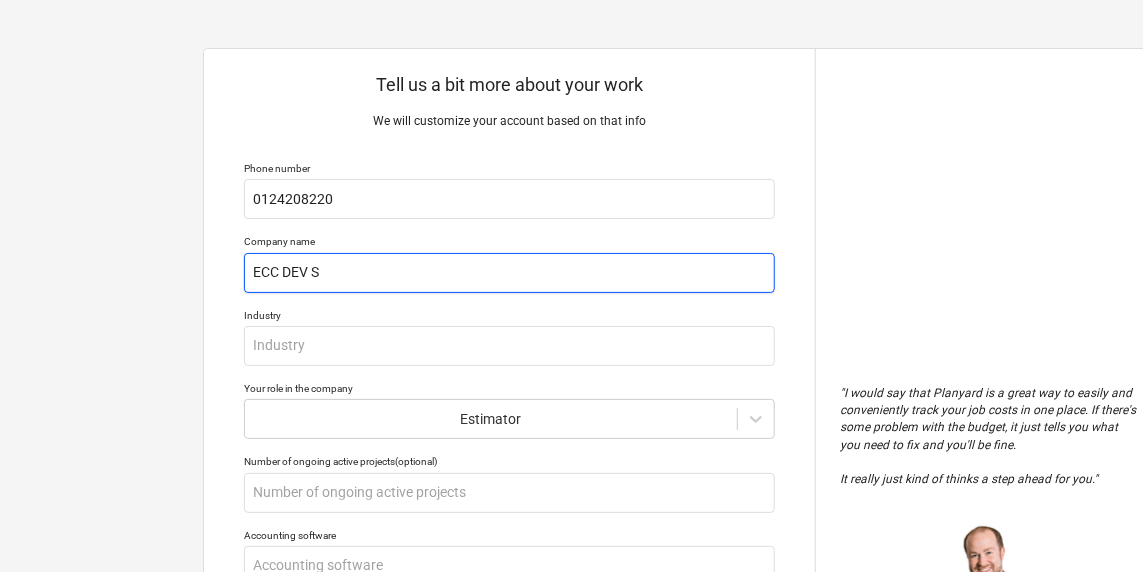 type on "x" 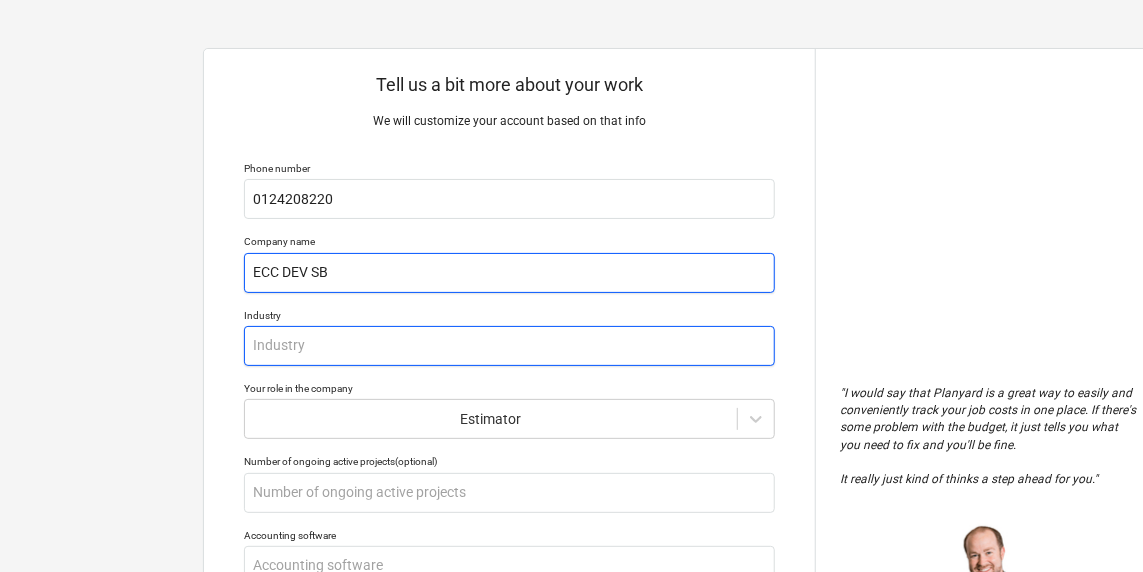 type on "ECC DEV SB" 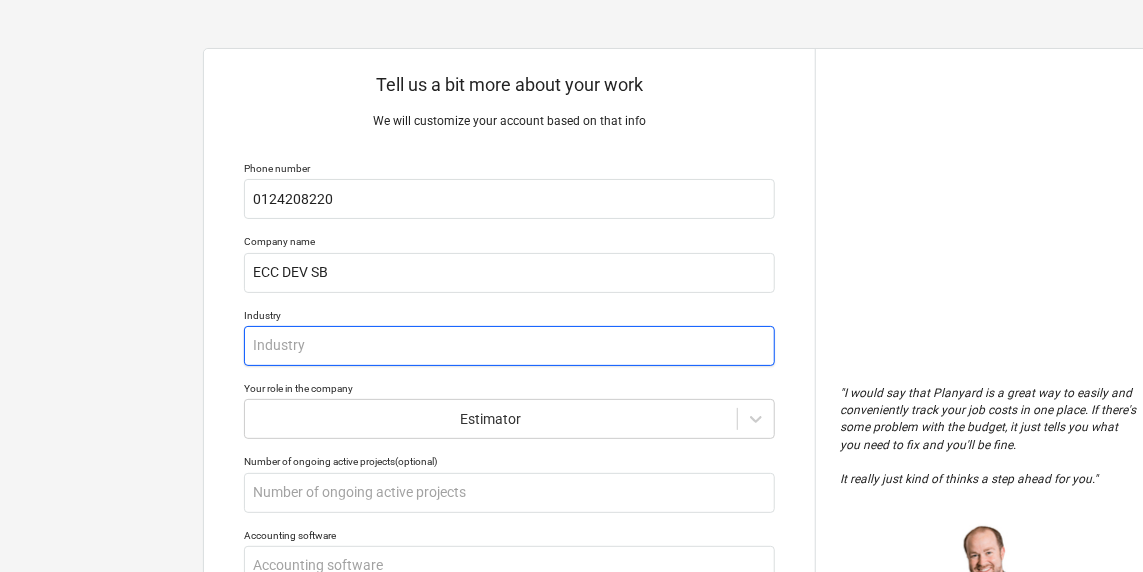 click at bounding box center [509, 346] 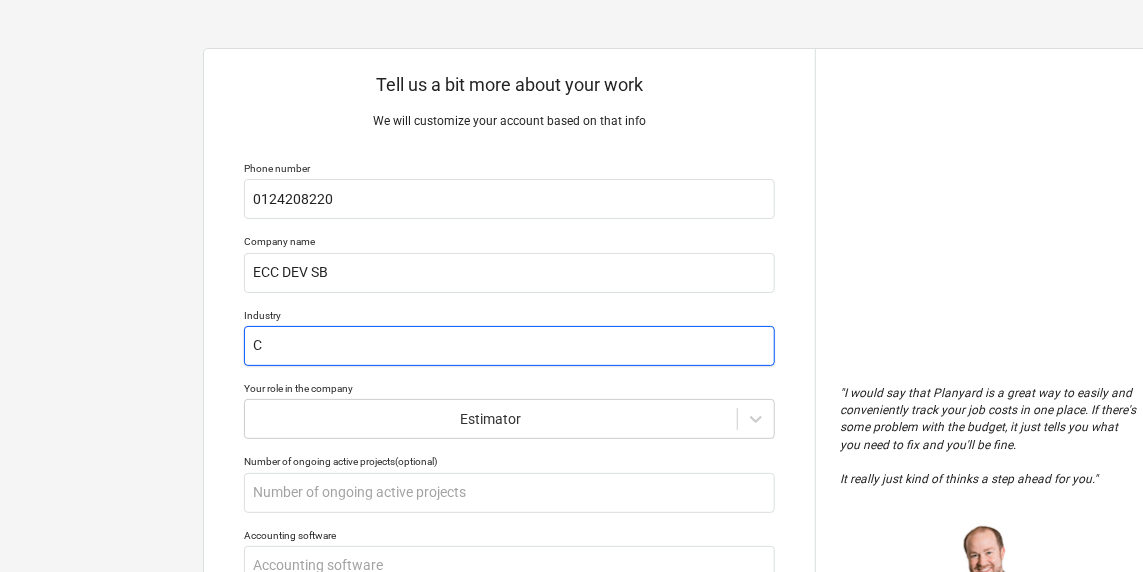 type on "x" 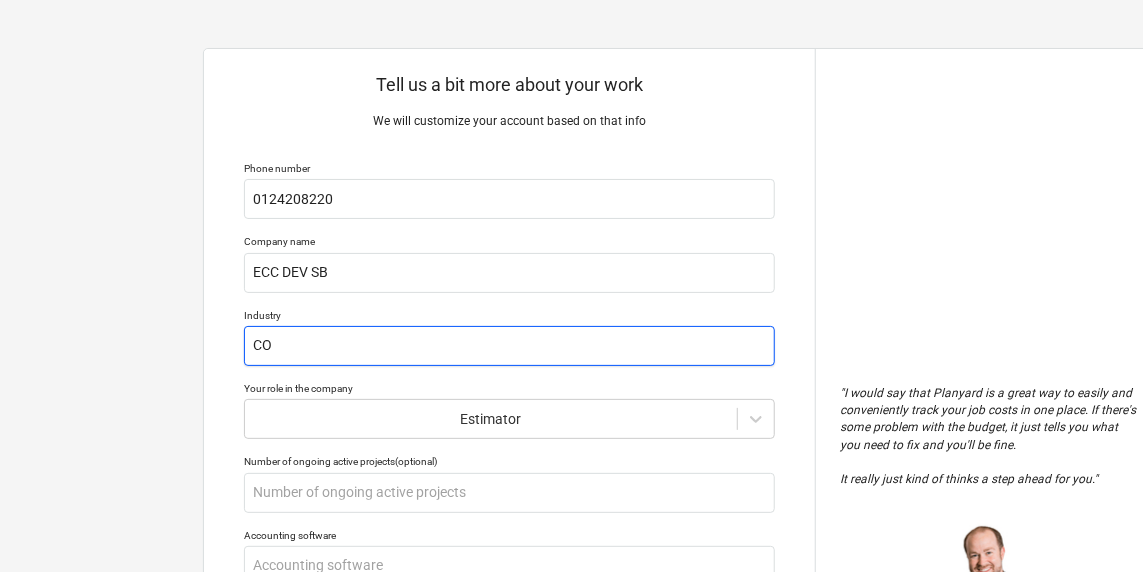 type on "x" 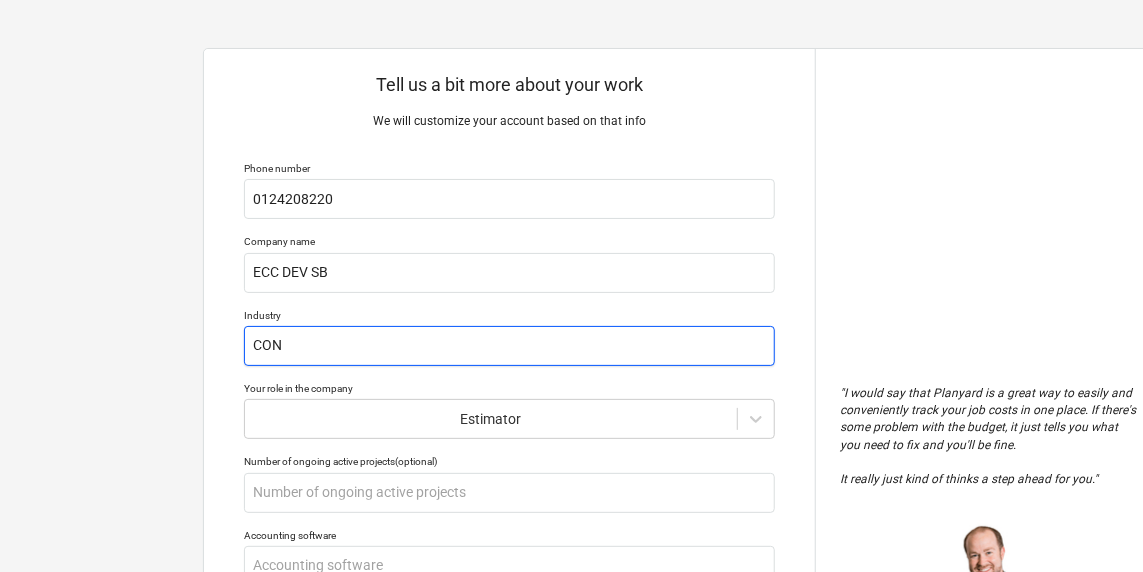 type on "x" 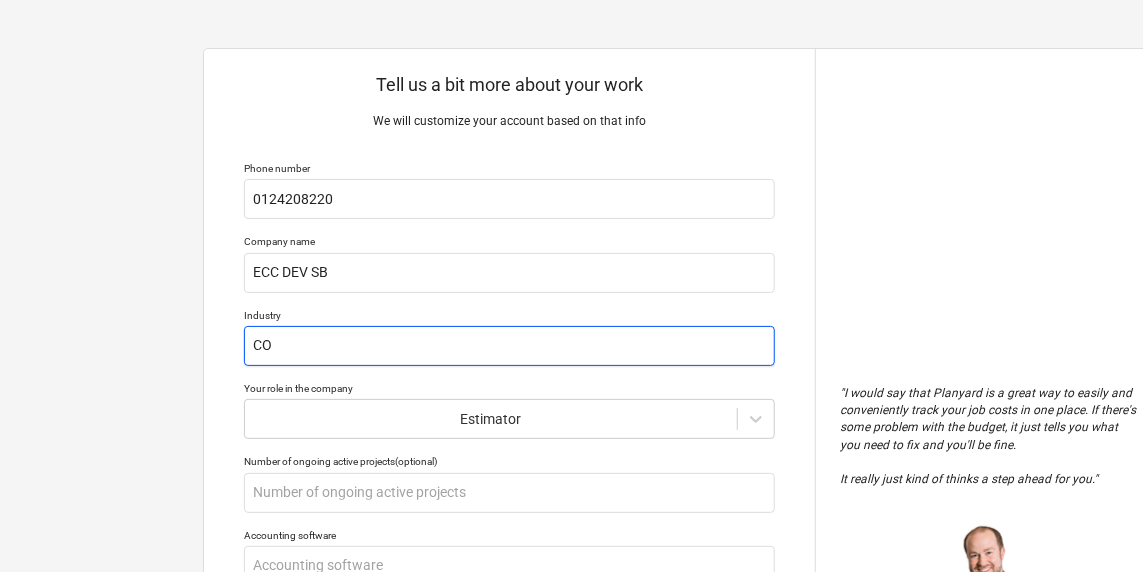 type on "x" 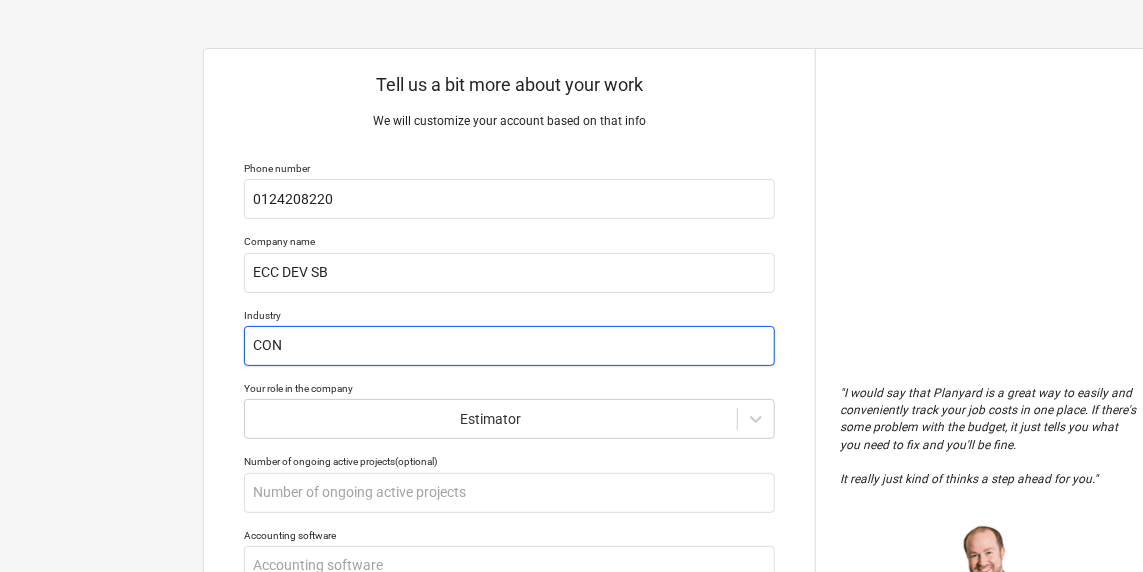 type on "x" 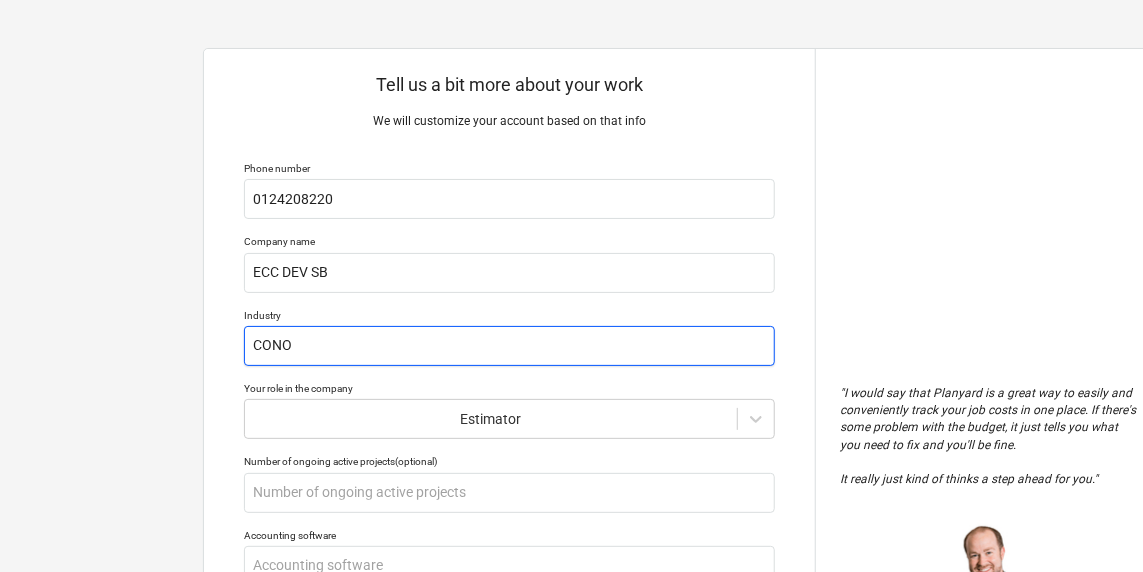 type on "x" 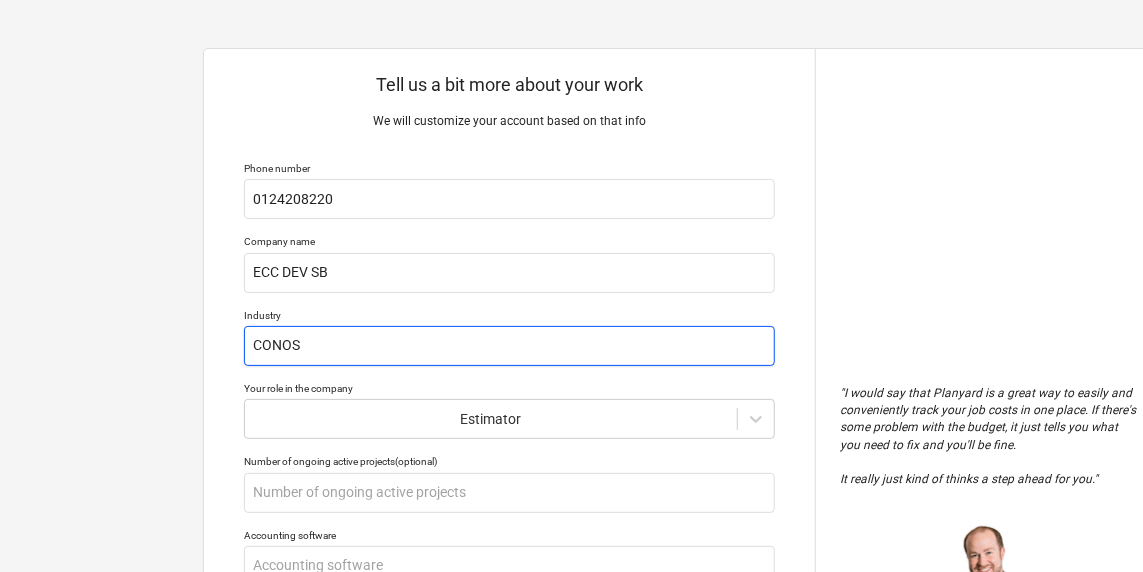 type on "x" 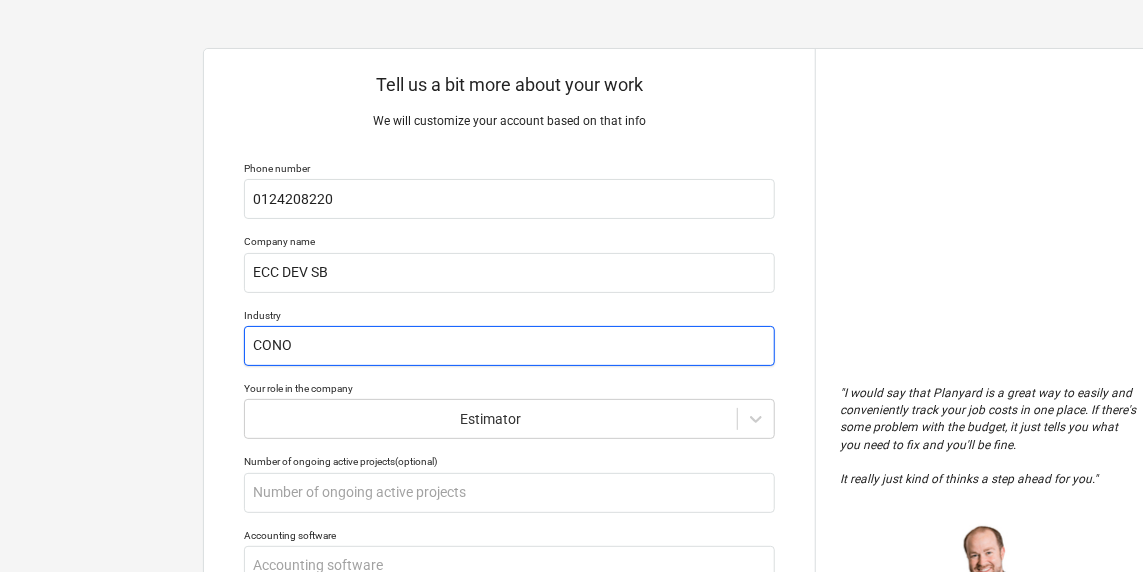 type on "x" 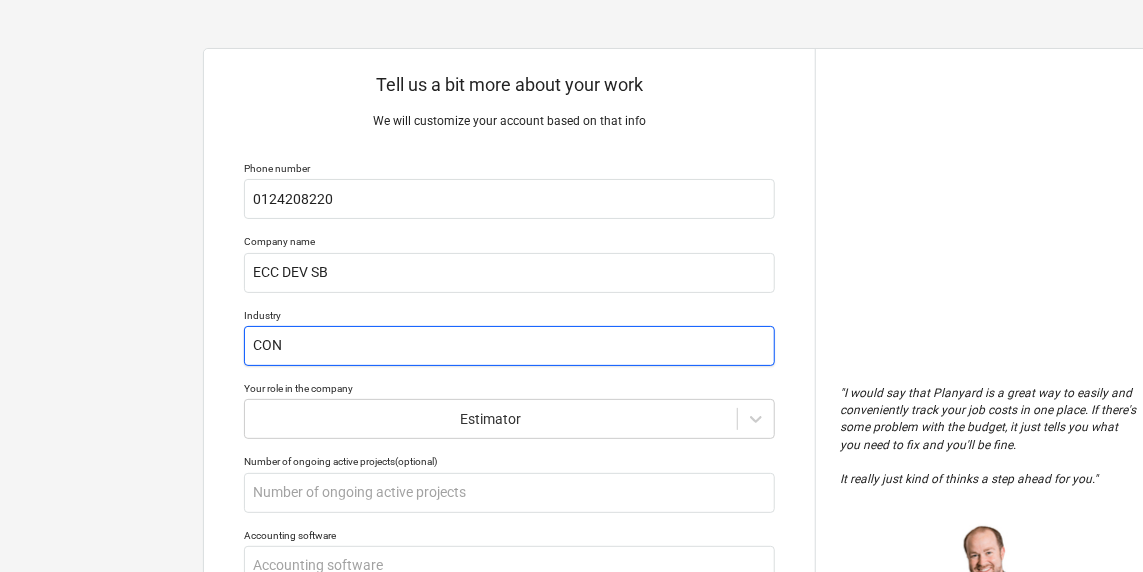 type on "x" 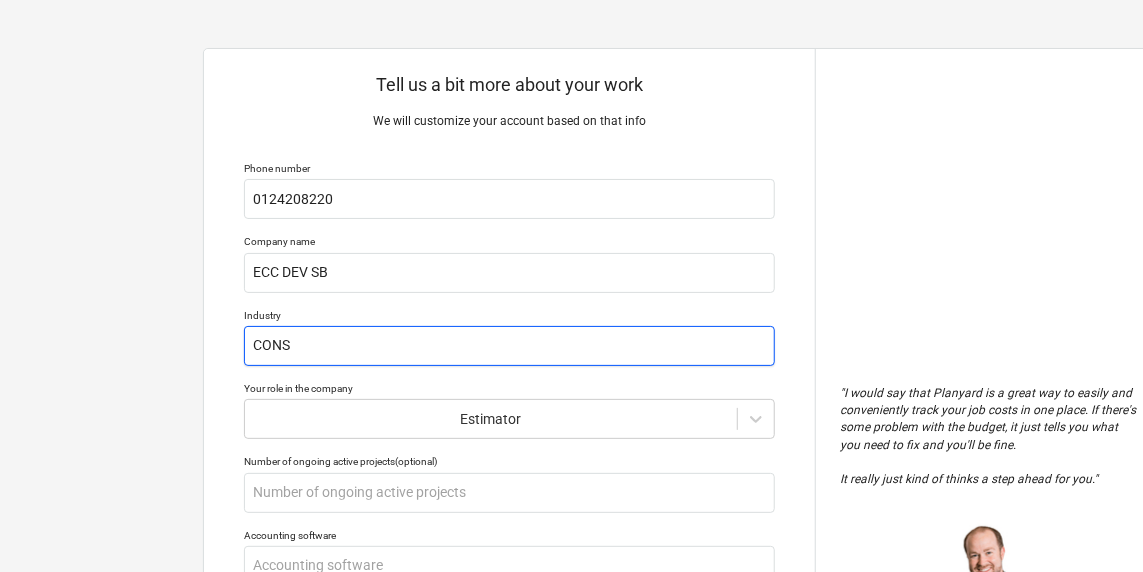 type on "x" 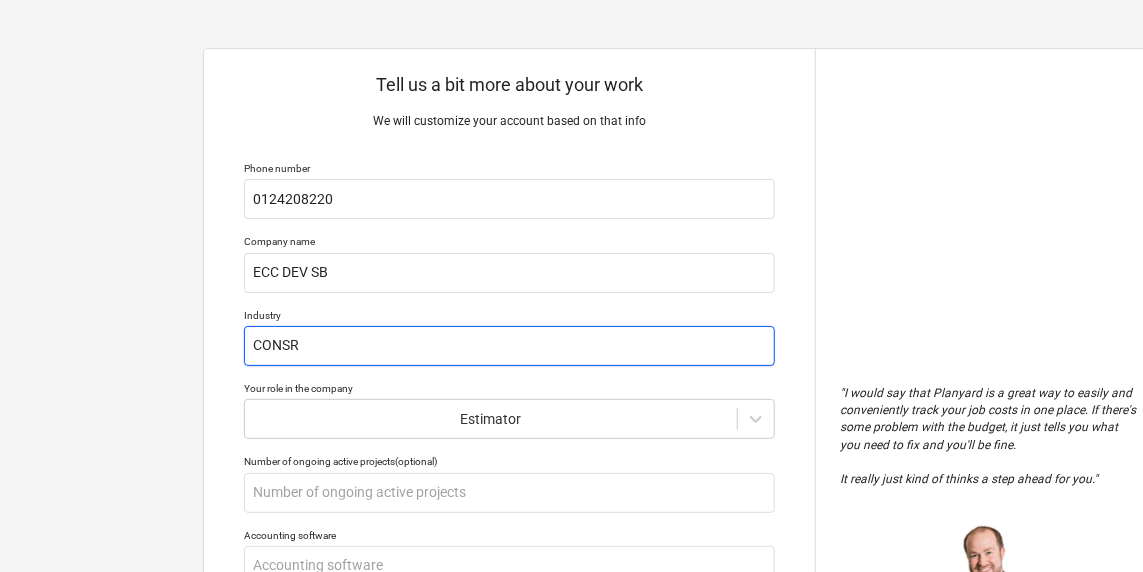 type on "x" 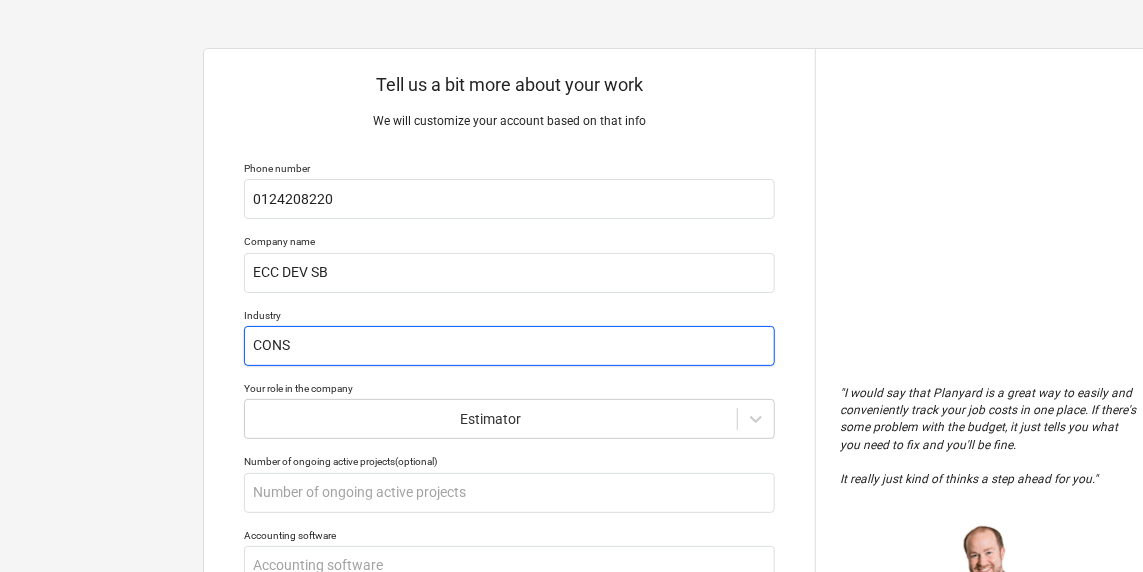 type on "x" 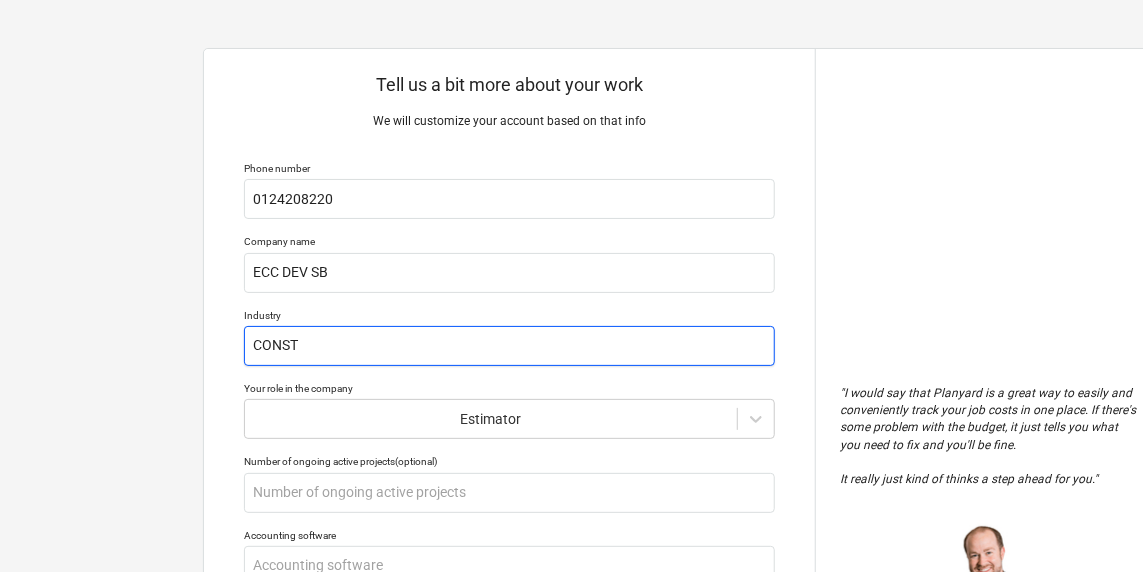 type on "x" 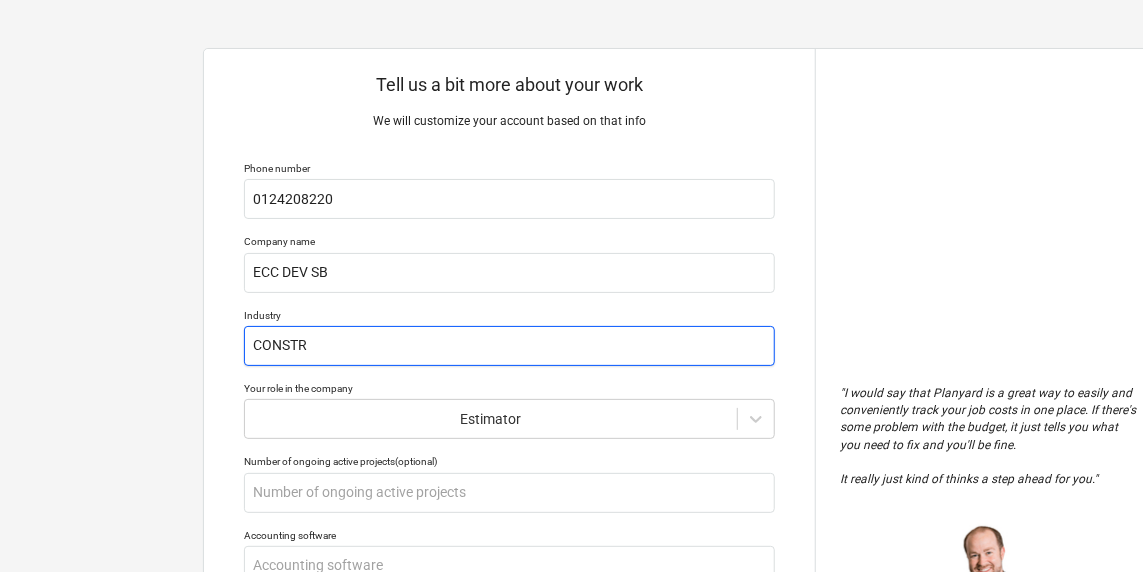 type on "x" 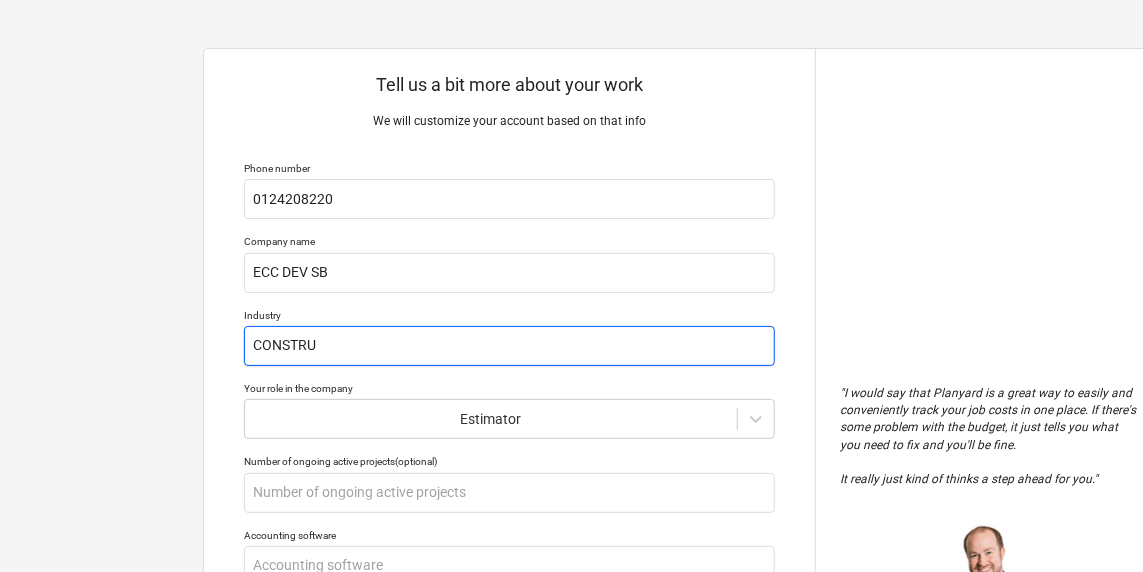 type on "x" 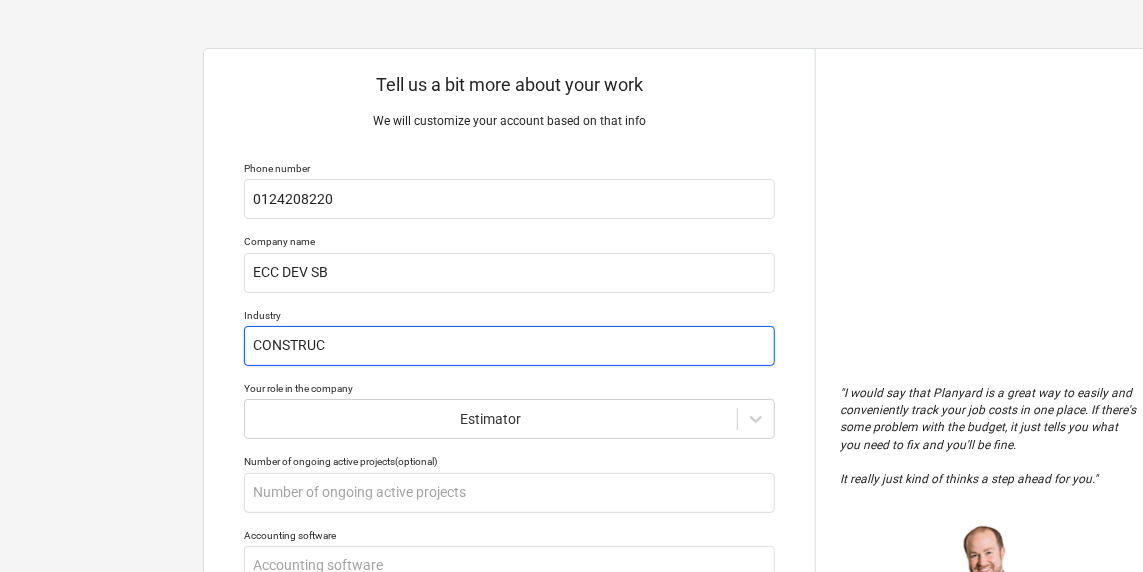 type on "x" 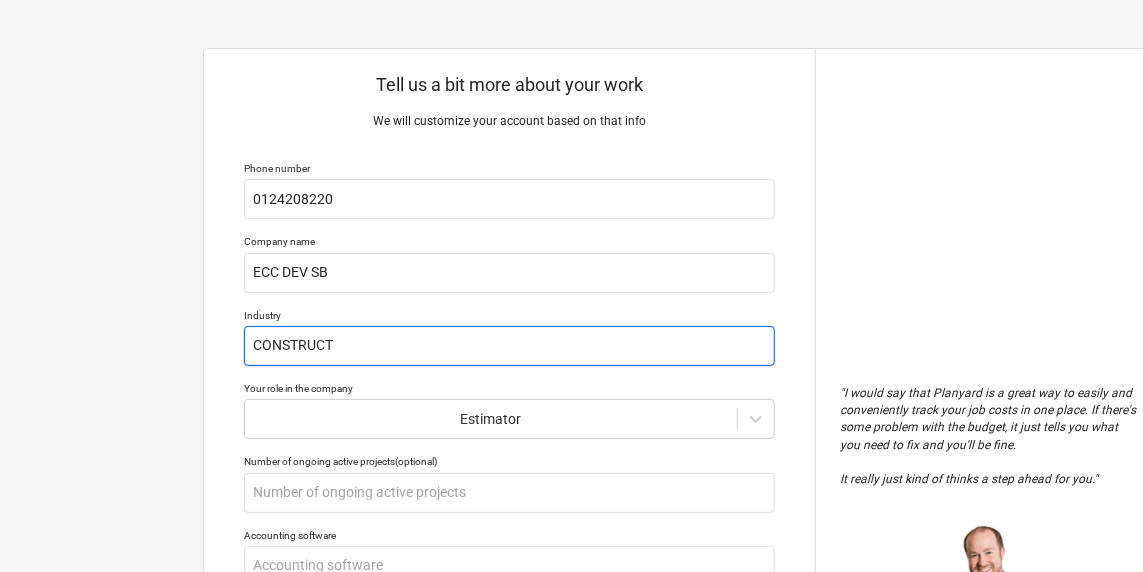 type on "x" 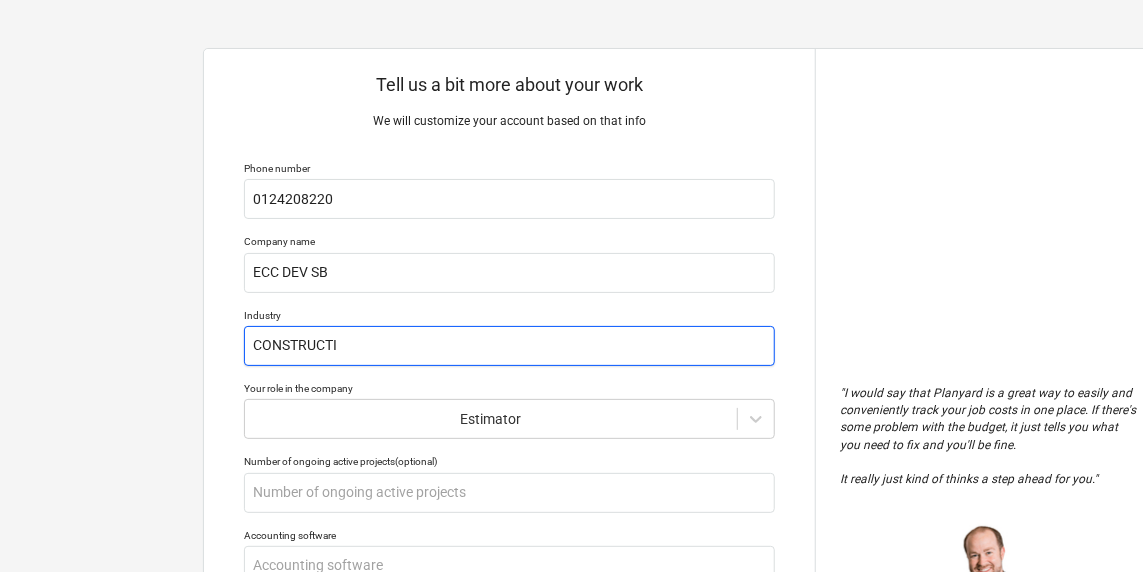 type on "x" 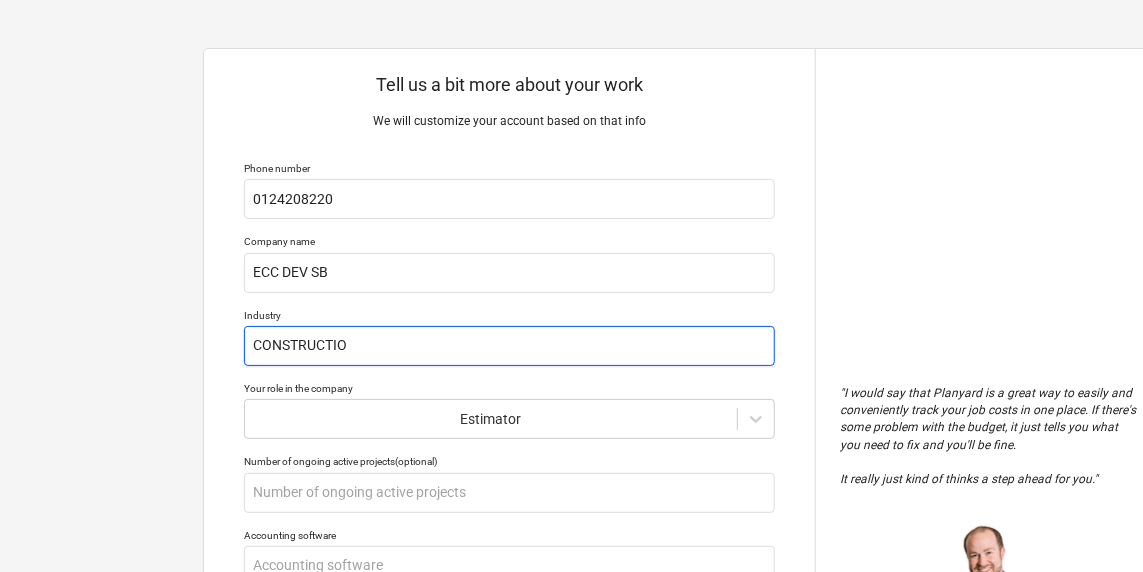 type on "CONSTRUCTION" 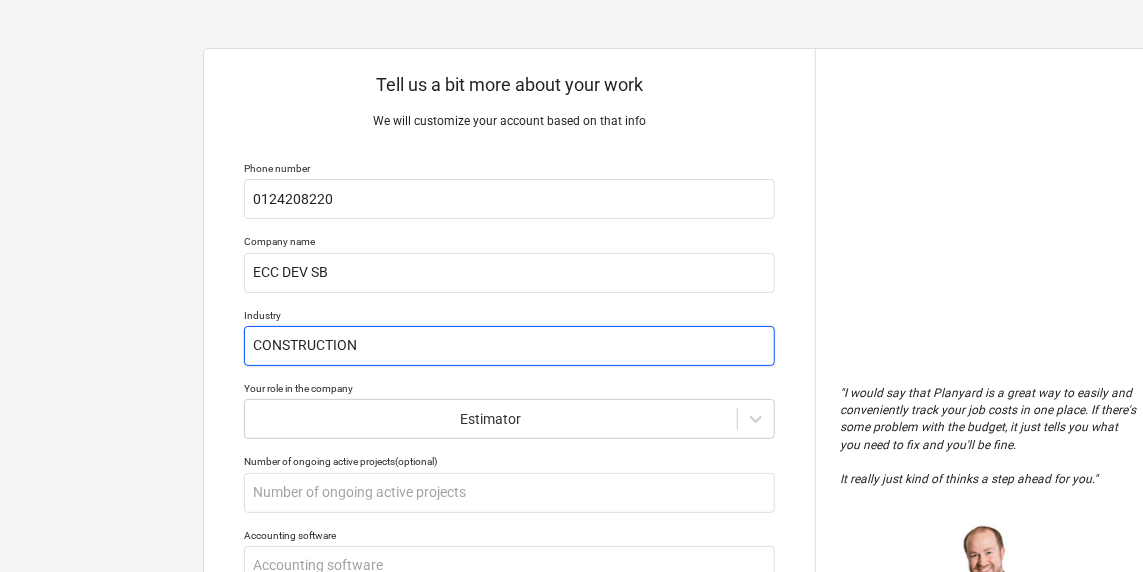 type on "x" 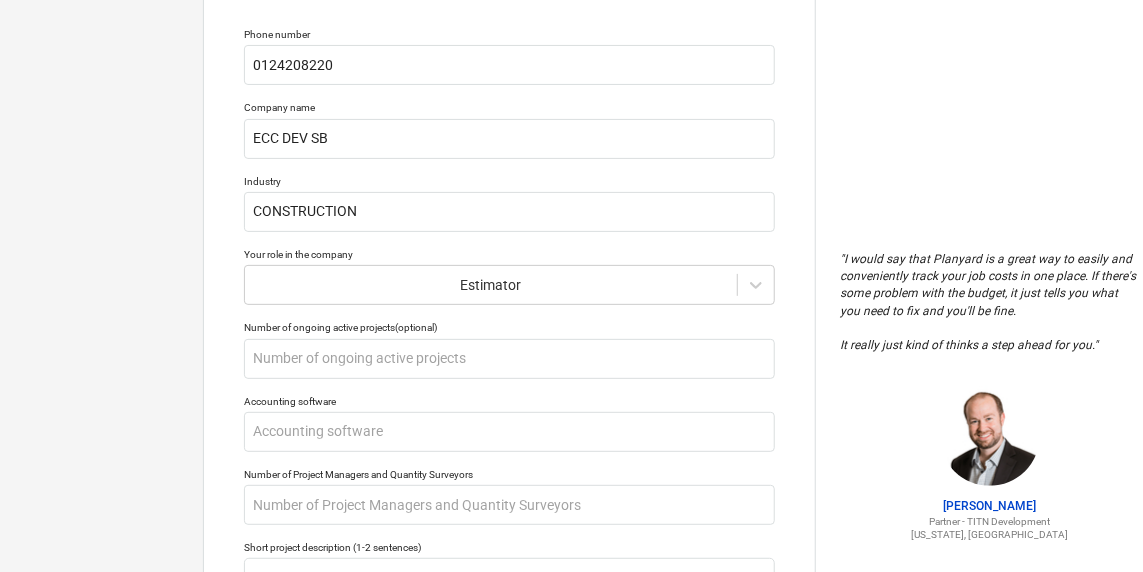click on "Tell us a bit more about your work We will customize your account based on that info Phone number 0124208220 Company name ECC DEV SB Industry CONSTRUCTION Your role in the company Estimator Number of ongoing active projects  (optional) Accounting software Number of Project Managers and Quantity Surveyors Short project description (1-2 sentences) Why do you need a new tool? Submit " I would say that Planyard is a great way to easily and conveniently track your job costs in one place. If there's some problem with the budget, it just tells you what you need to fix and you'll be fine.
It really just kind of thinks a step ahead for you. " Jordan Cohen Partner - TITN Development Florida, USA
x" at bounding box center (571, 161) 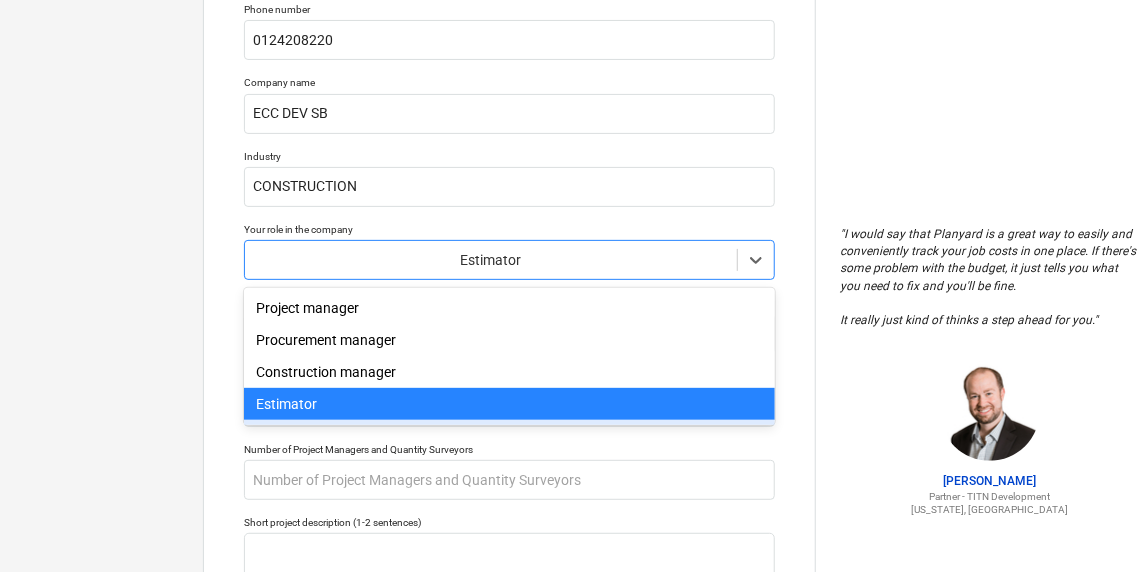 scroll, scrollTop: 182, scrollLeft: 0, axis: vertical 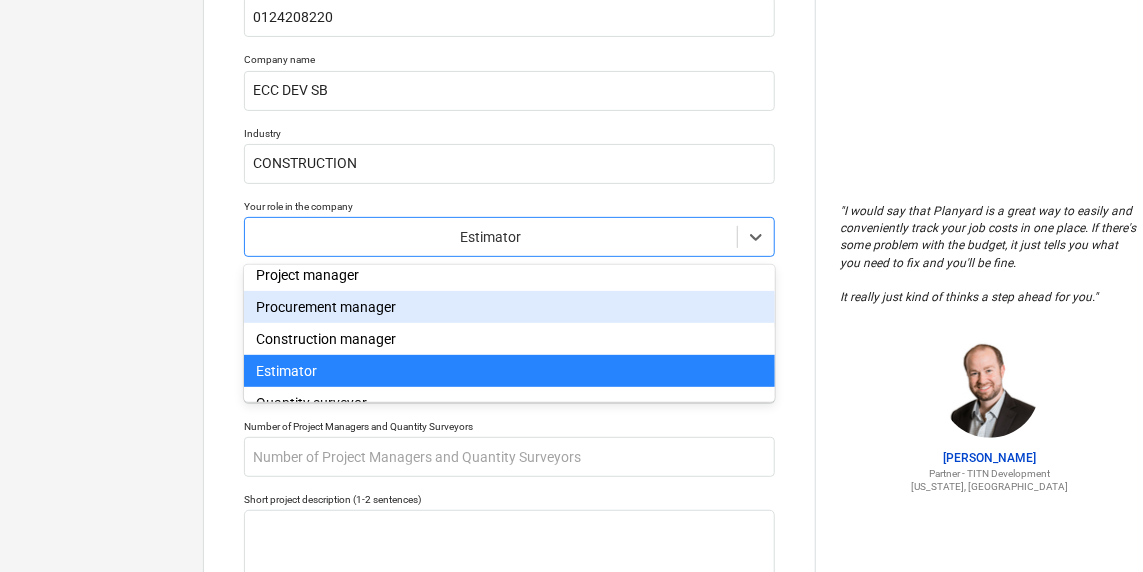 drag, startPoint x: 1012, startPoint y: 97, endPoint x: 898, endPoint y: 171, distance: 135.91174 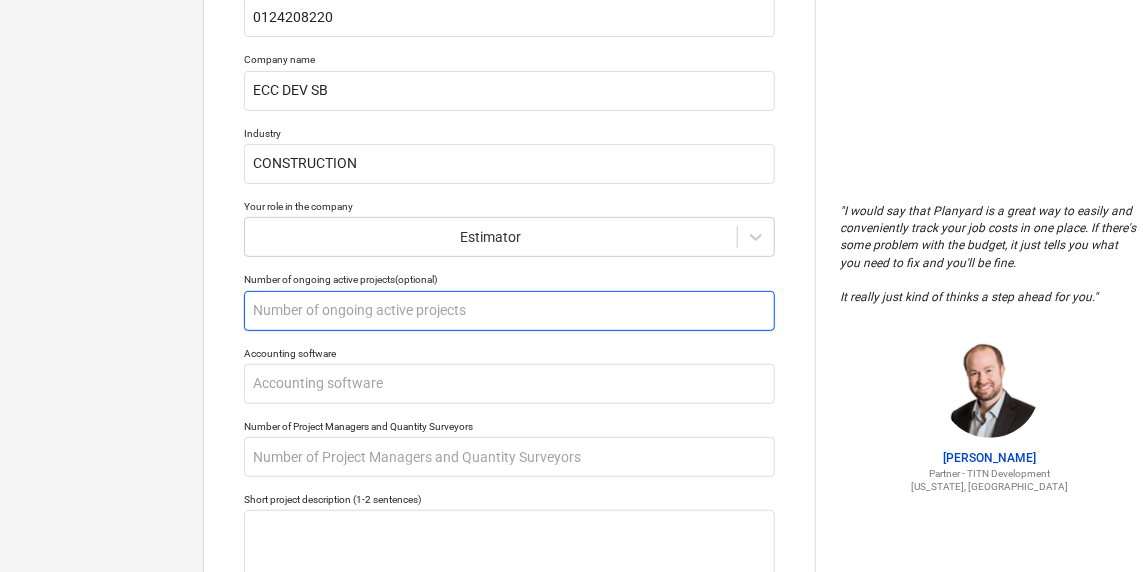 click at bounding box center (509, 311) 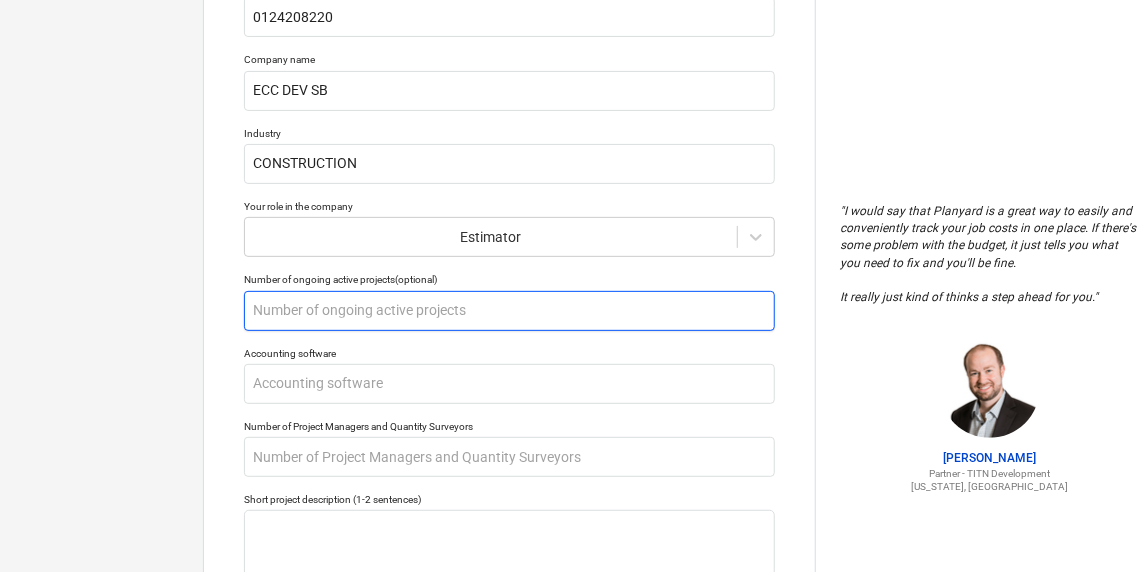 type on "x" 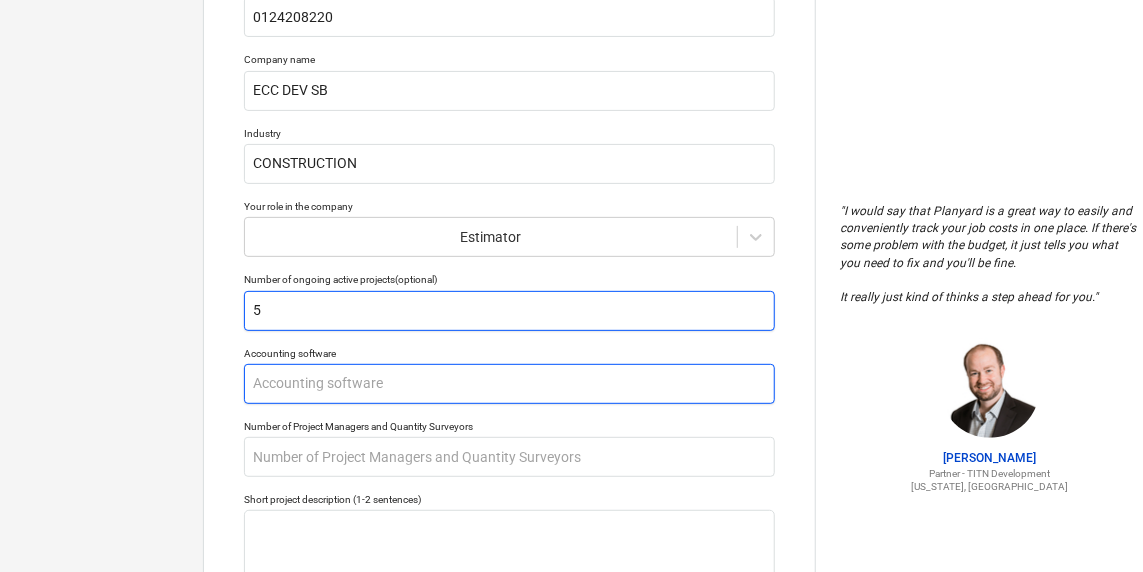type on "5" 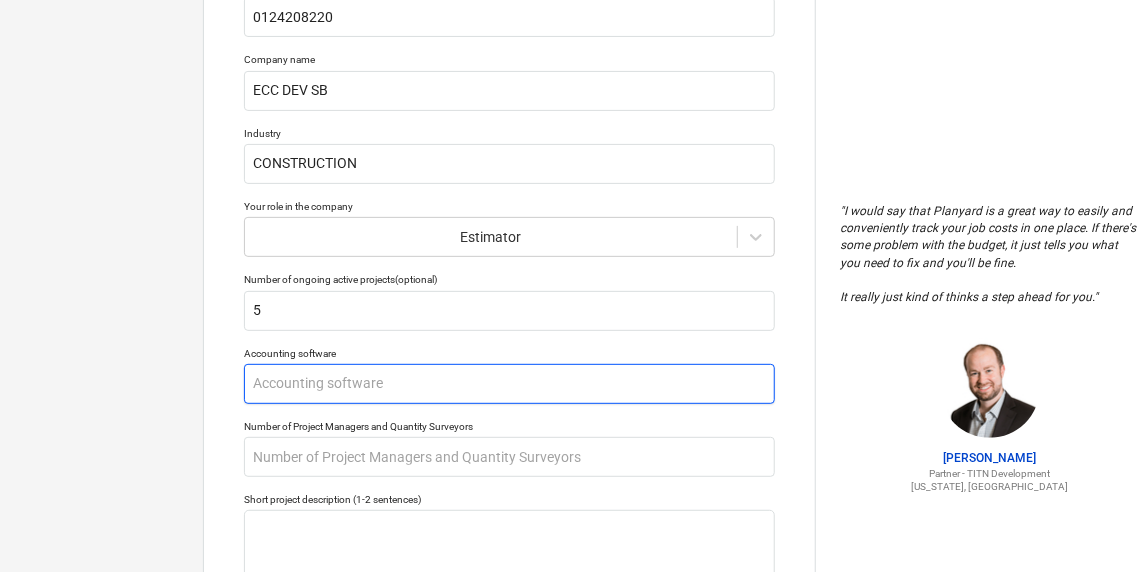 click at bounding box center [509, 384] 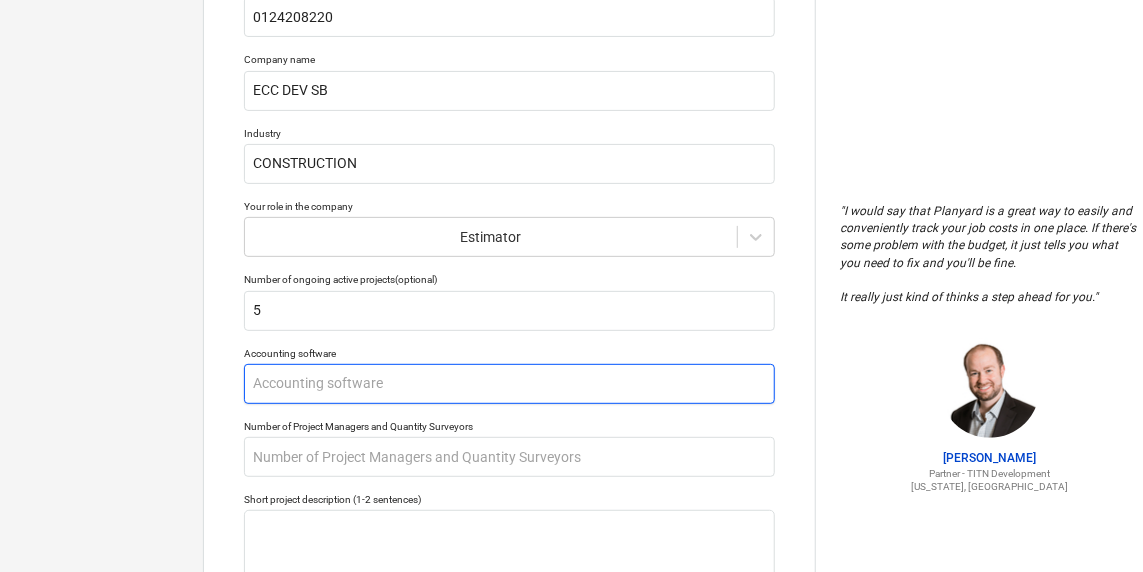 type on "x" 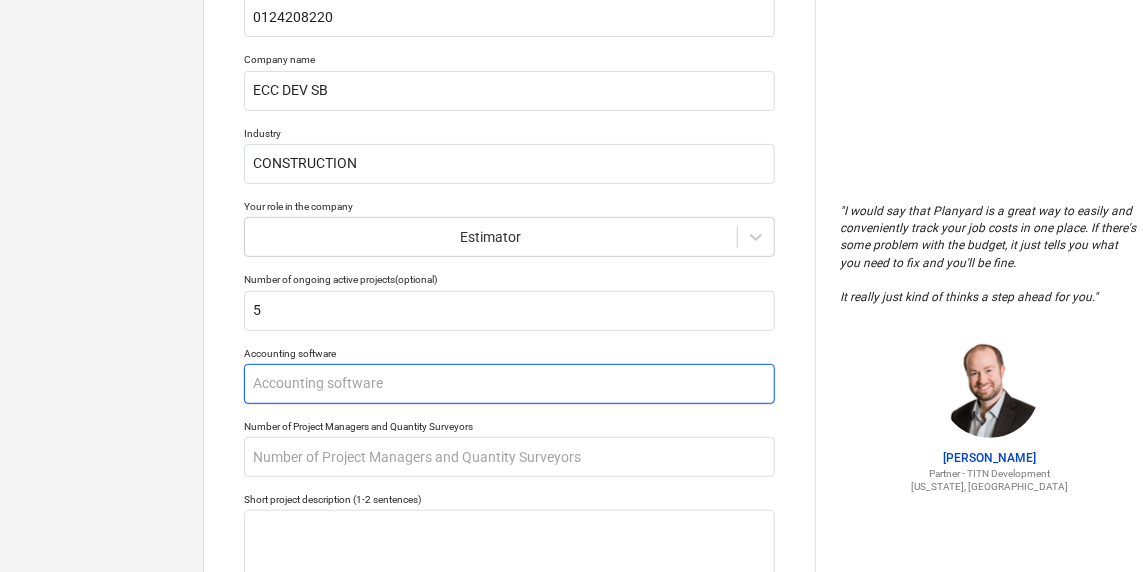 type on "S" 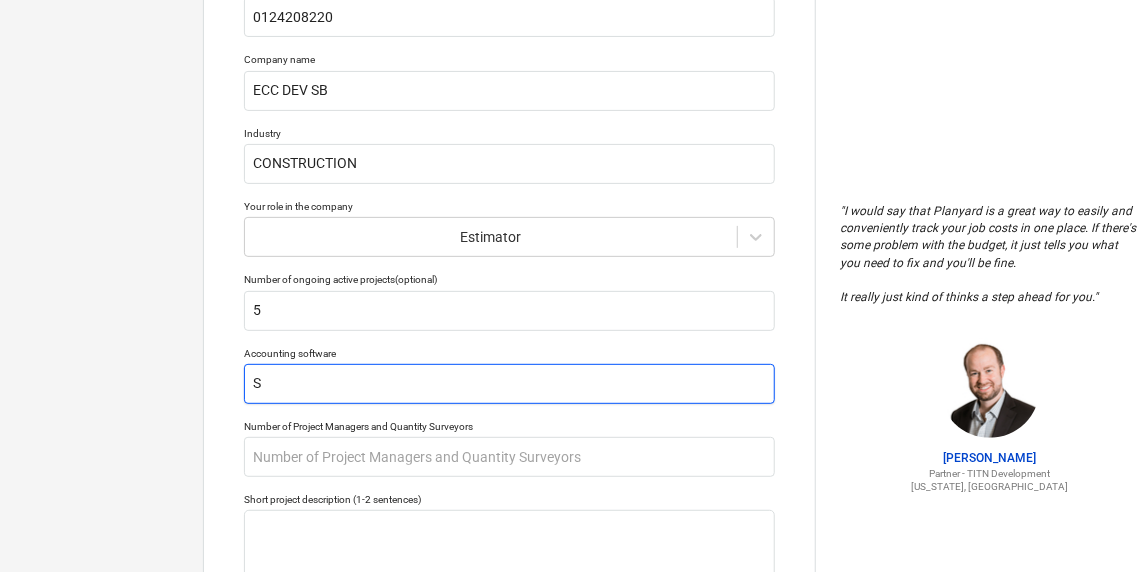 type on "x" 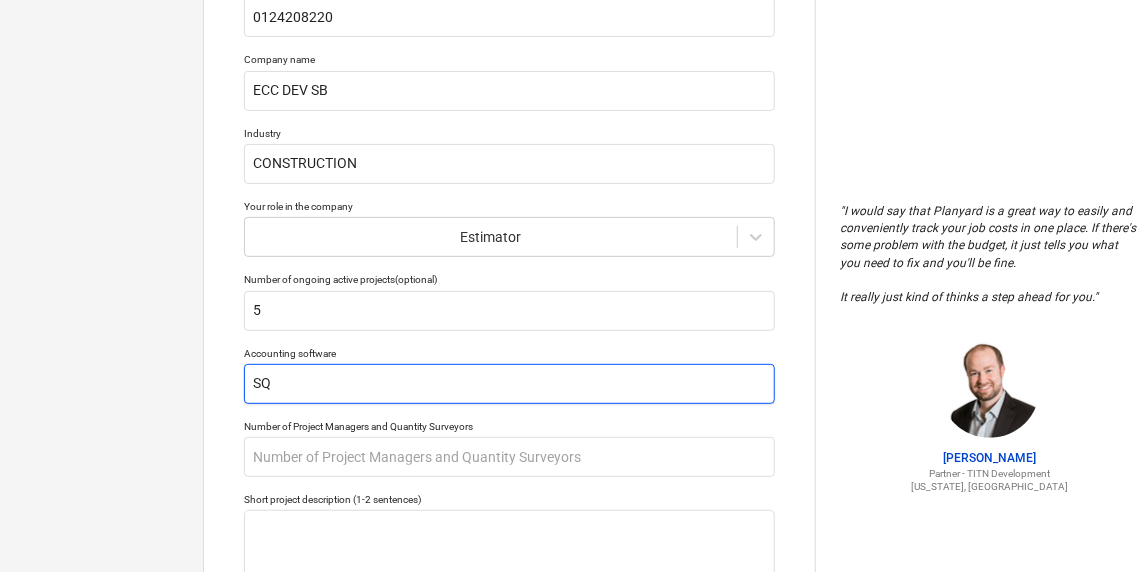 type on "x" 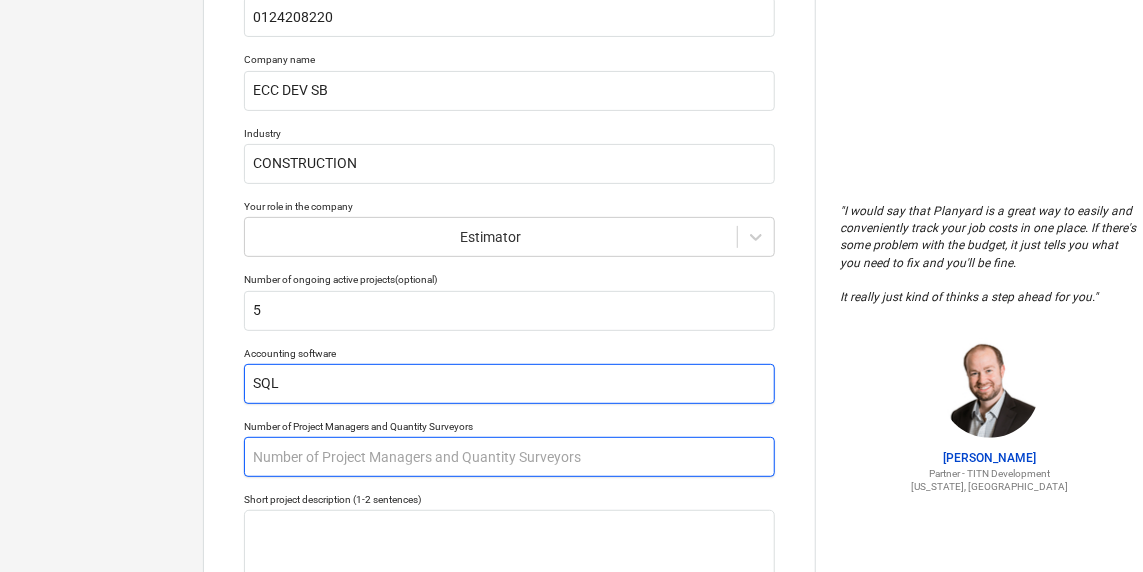 type on "SQL" 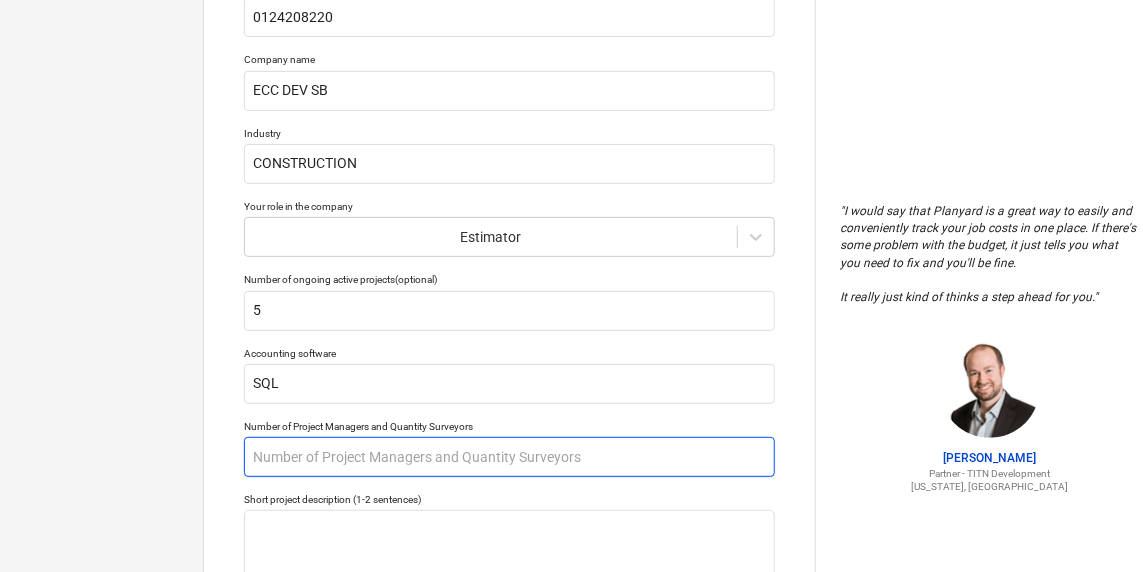 click at bounding box center [509, 457] 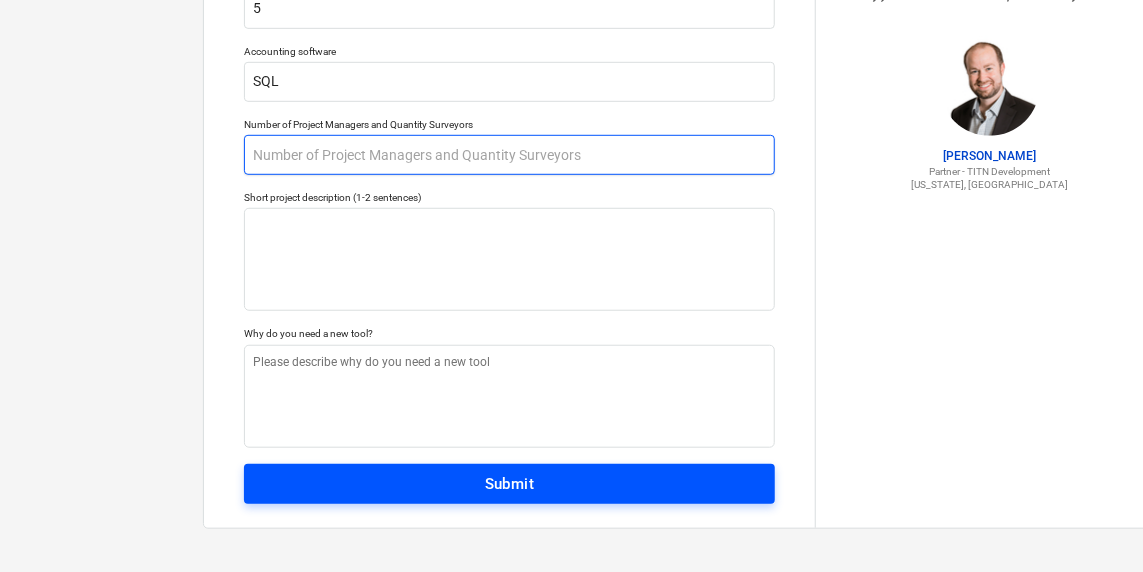 scroll, scrollTop: 485, scrollLeft: 0, axis: vertical 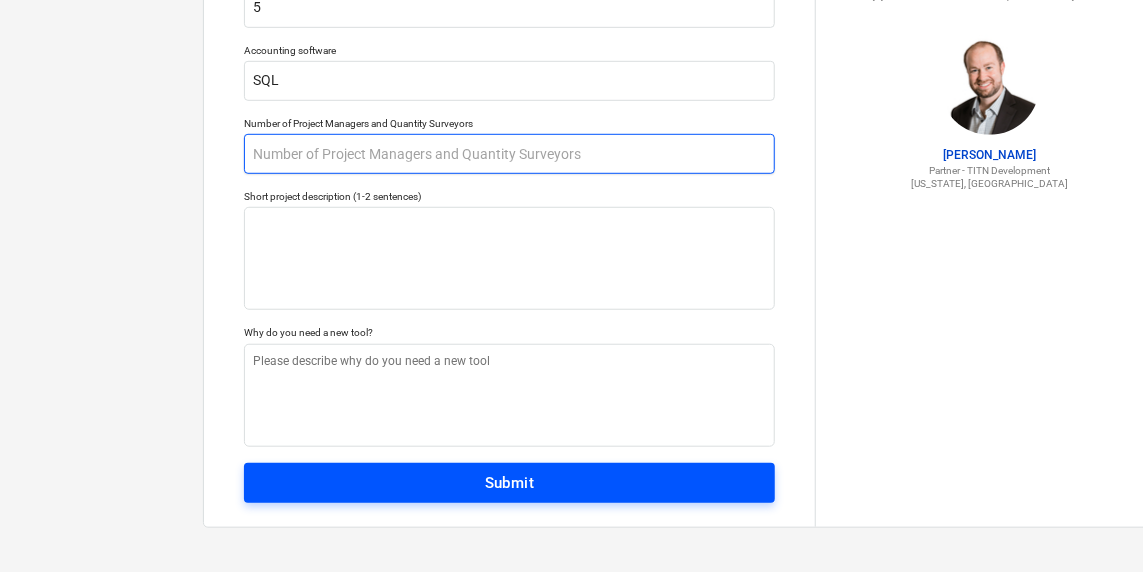 type on "x" 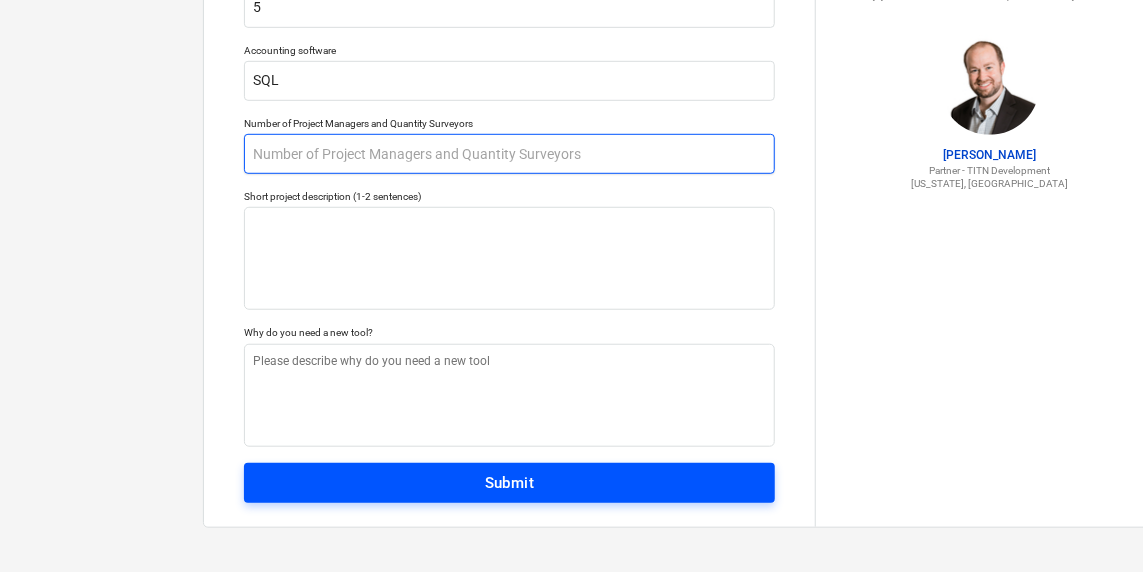type on "4" 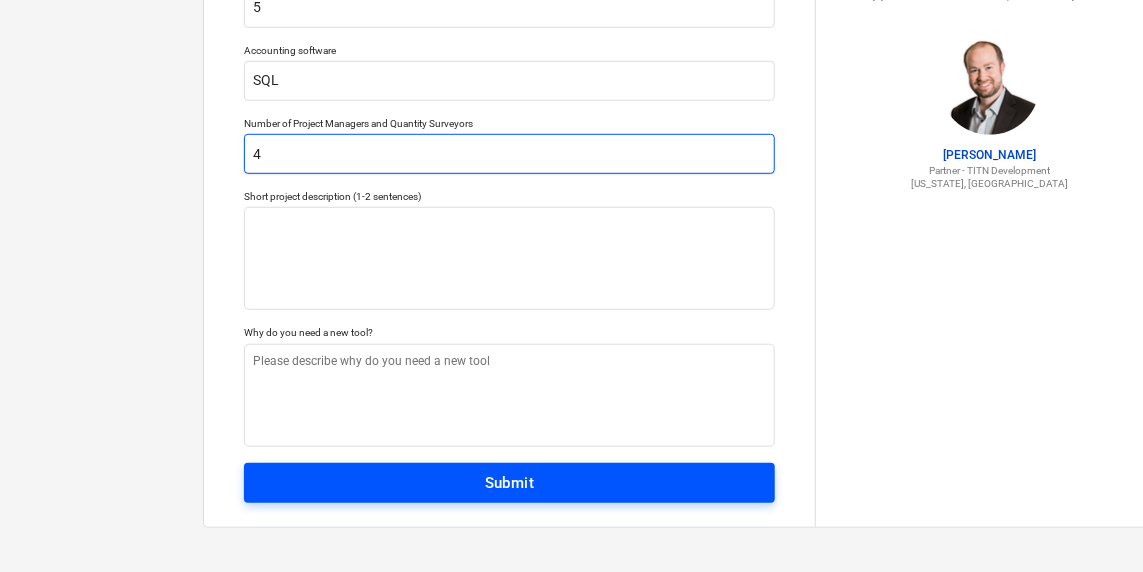type on "x" 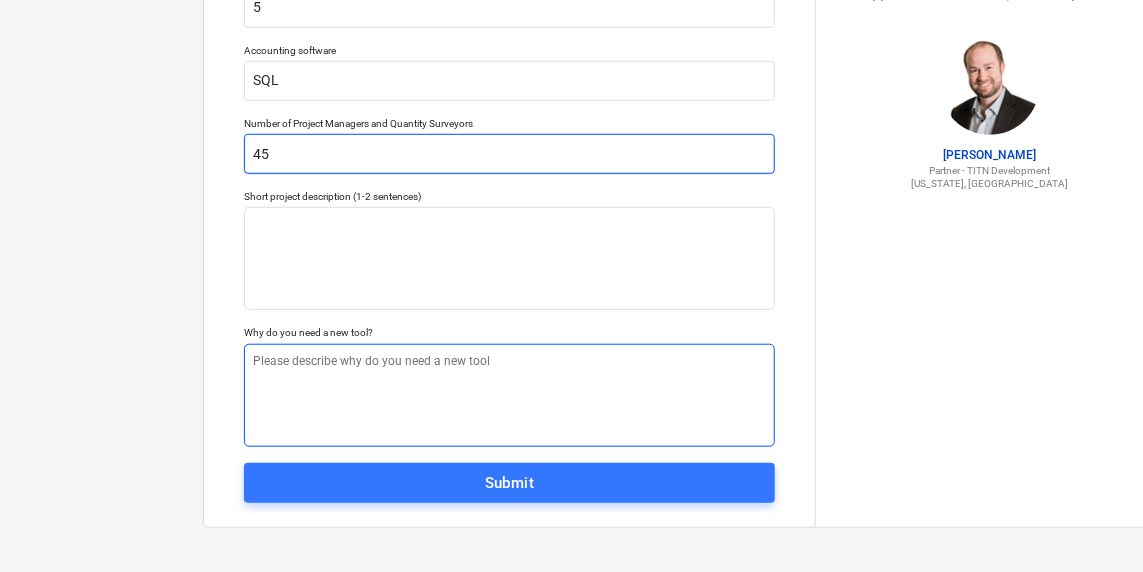 type on "45" 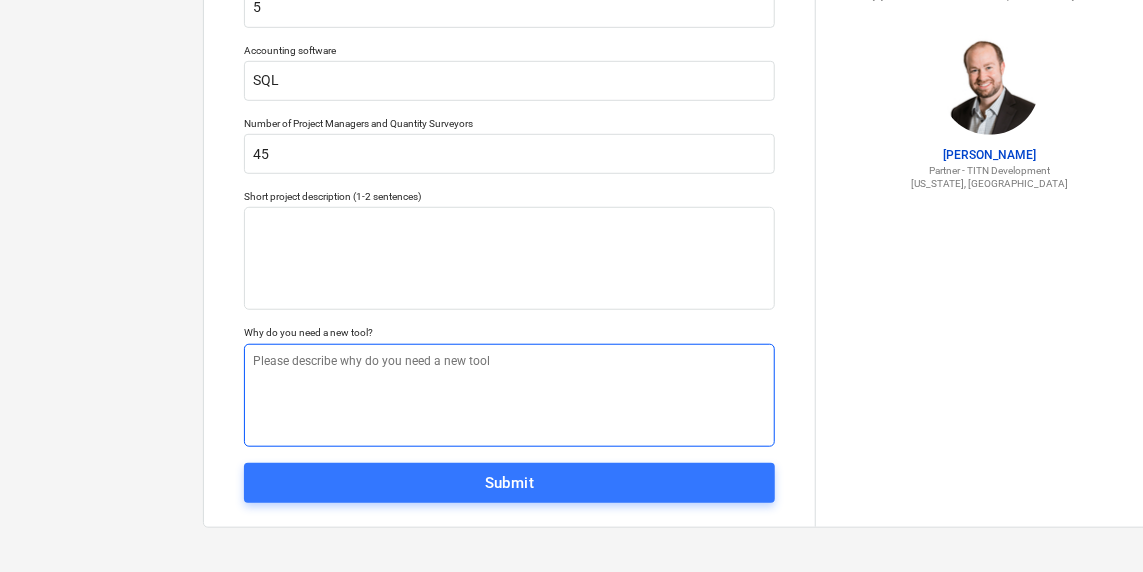 click at bounding box center [509, 395] 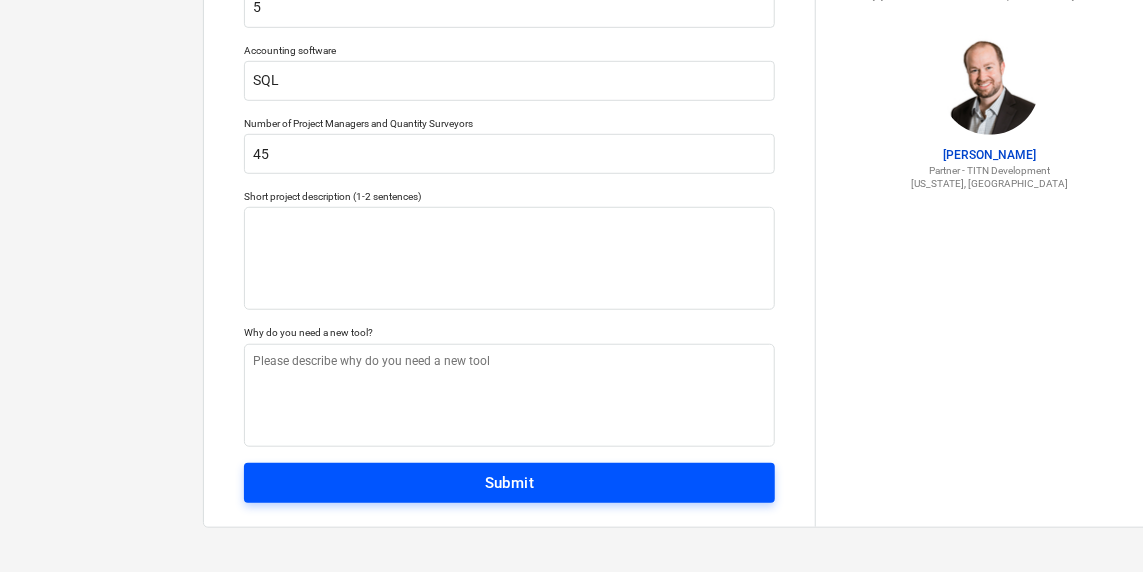 click on "Submit" at bounding box center (509, 483) 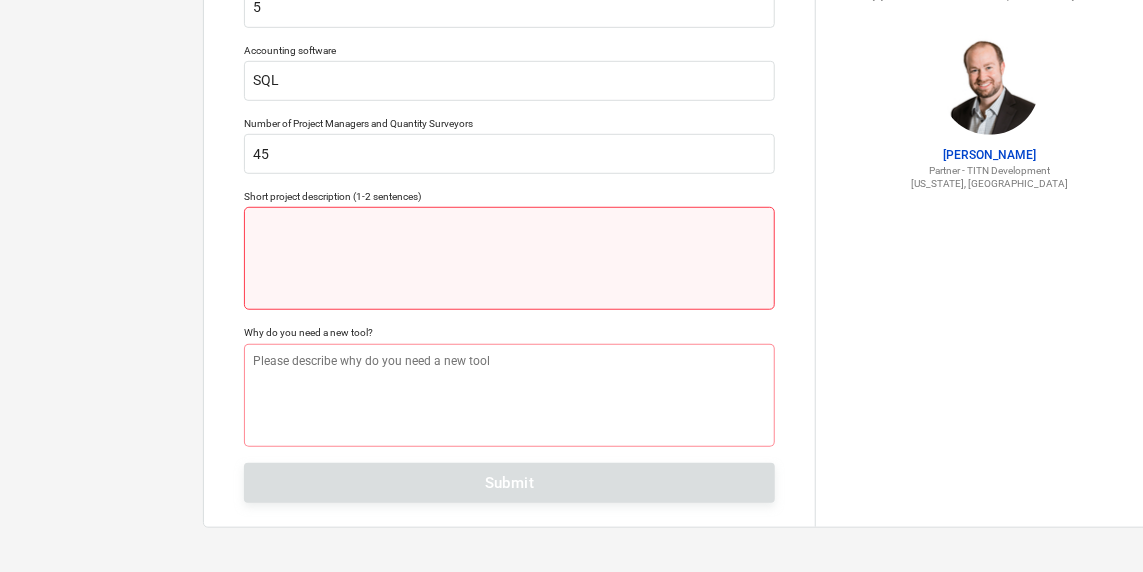 click at bounding box center [509, 258] 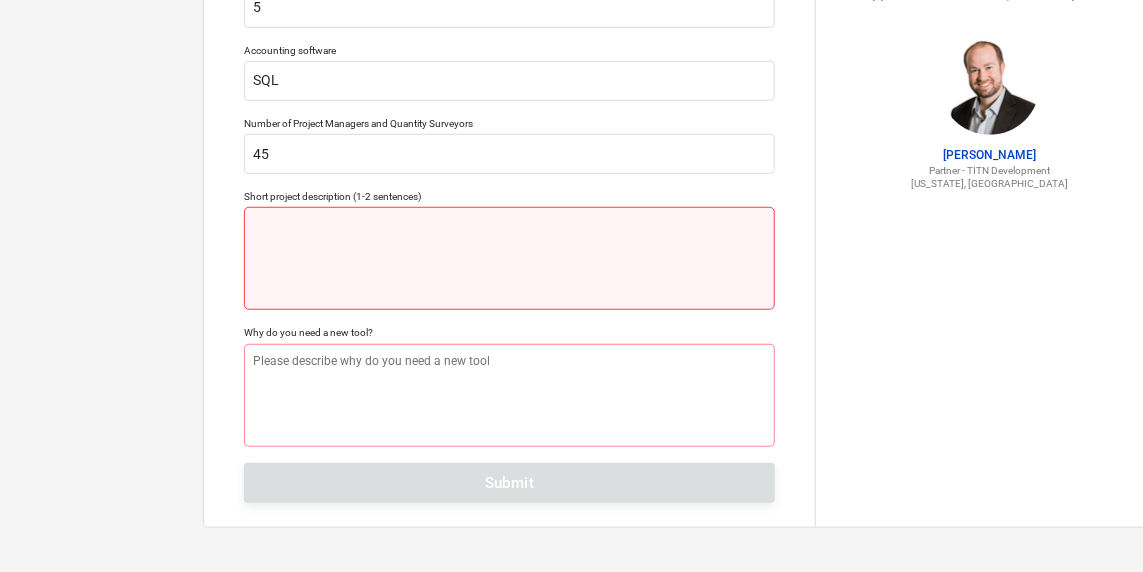 type on "x" 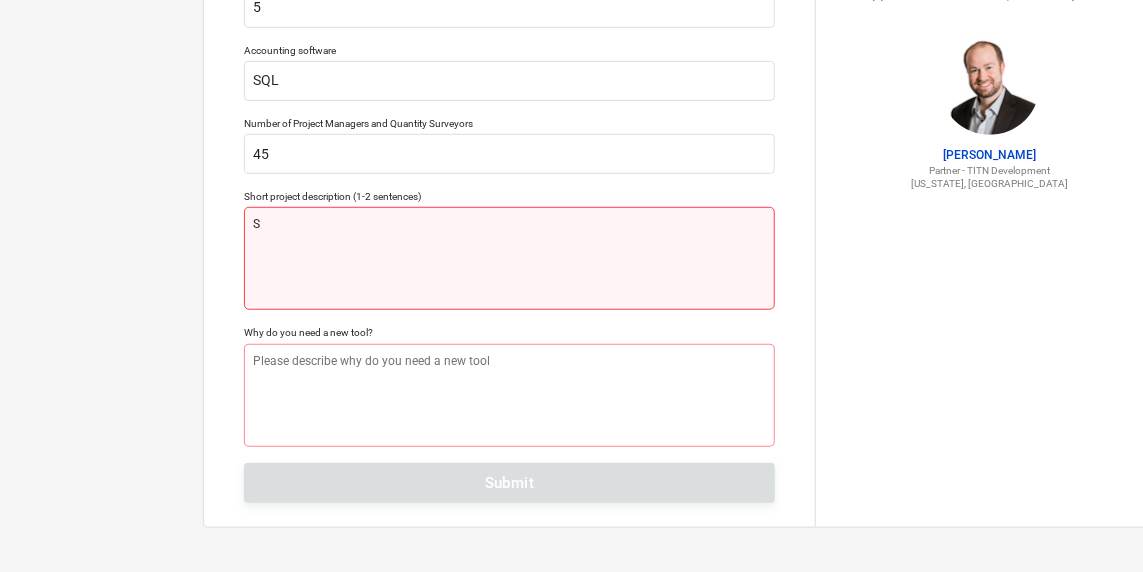 type on "x" 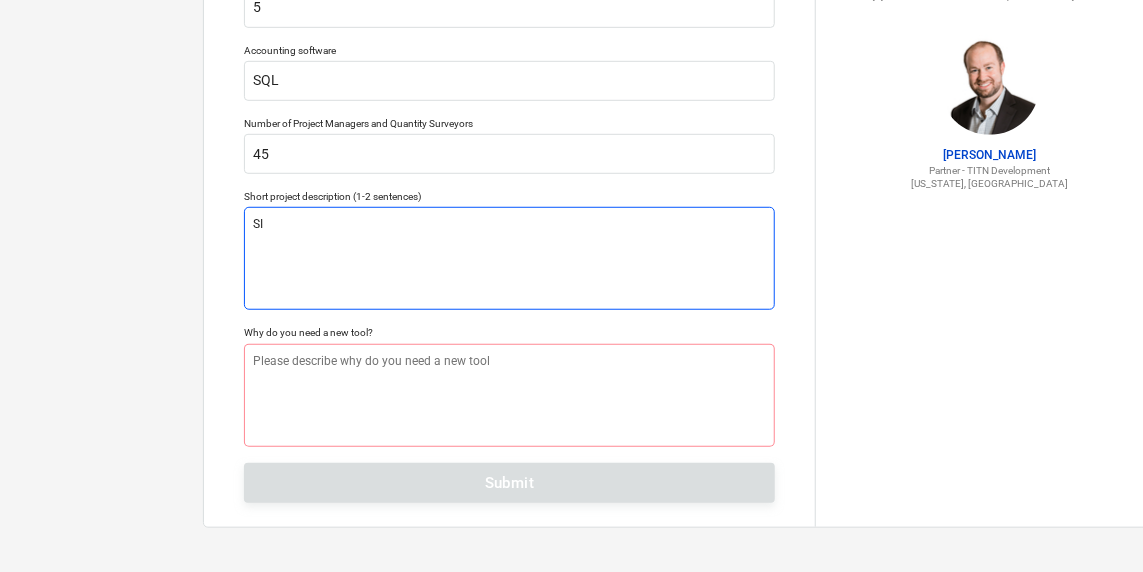 type on "x" 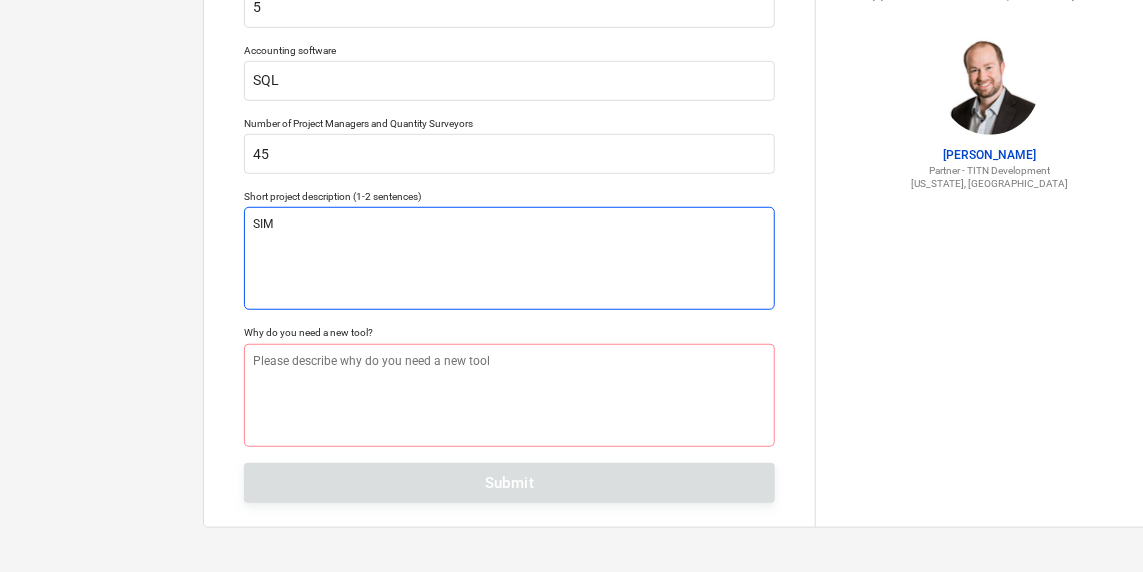type on "x" 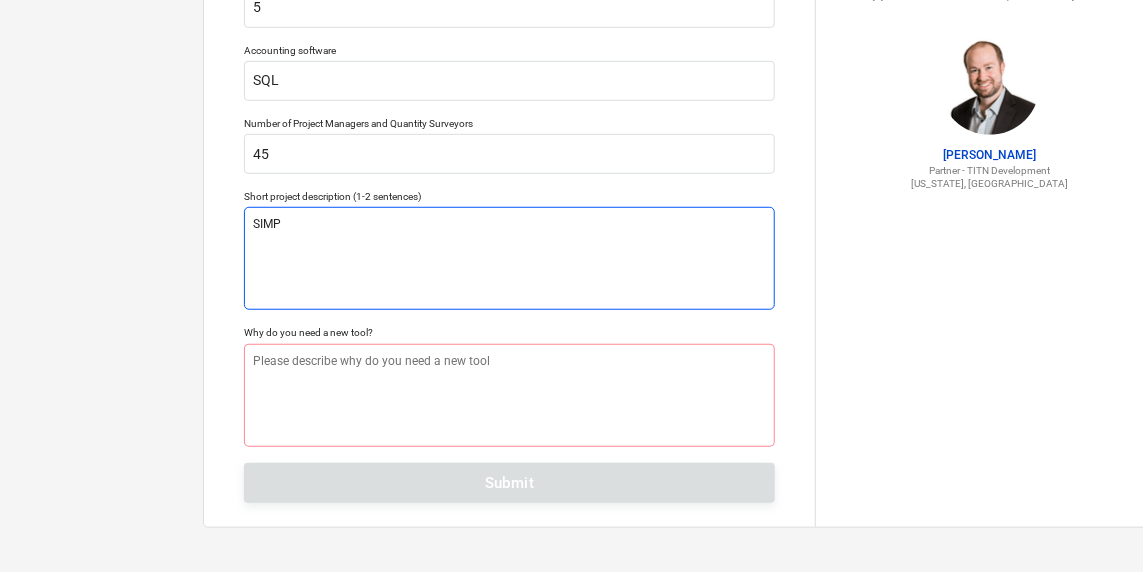 type on "x" 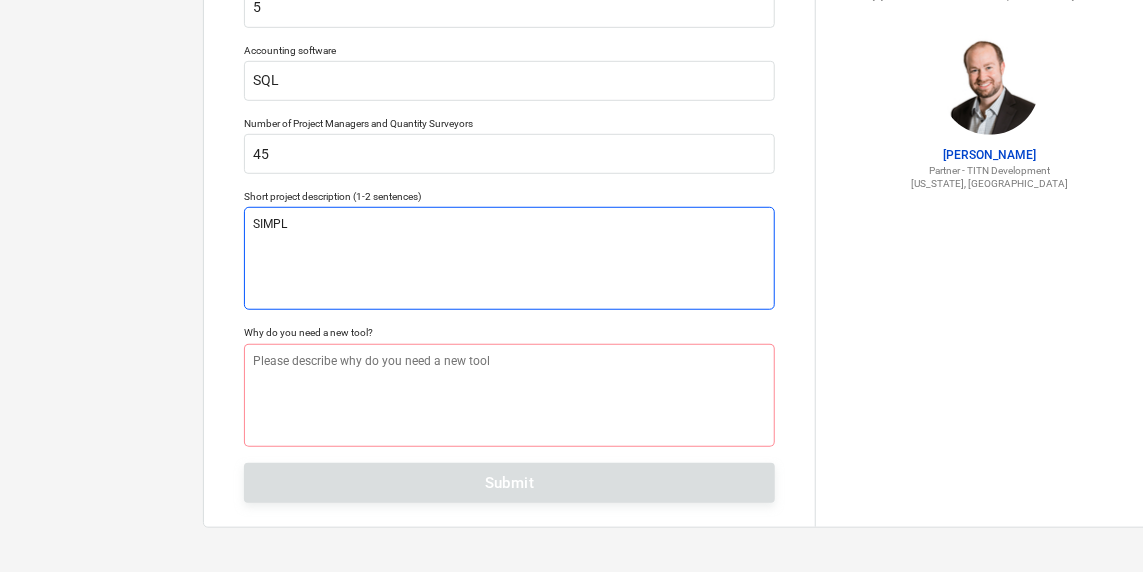 type on "x" 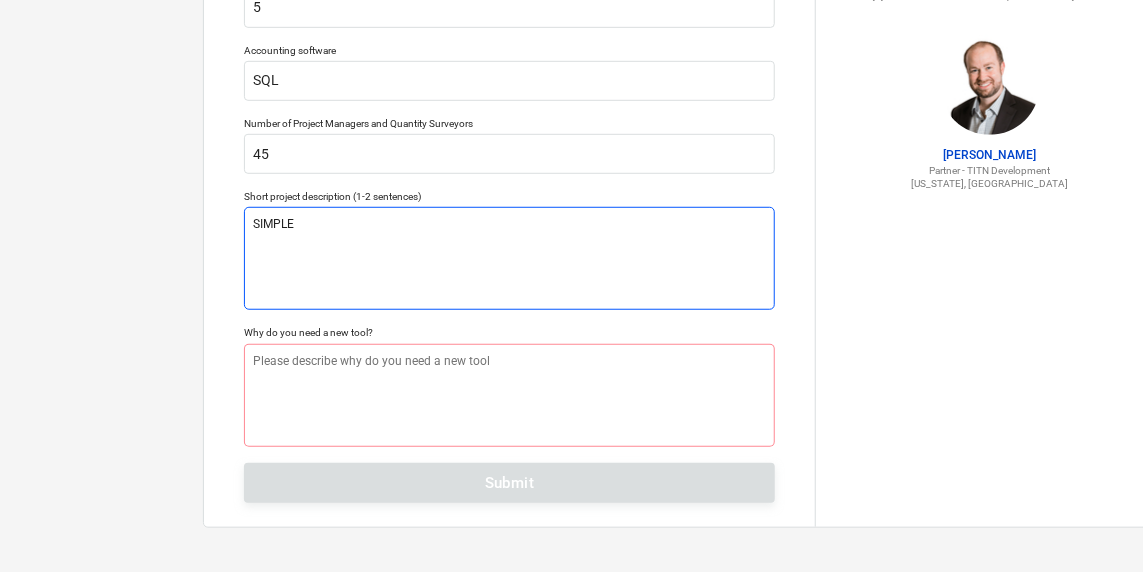 type on "x" 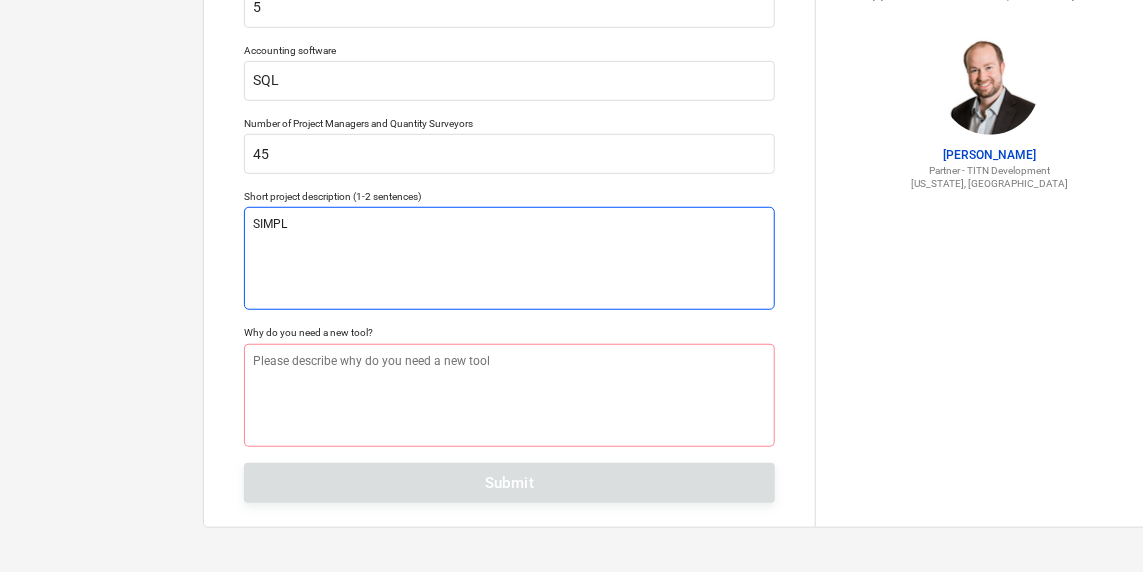 type on "x" 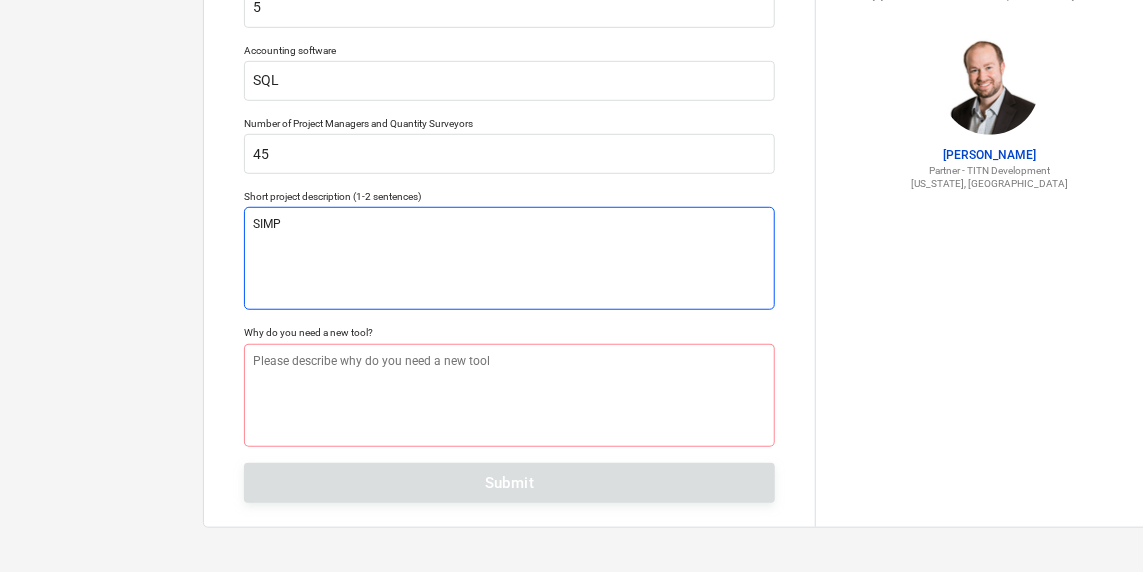 type on "x" 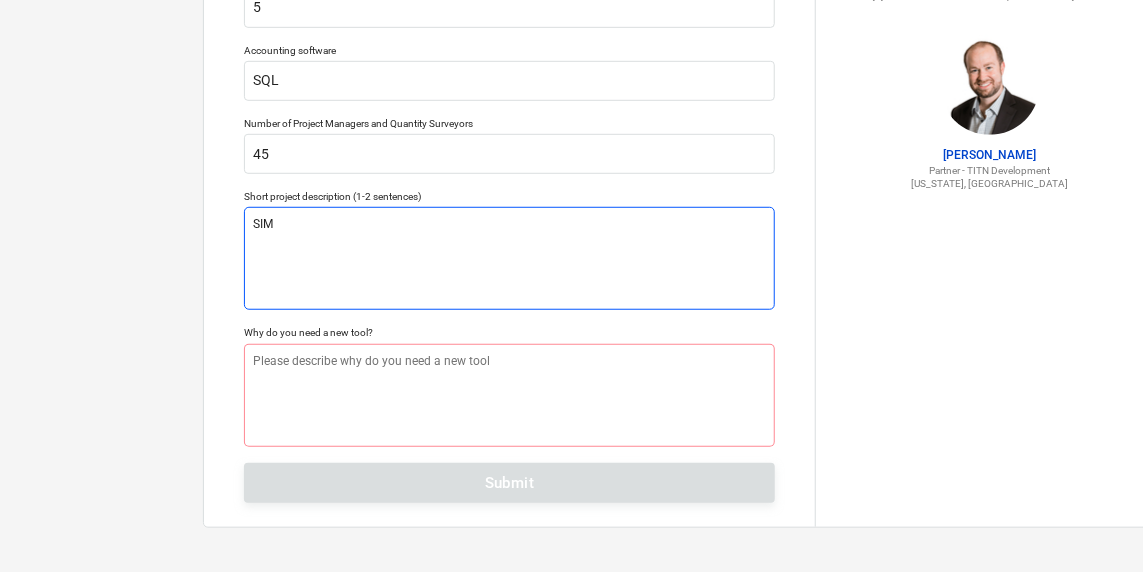 type on "x" 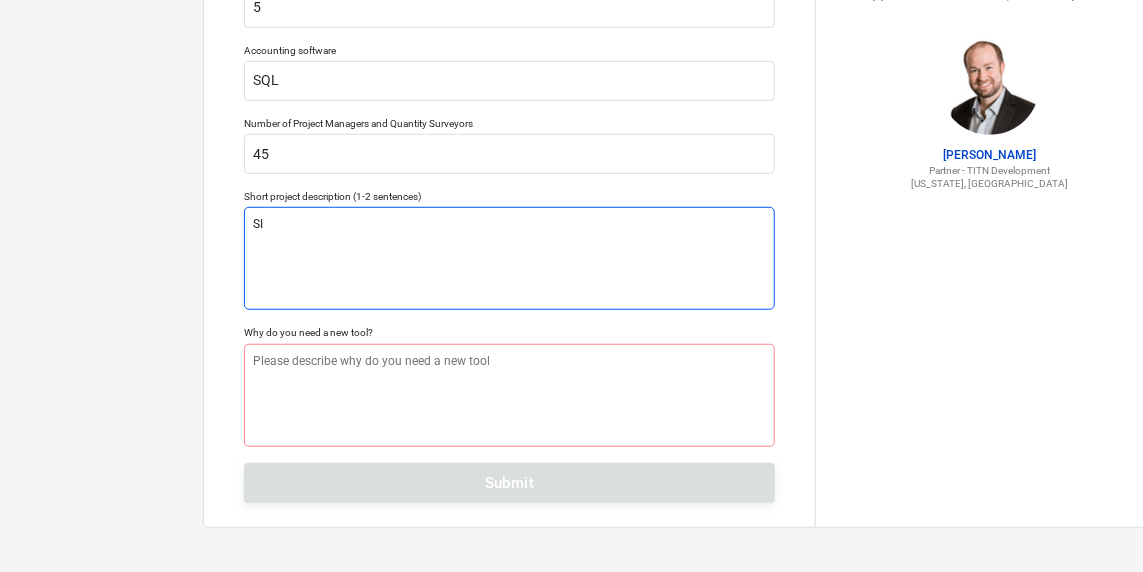 type on "x" 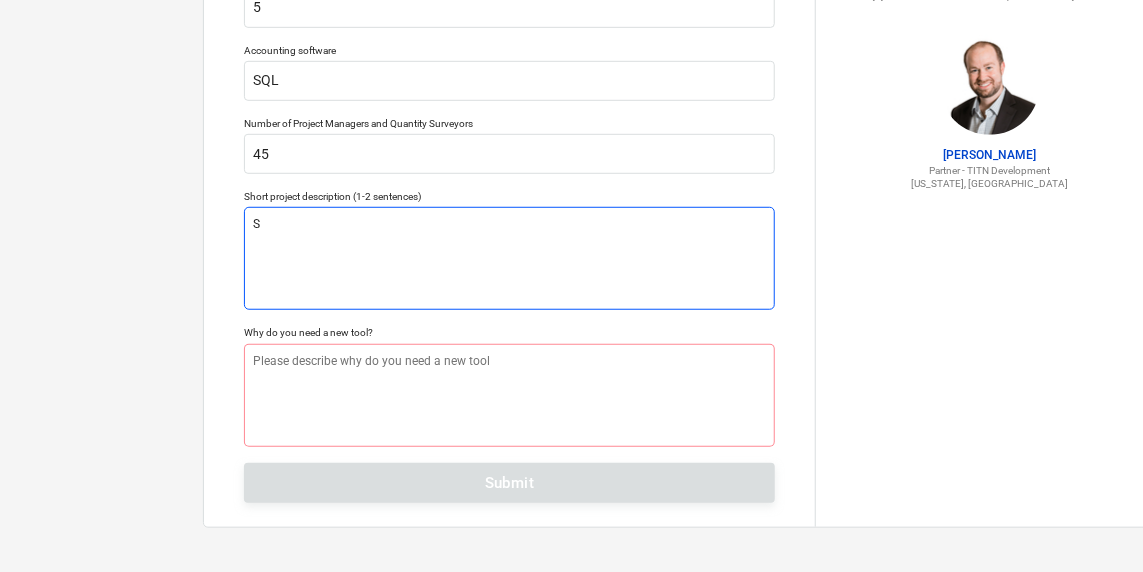 type on "x" 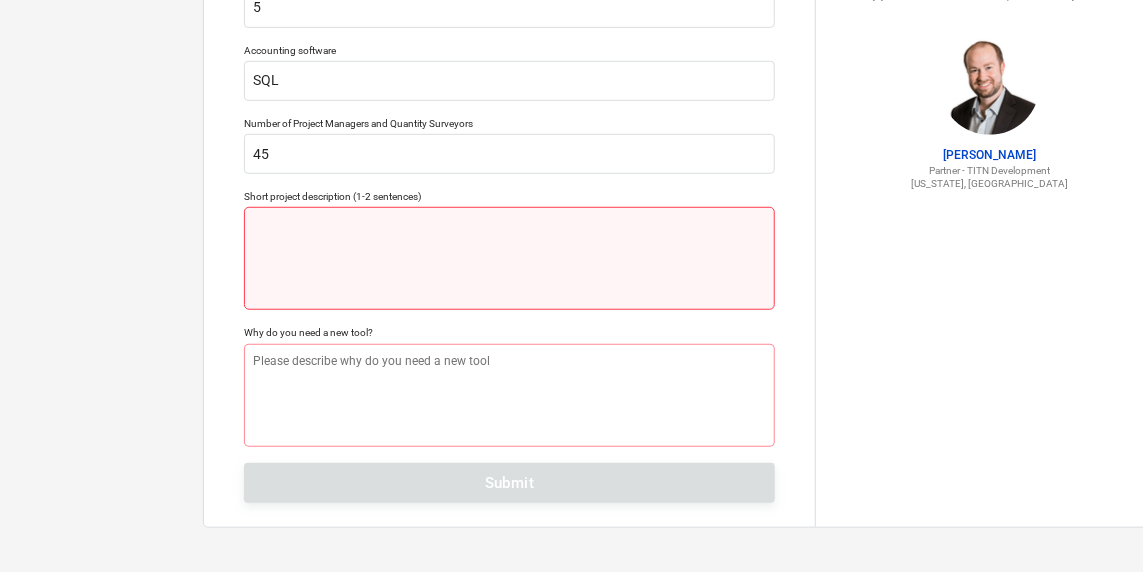 type on "x" 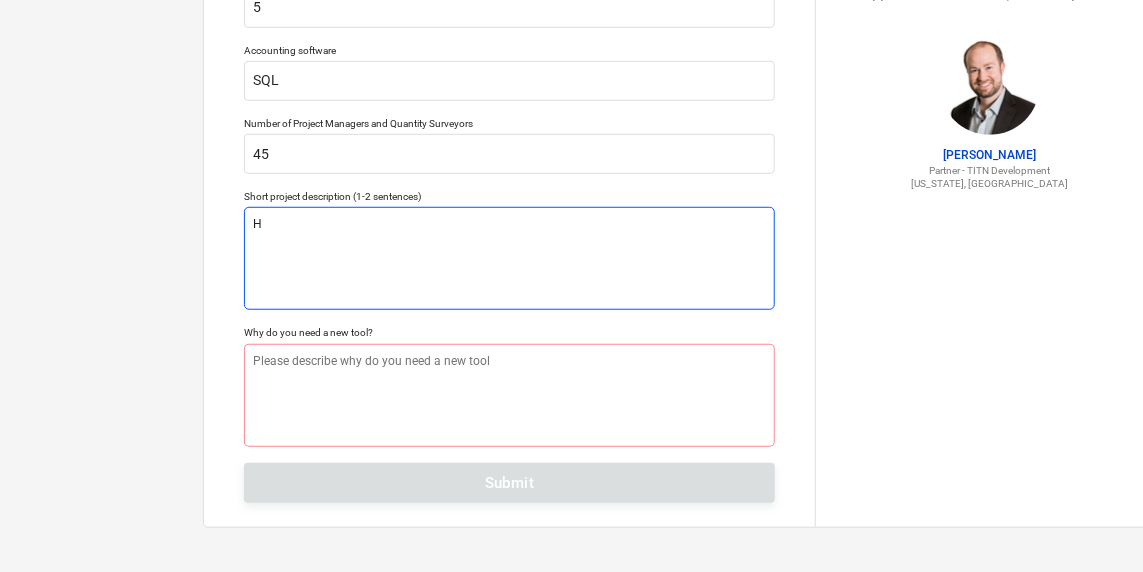 type on "x" 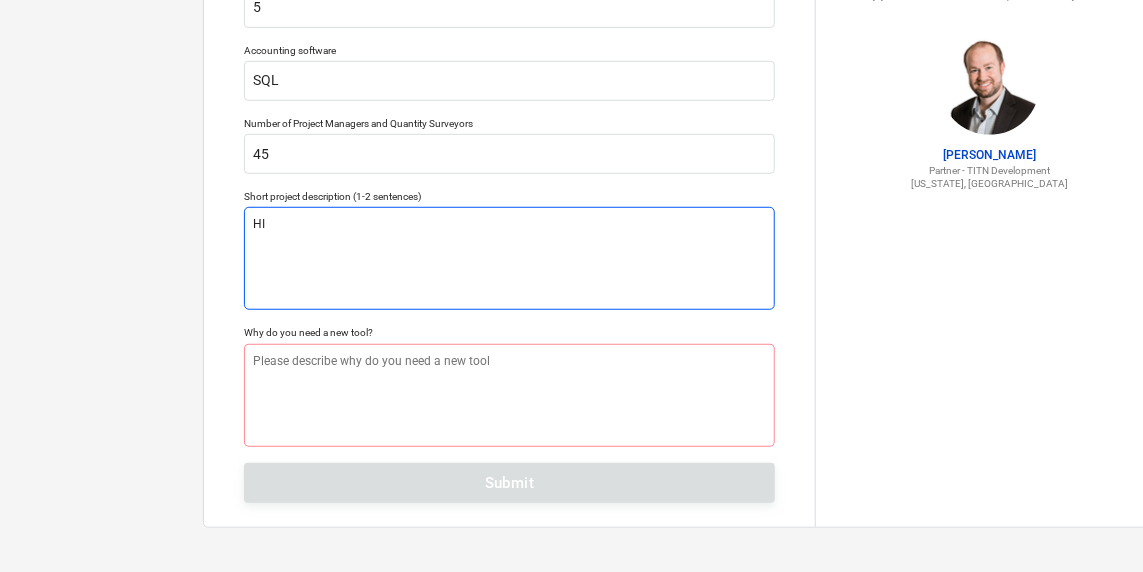 type on "x" 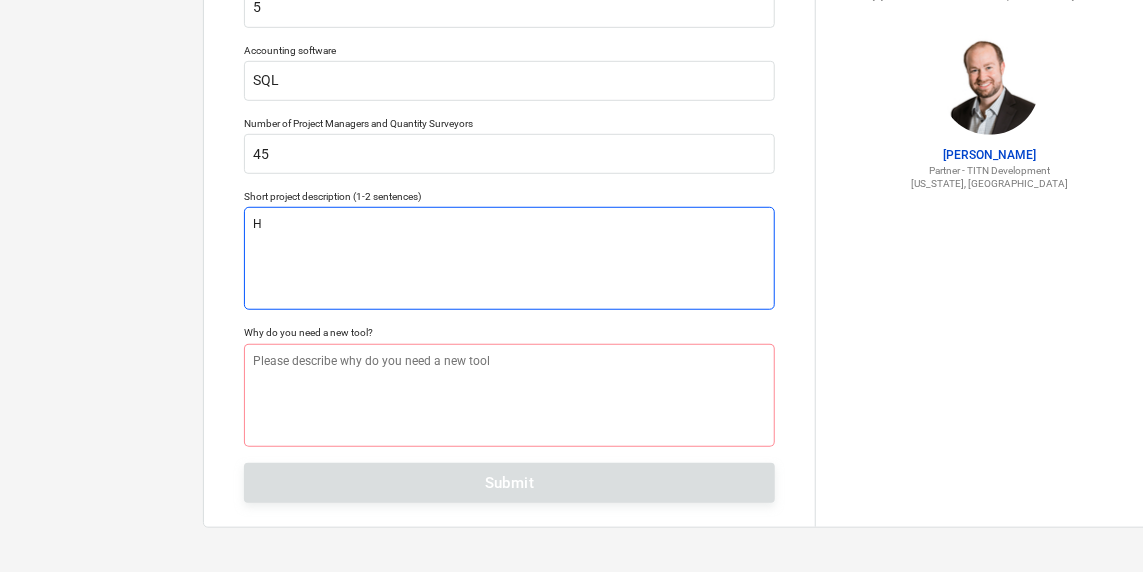 type on "x" 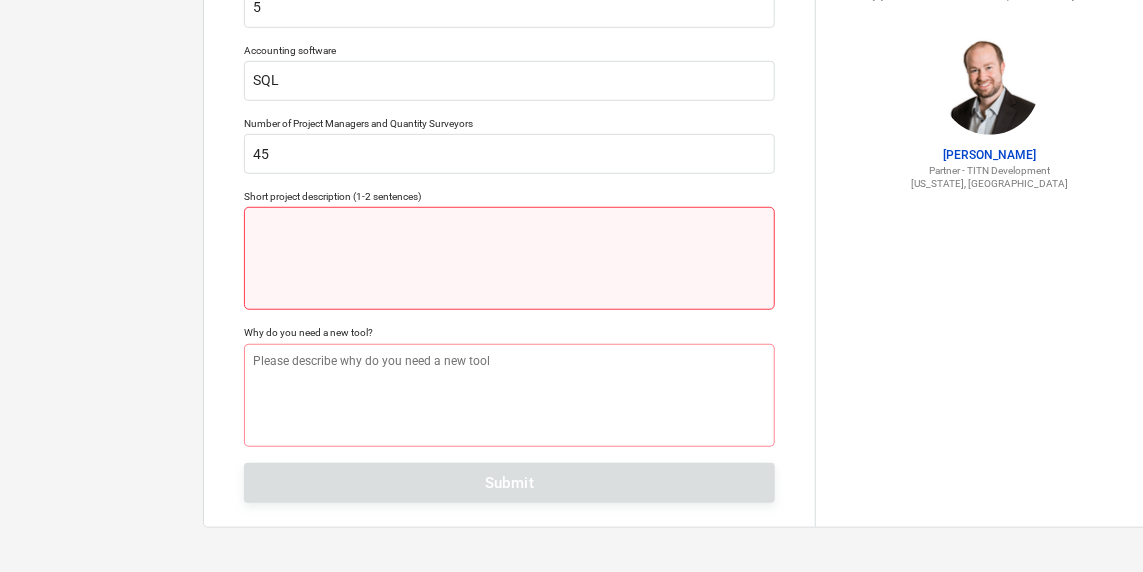 type on "x" 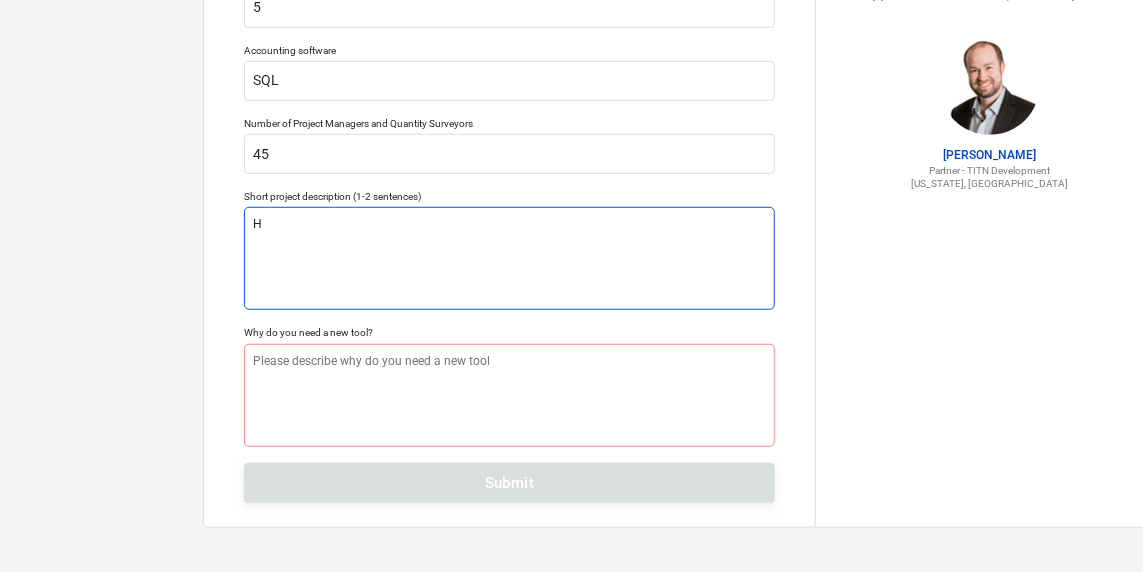 type on "x" 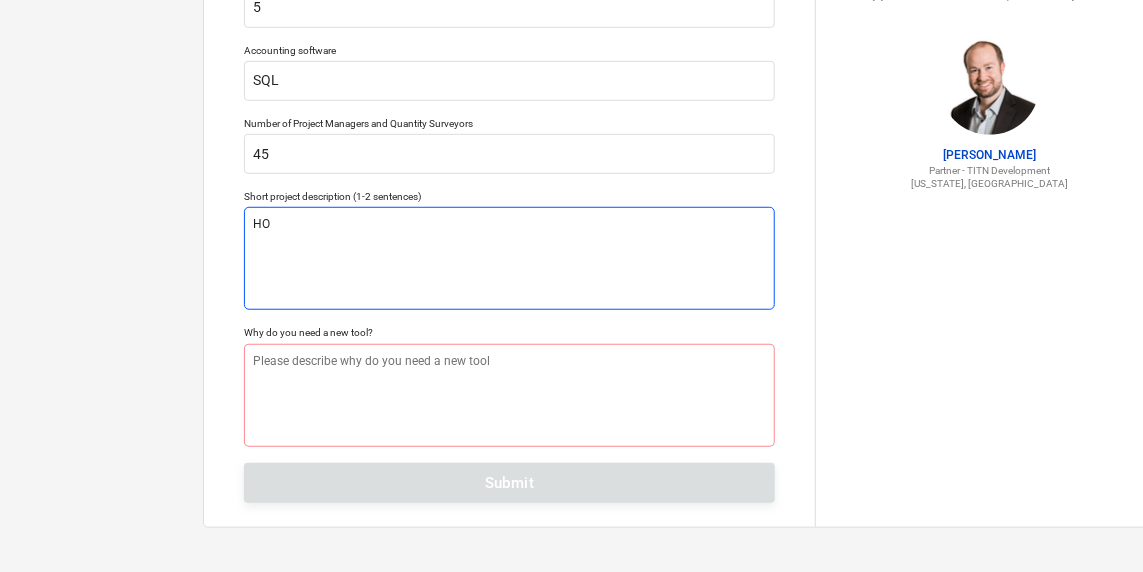 type on "x" 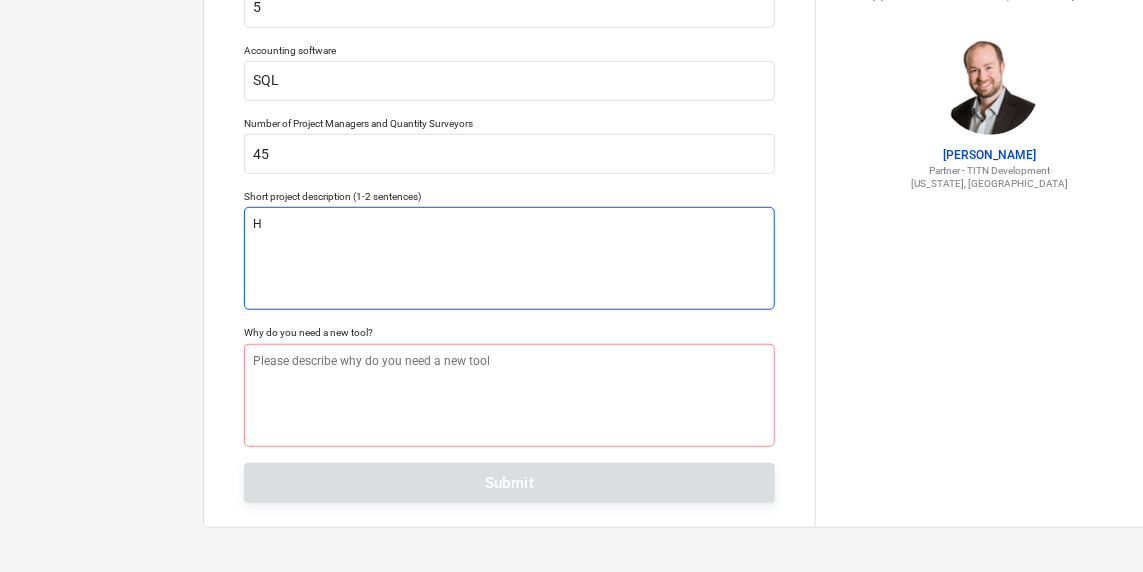 type on "x" 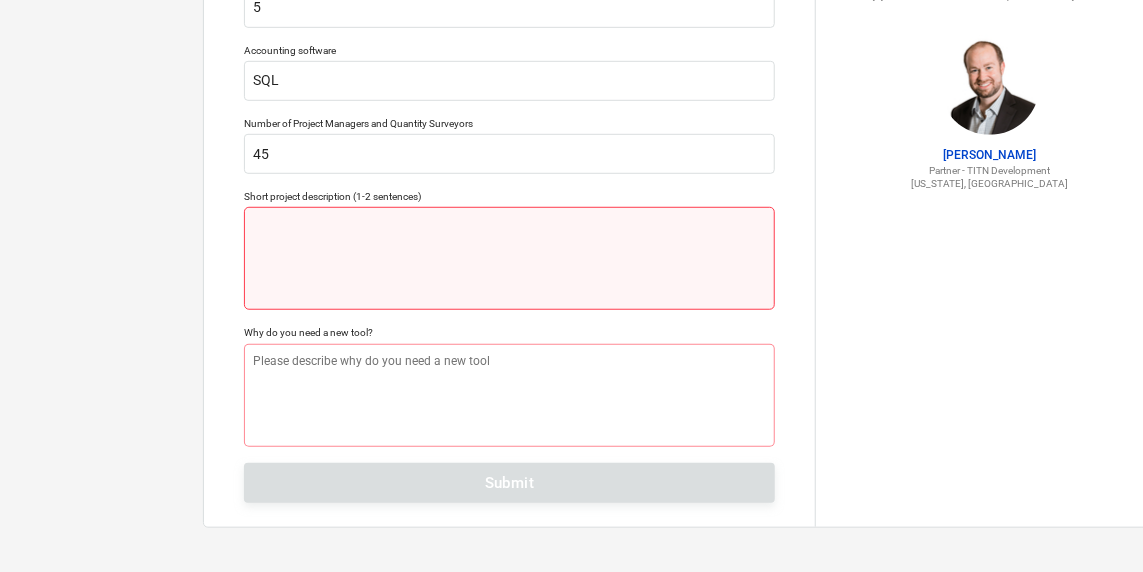 type on "x" 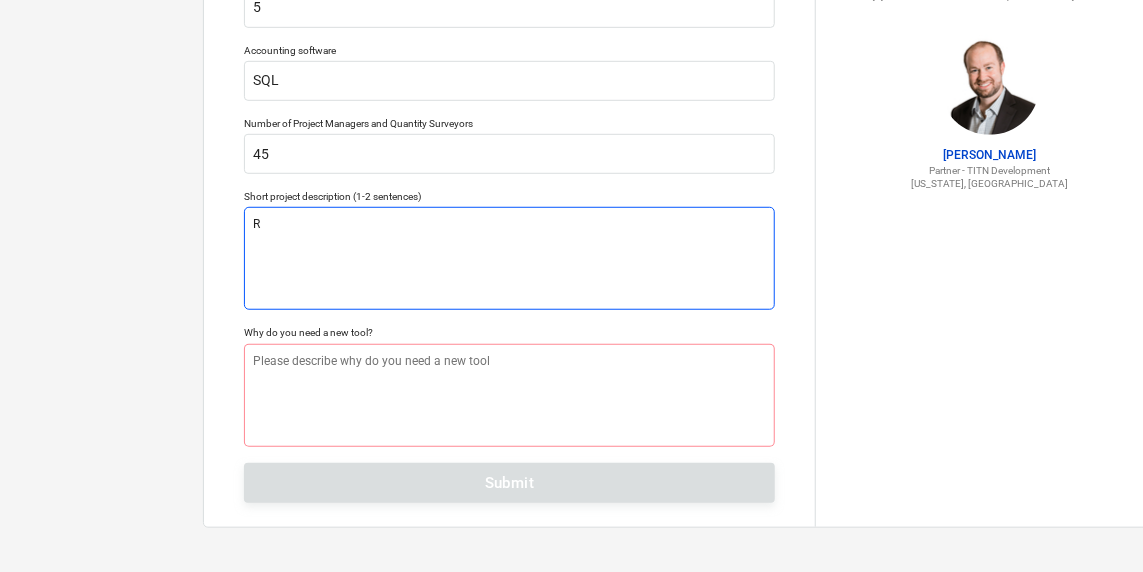 type on "x" 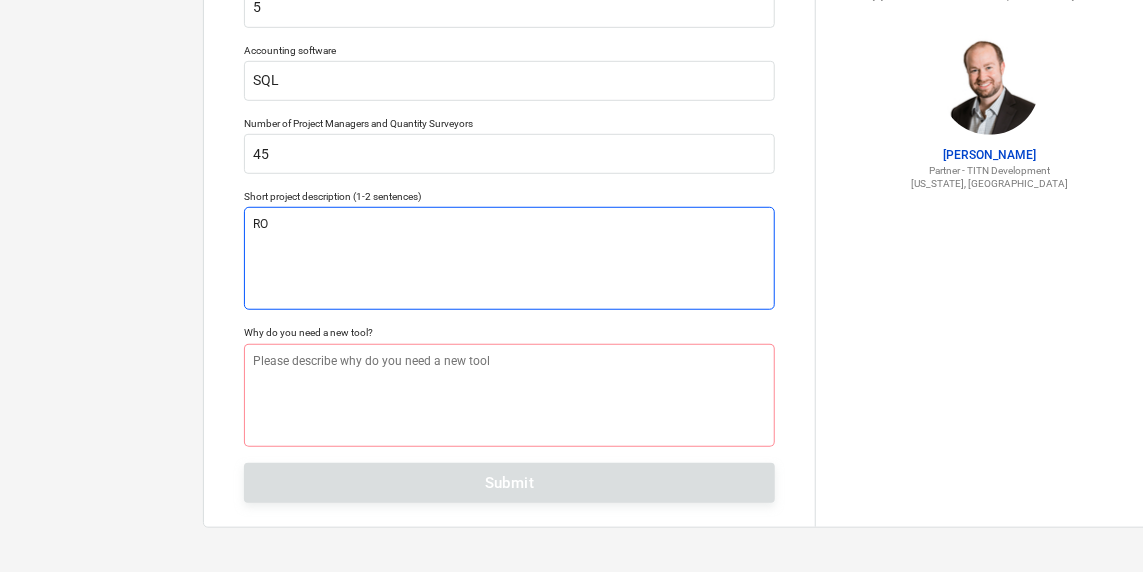 type on "x" 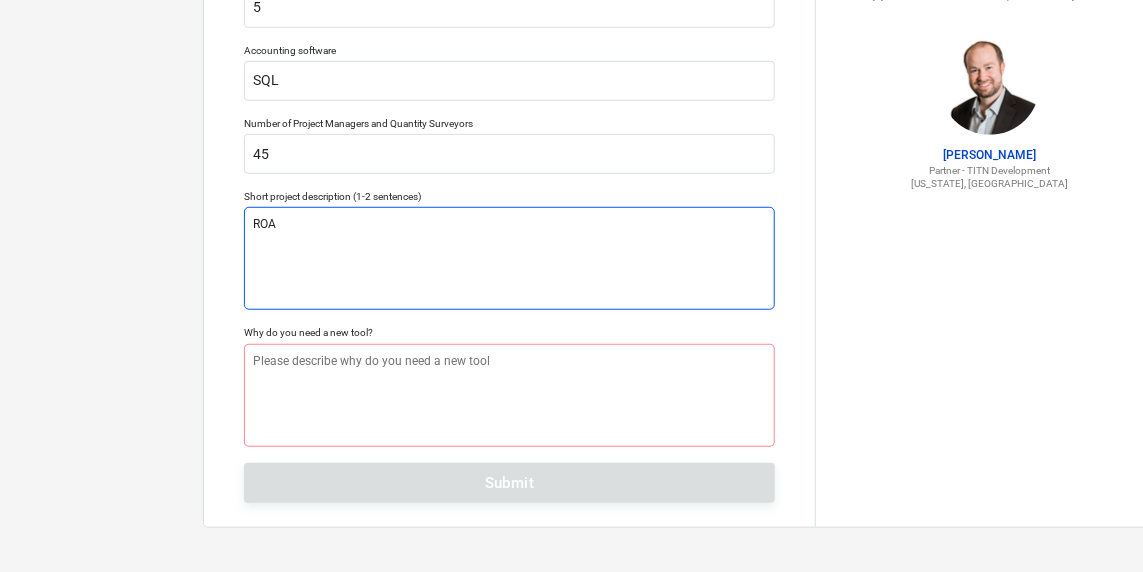 type on "x" 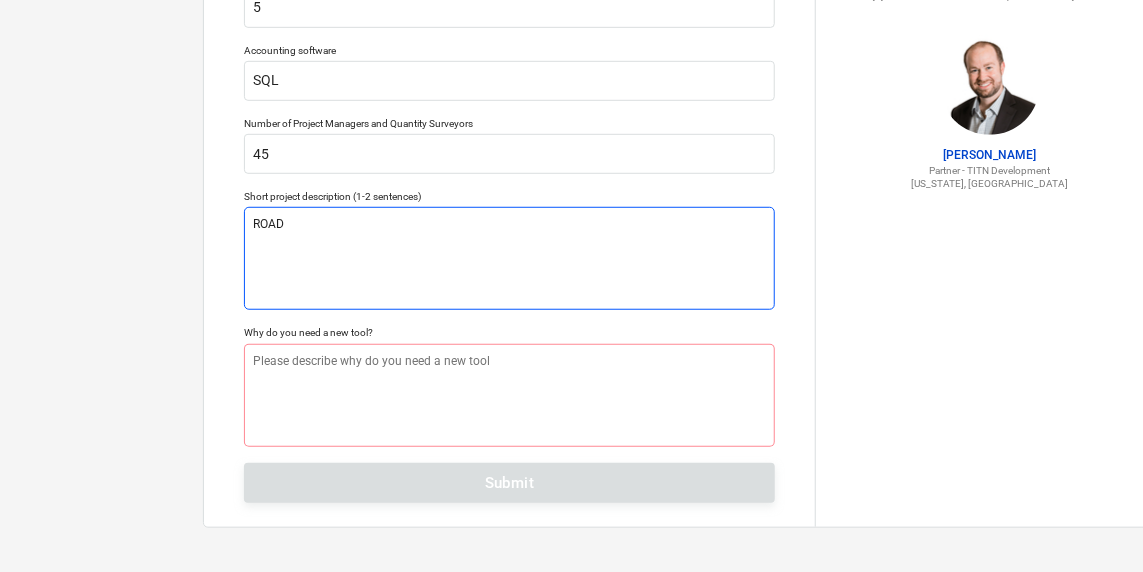 type on "x" 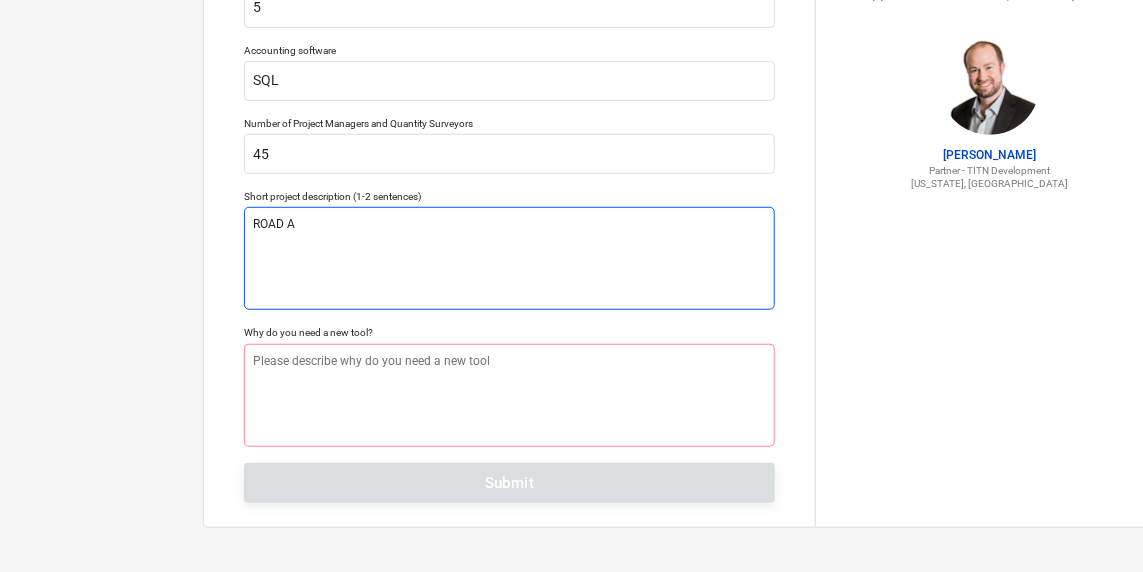 type on "x" 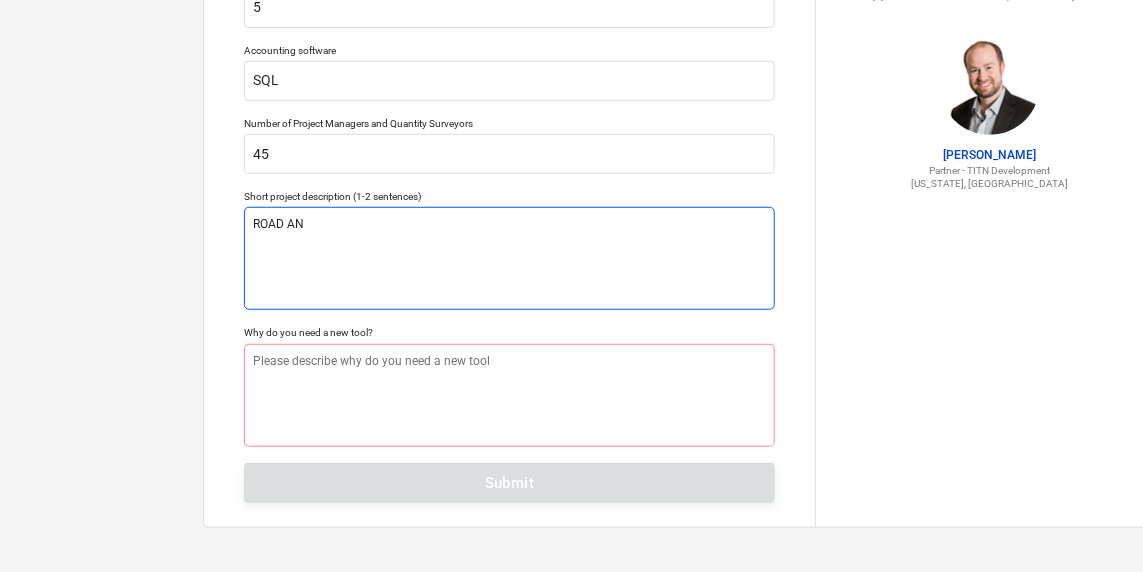 type on "ROAD AND" 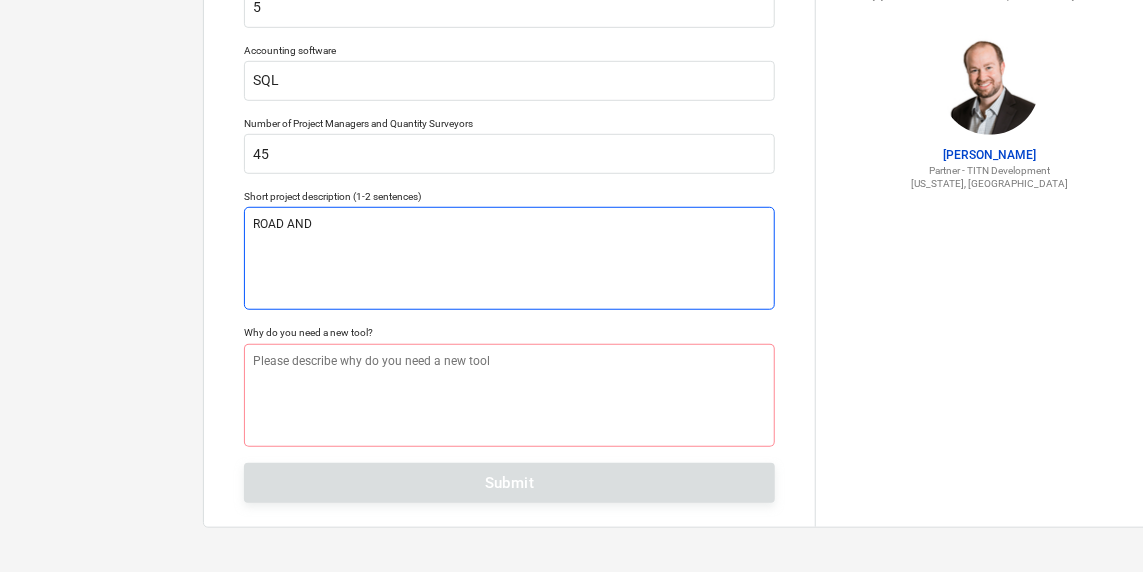 type on "x" 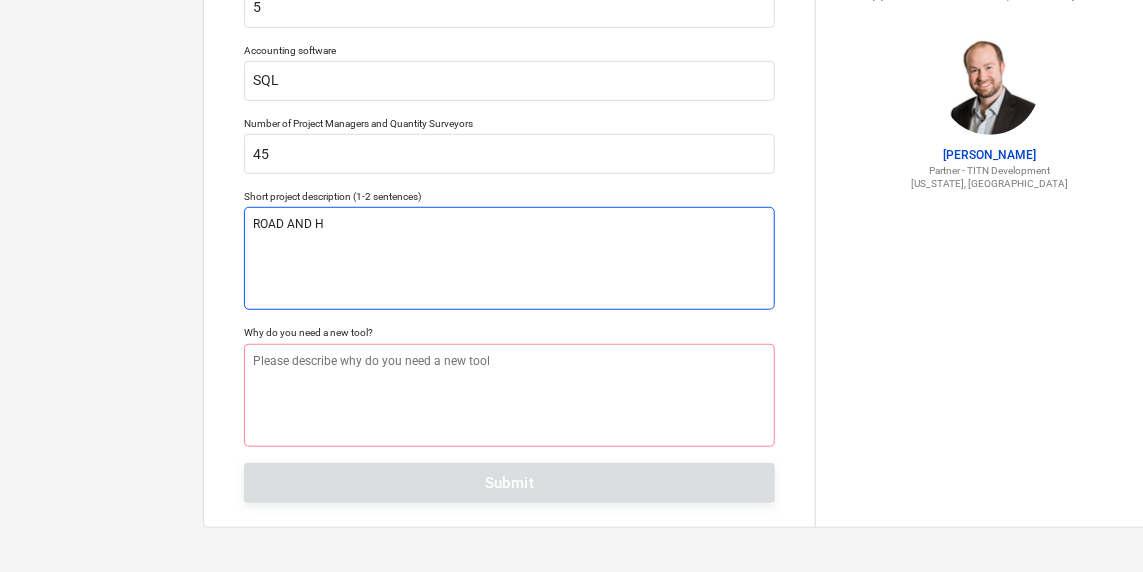 type on "x" 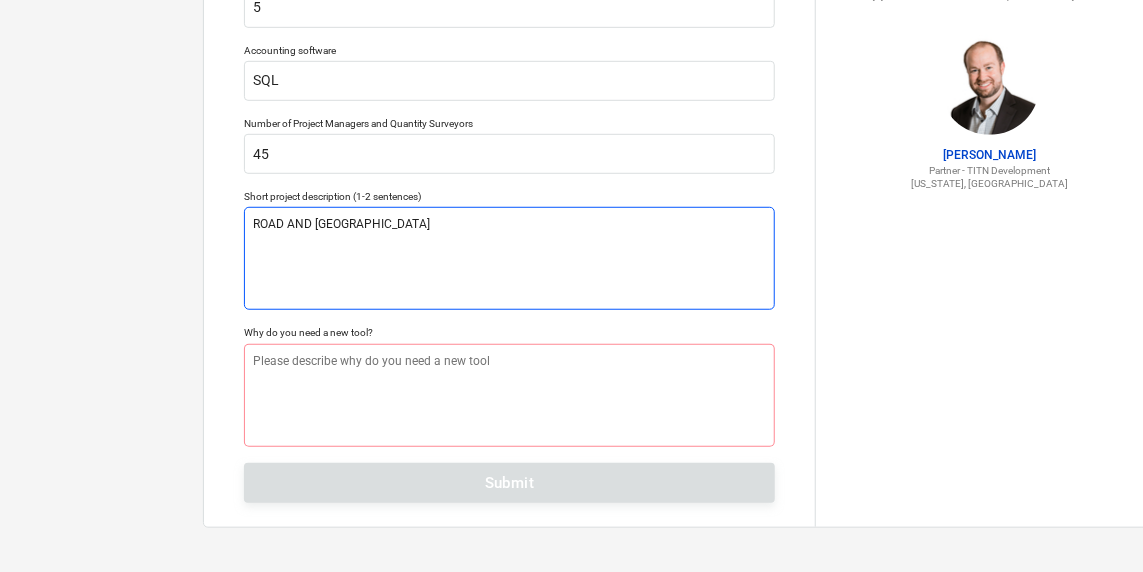 type on "x" 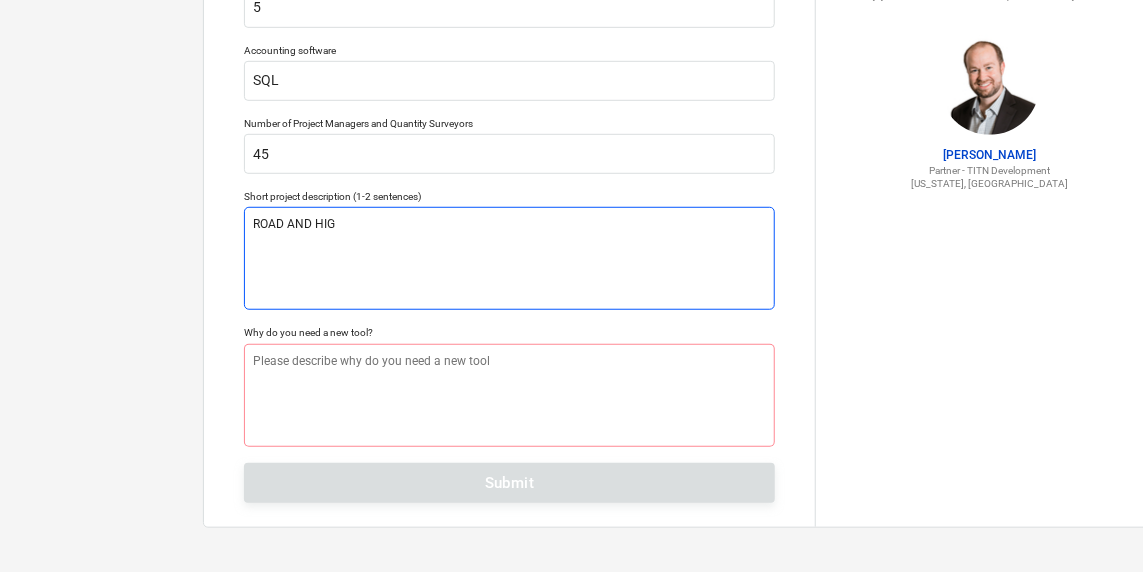 type on "x" 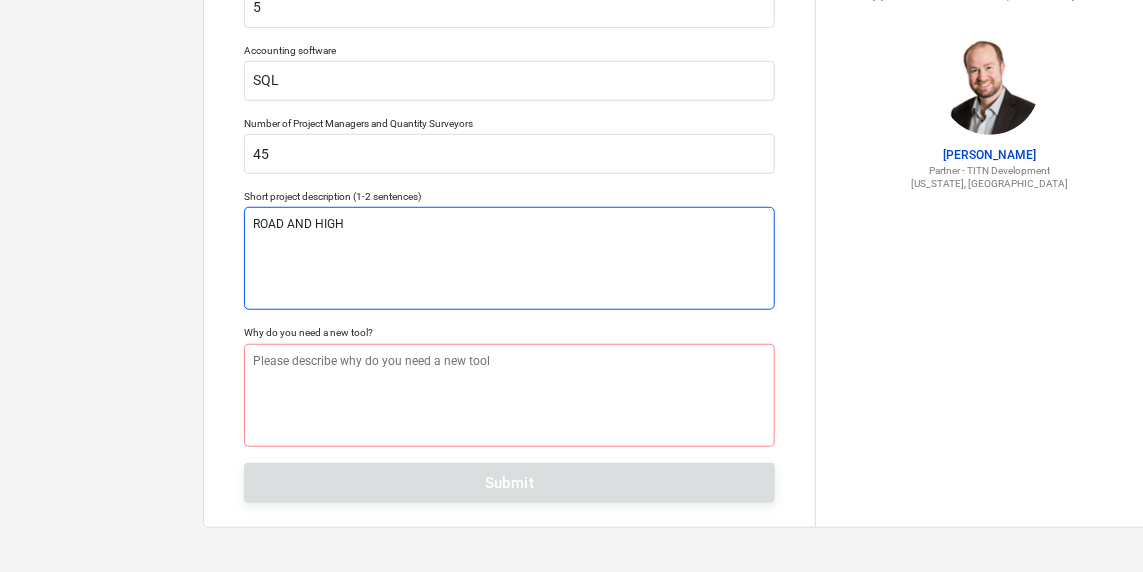 type on "x" 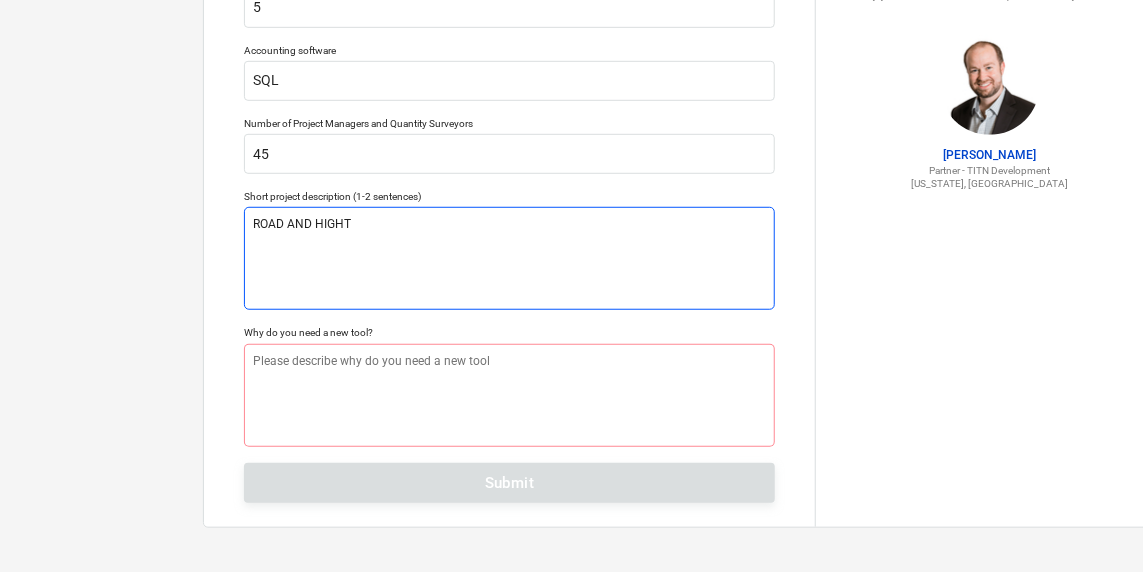 type on "x" 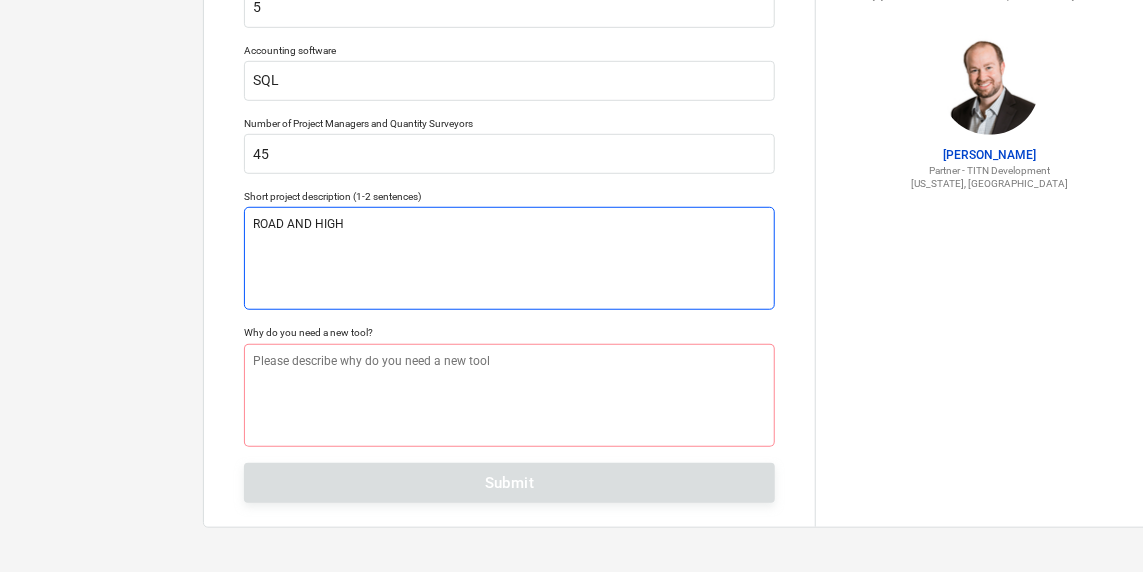 type on "x" 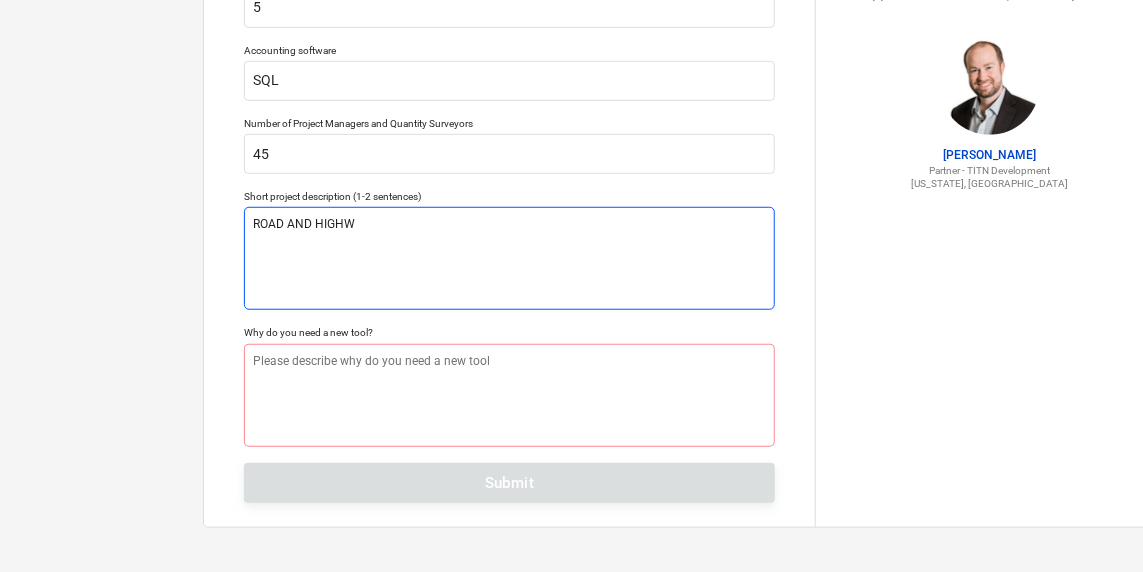 type on "x" 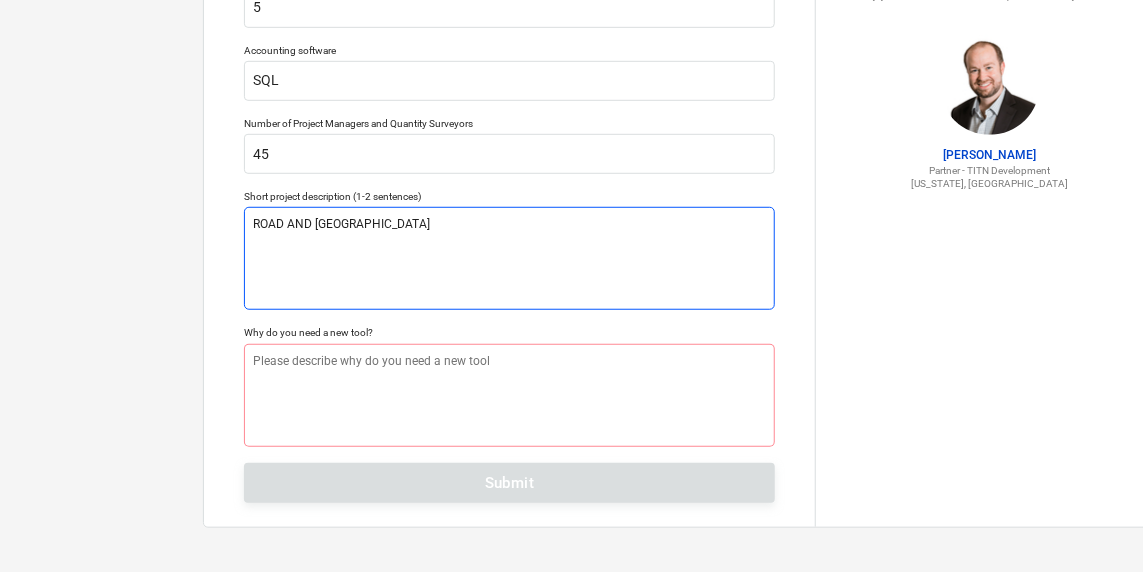 type on "x" 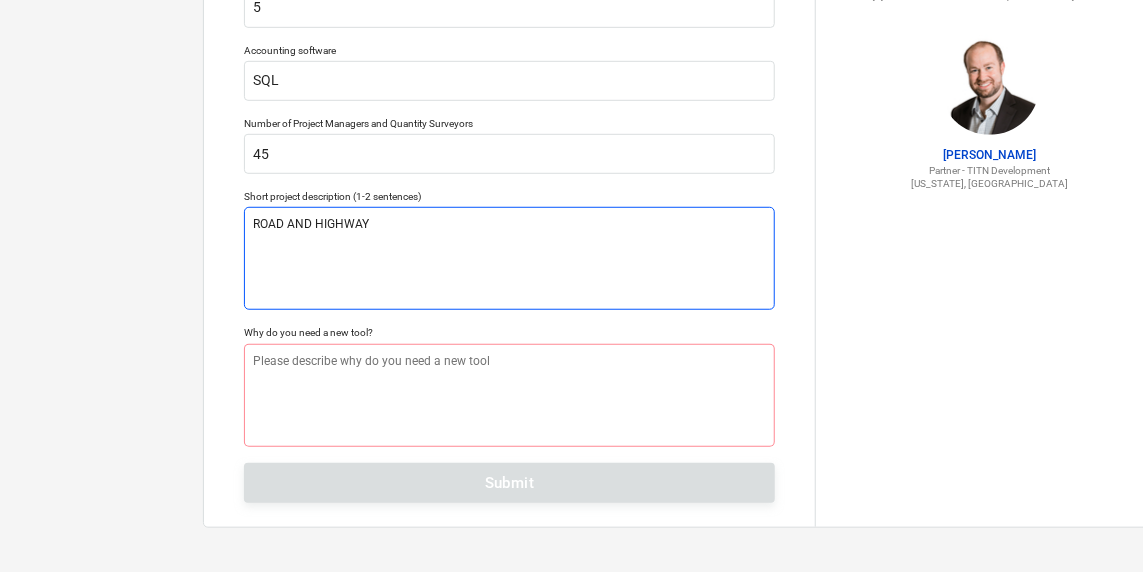 type on "x" 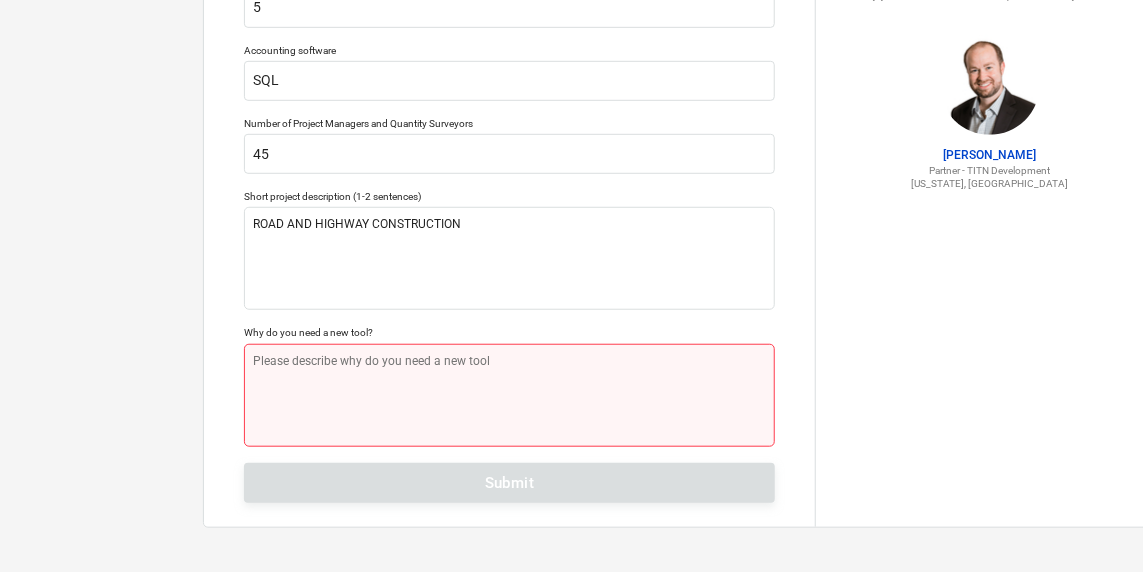 click at bounding box center (509, 395) 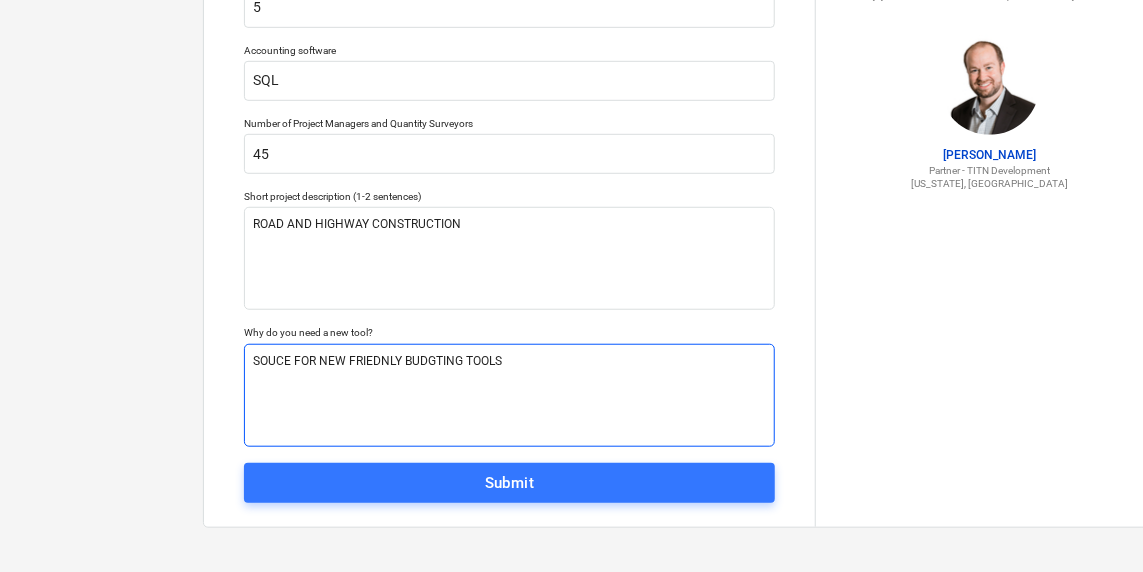 scroll, scrollTop: 0, scrollLeft: 0, axis: both 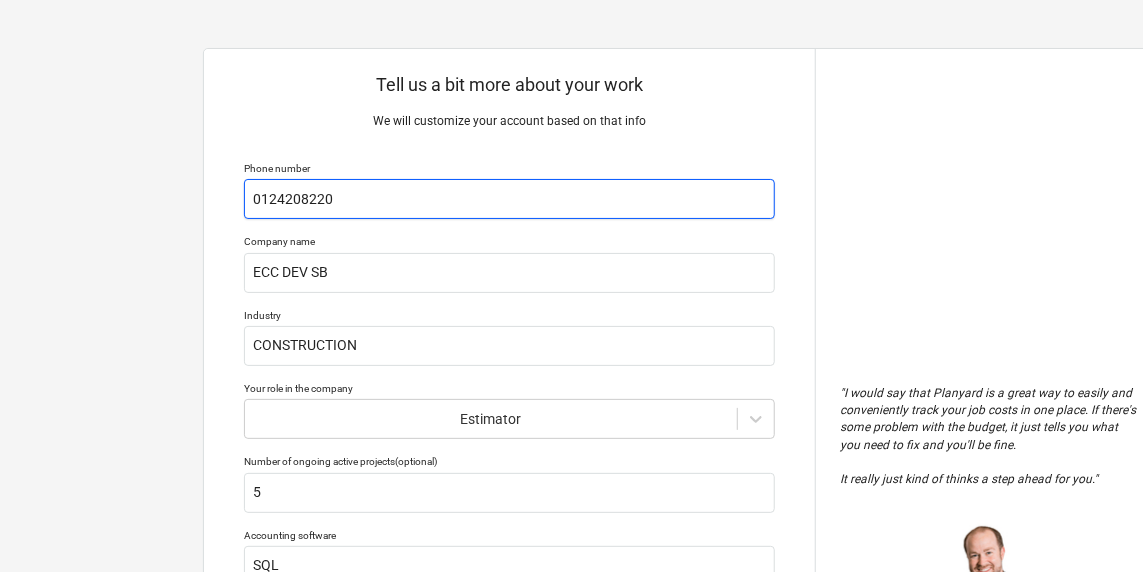 click on "0124208220" at bounding box center (509, 199) 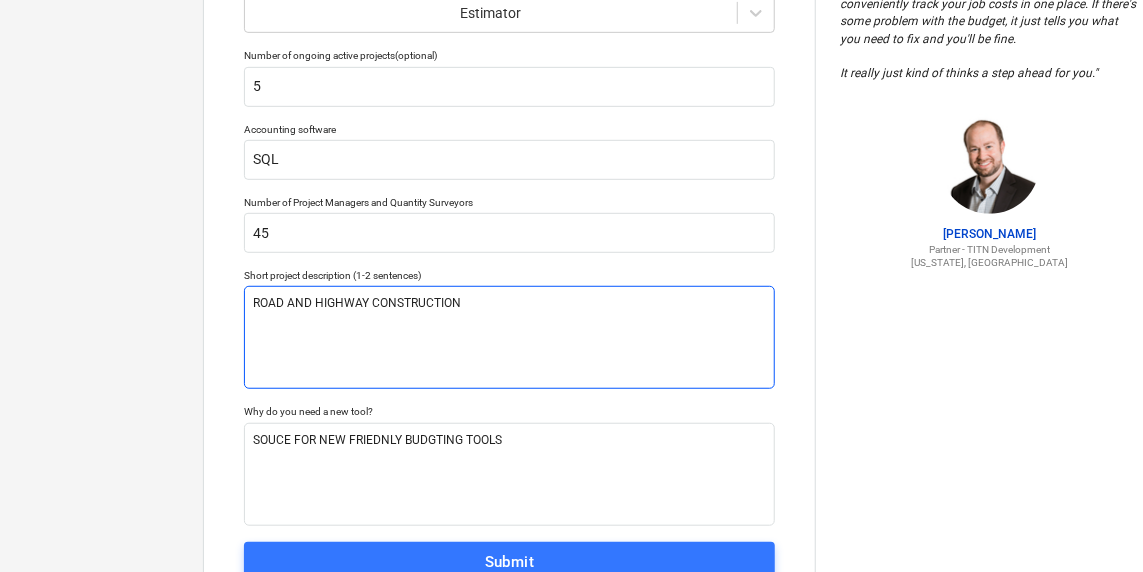scroll, scrollTop: 485, scrollLeft: 0, axis: vertical 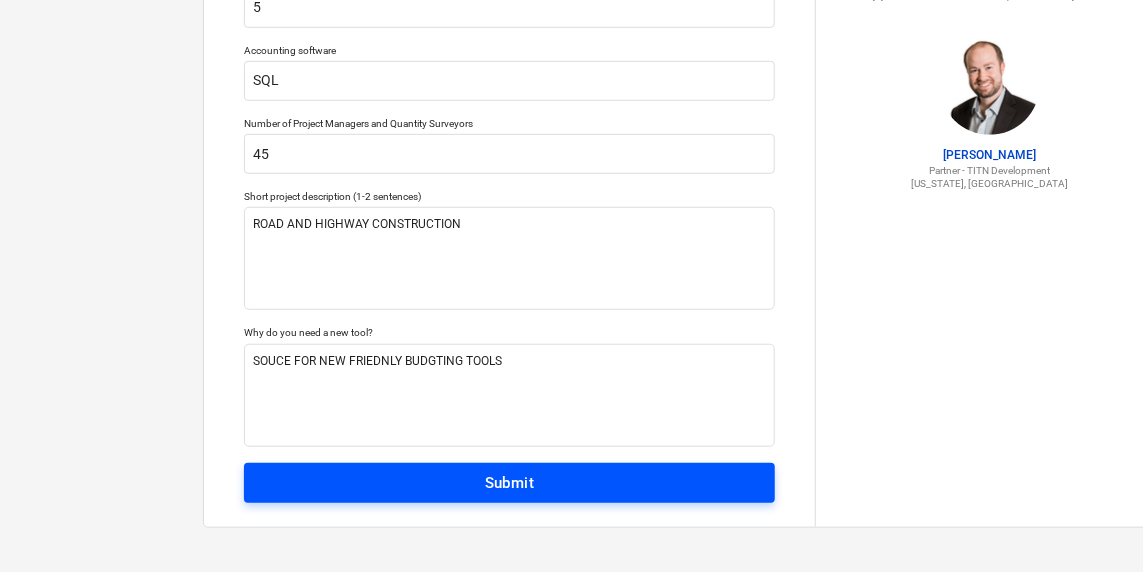 click on "Submit" at bounding box center [510, 483] 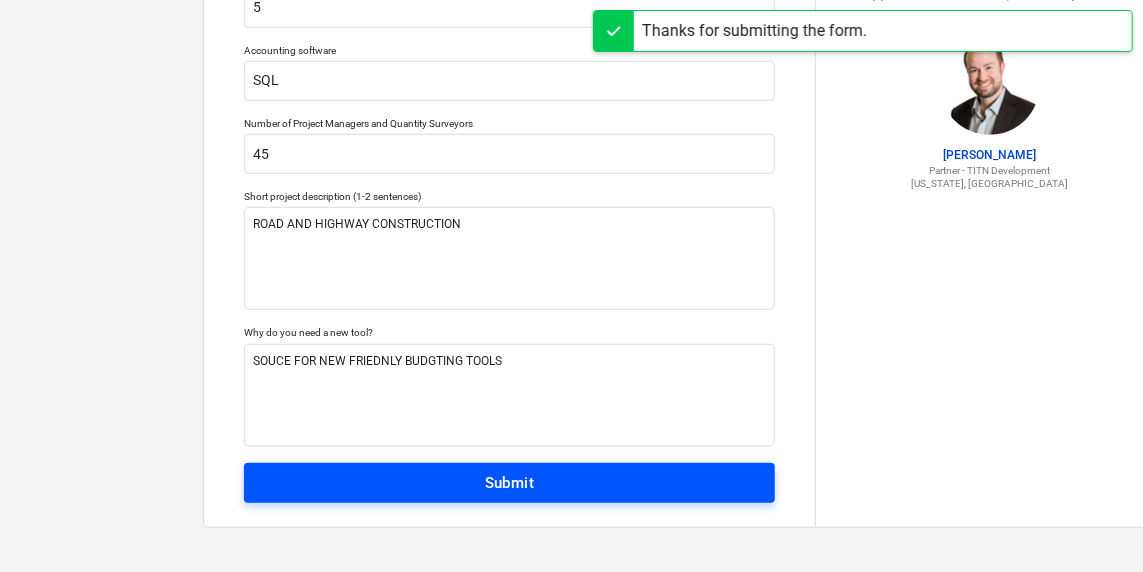 scroll, scrollTop: 19, scrollLeft: 0, axis: vertical 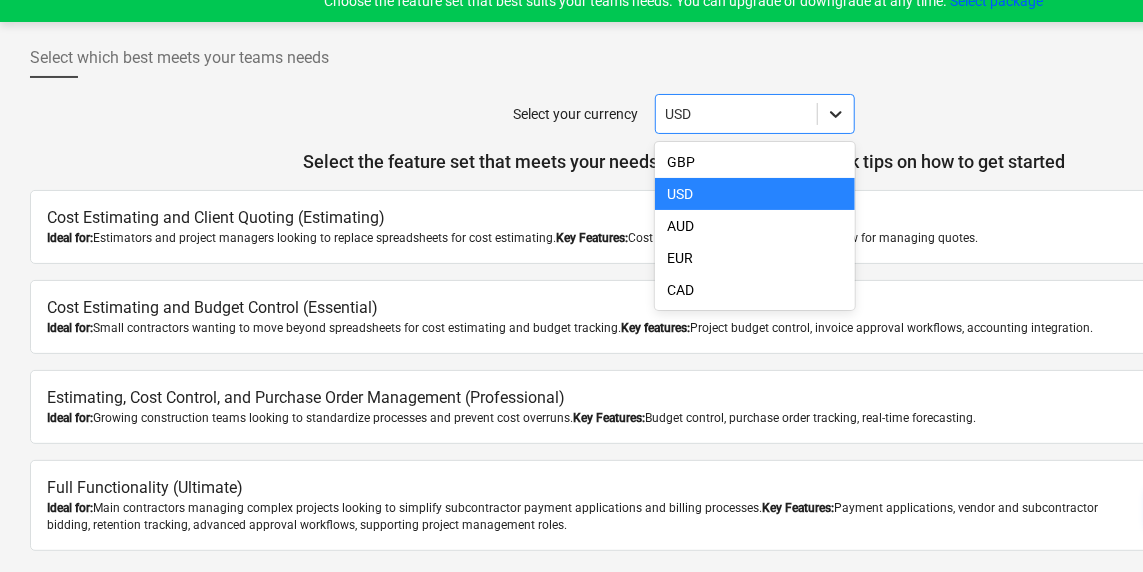 click 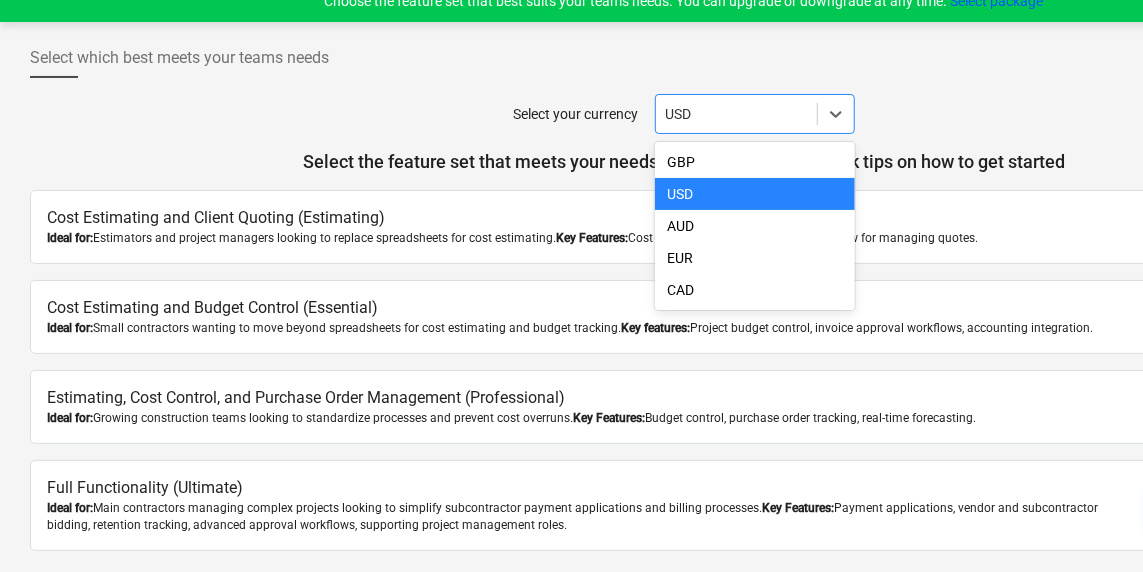 click on "USD" at bounding box center [755, 194] 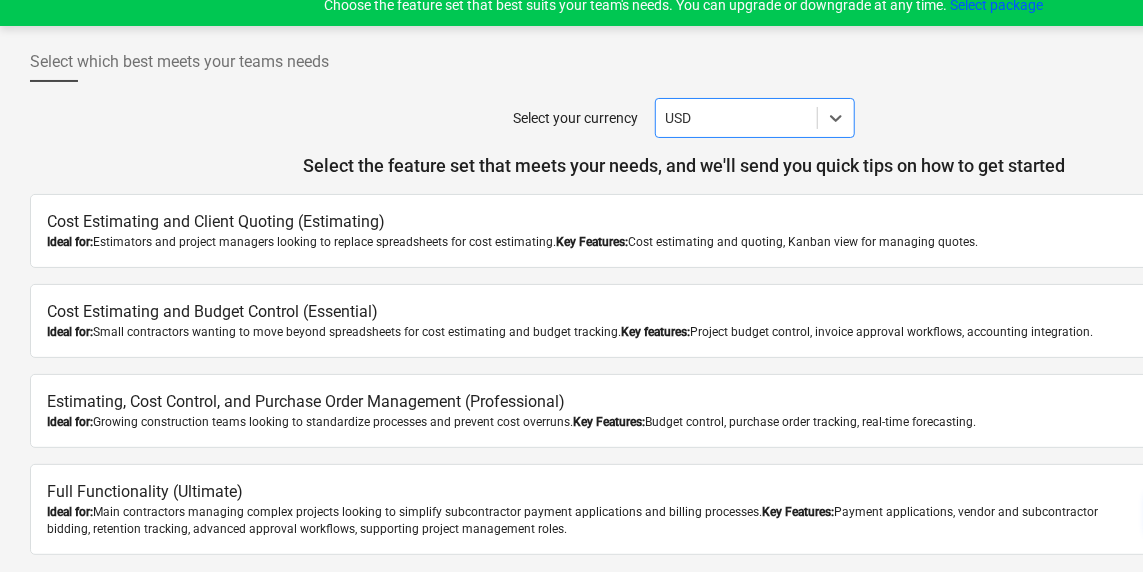 scroll, scrollTop: 19, scrollLeft: 0, axis: vertical 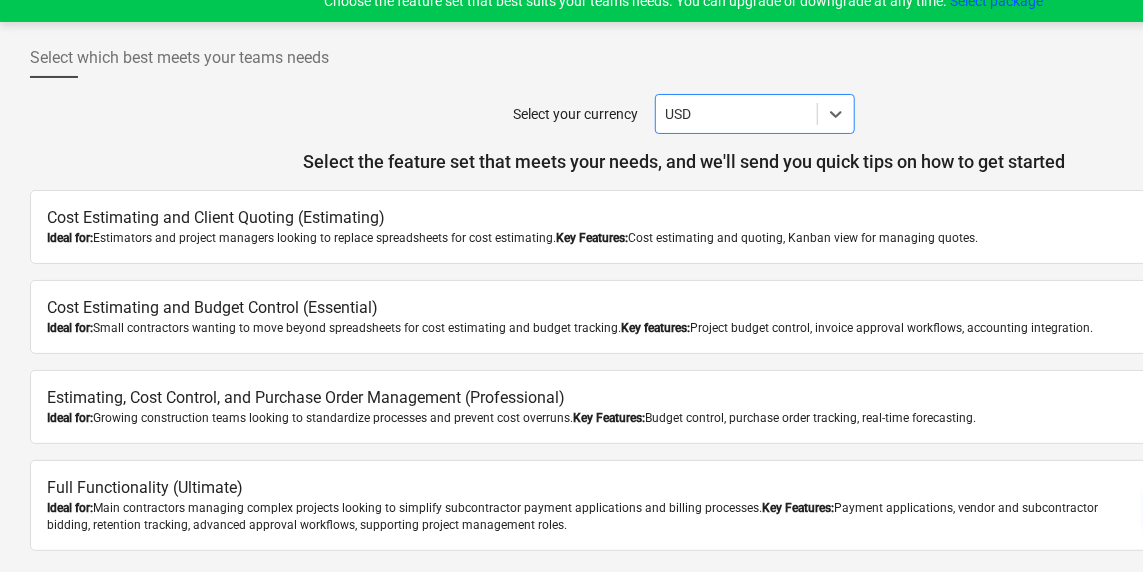 click on "Key Features:" at bounding box center [592, 238] 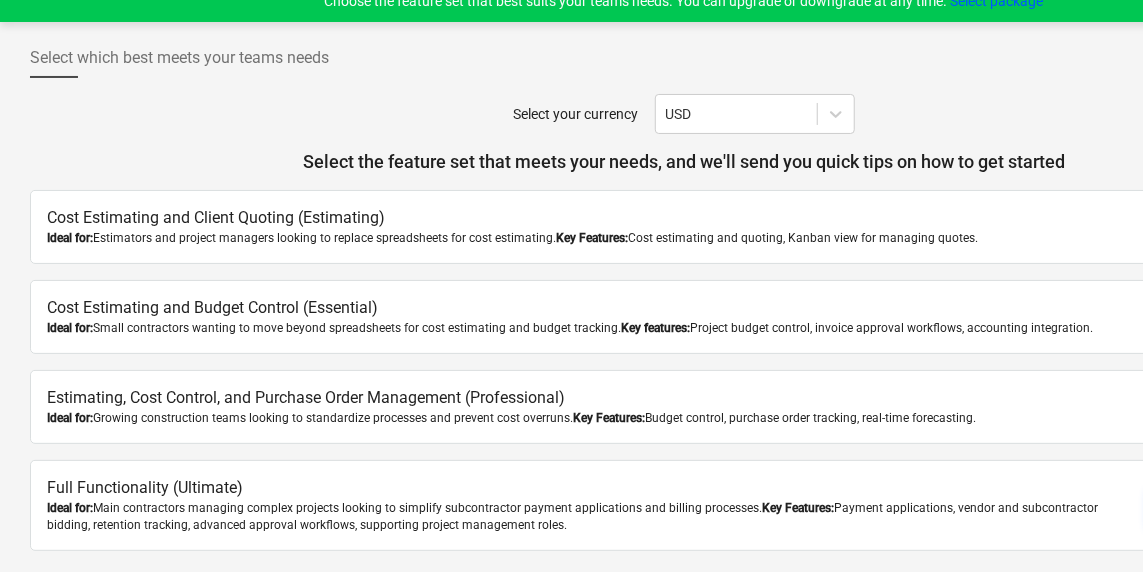 click on "Cost Estimating and Client Quoting (Estimating)" at bounding box center (578, 218) 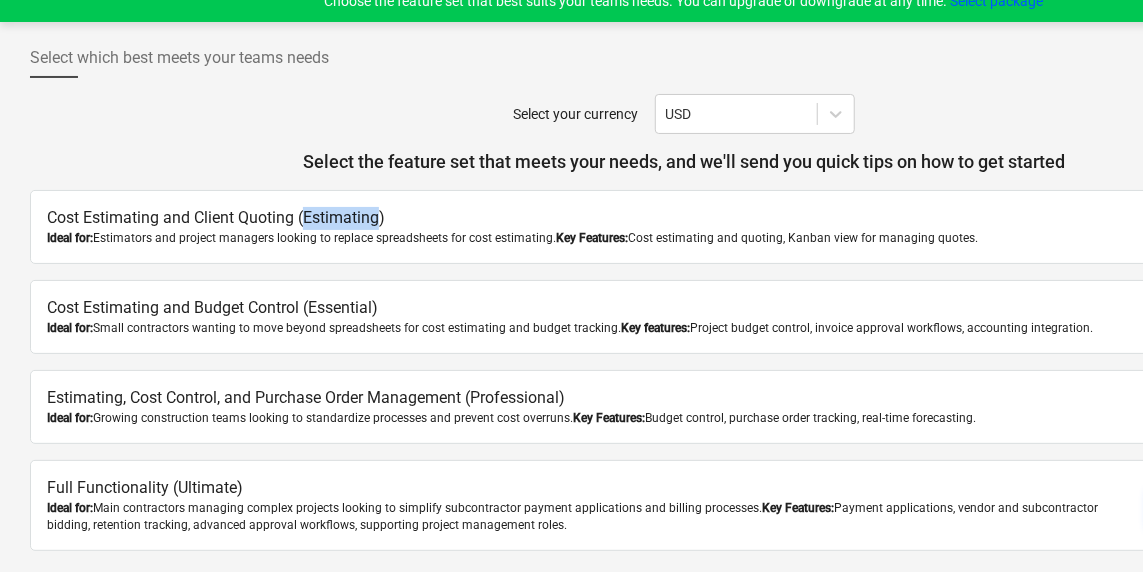 click on "Cost Estimating and Client Quoting (Estimating)" at bounding box center (578, 218) 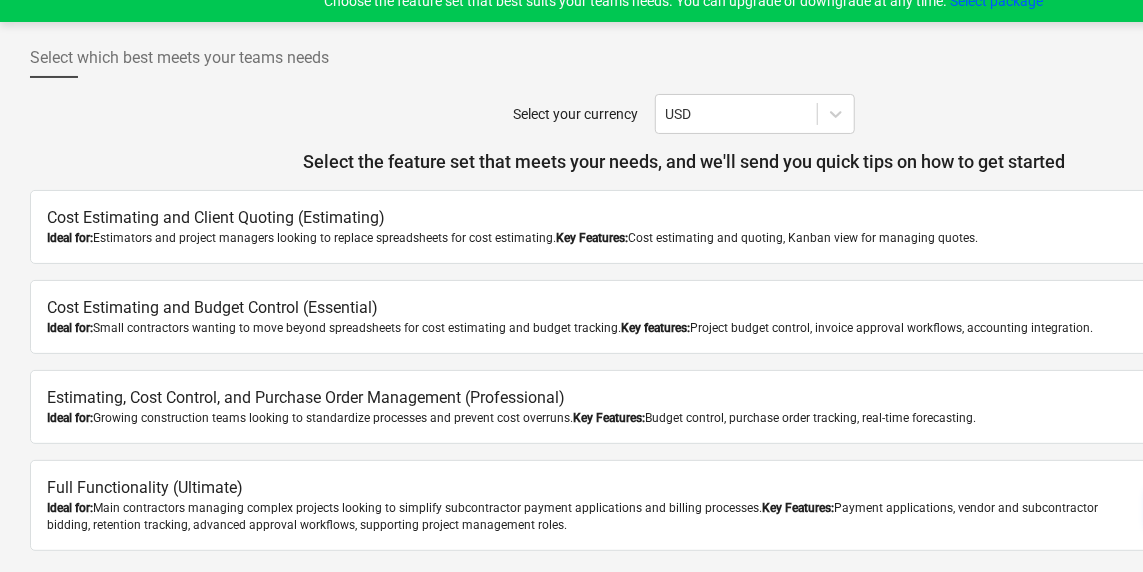 drag, startPoint x: 304, startPoint y: 211, endPoint x: 153, endPoint y: 119, distance: 176.81912 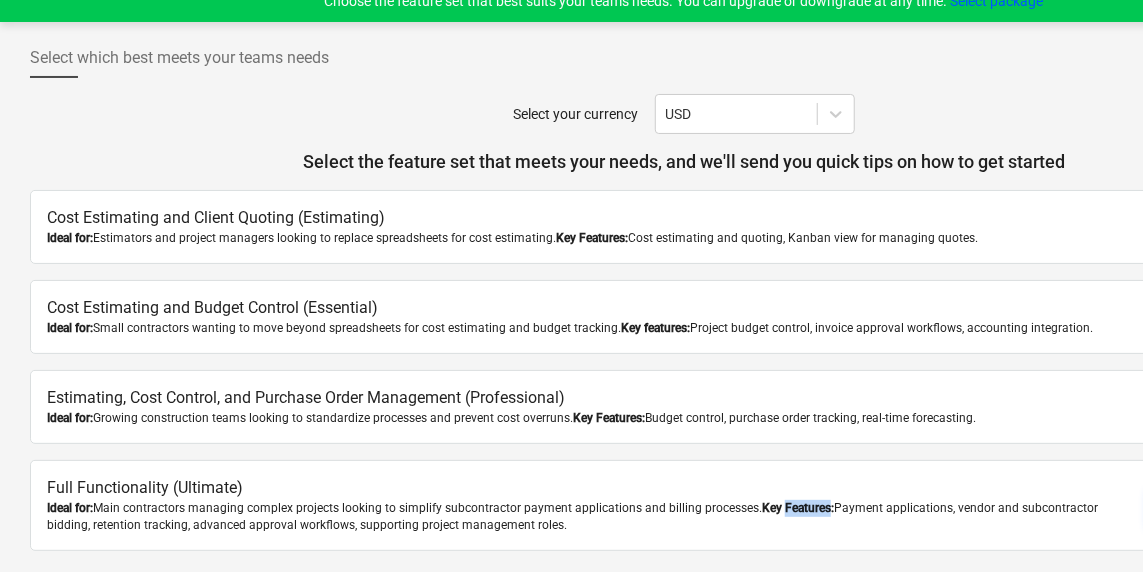 click on "Key Features:" at bounding box center [798, 508] 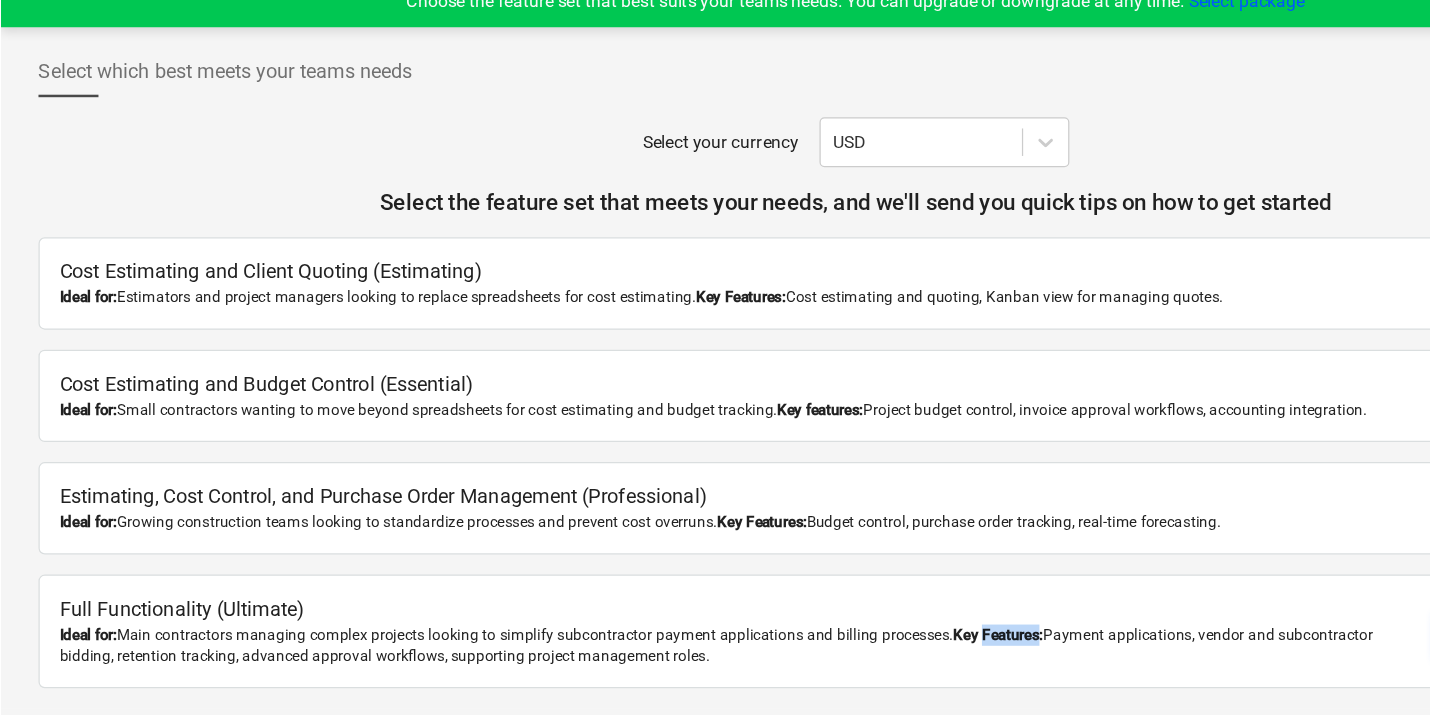 scroll, scrollTop: 18, scrollLeft: 0, axis: vertical 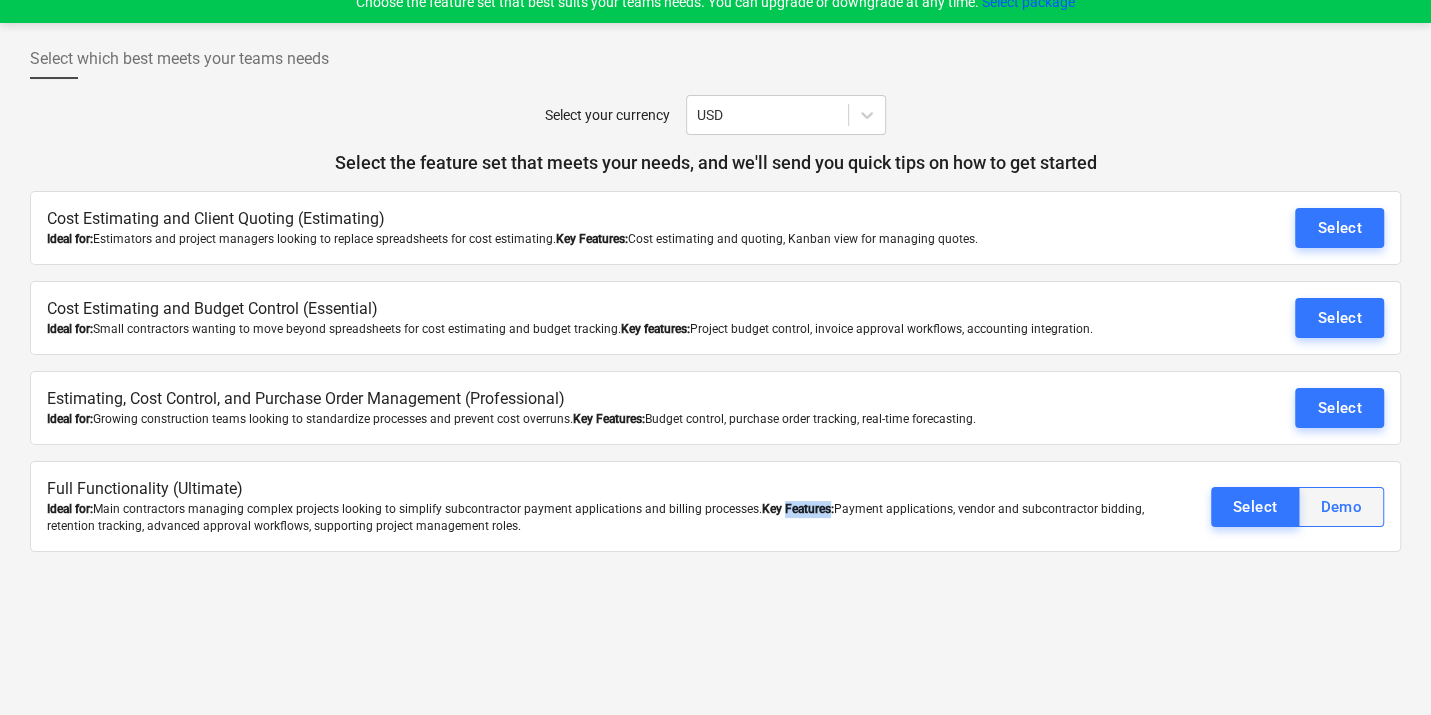 click on "Demo" at bounding box center [1341, 507] 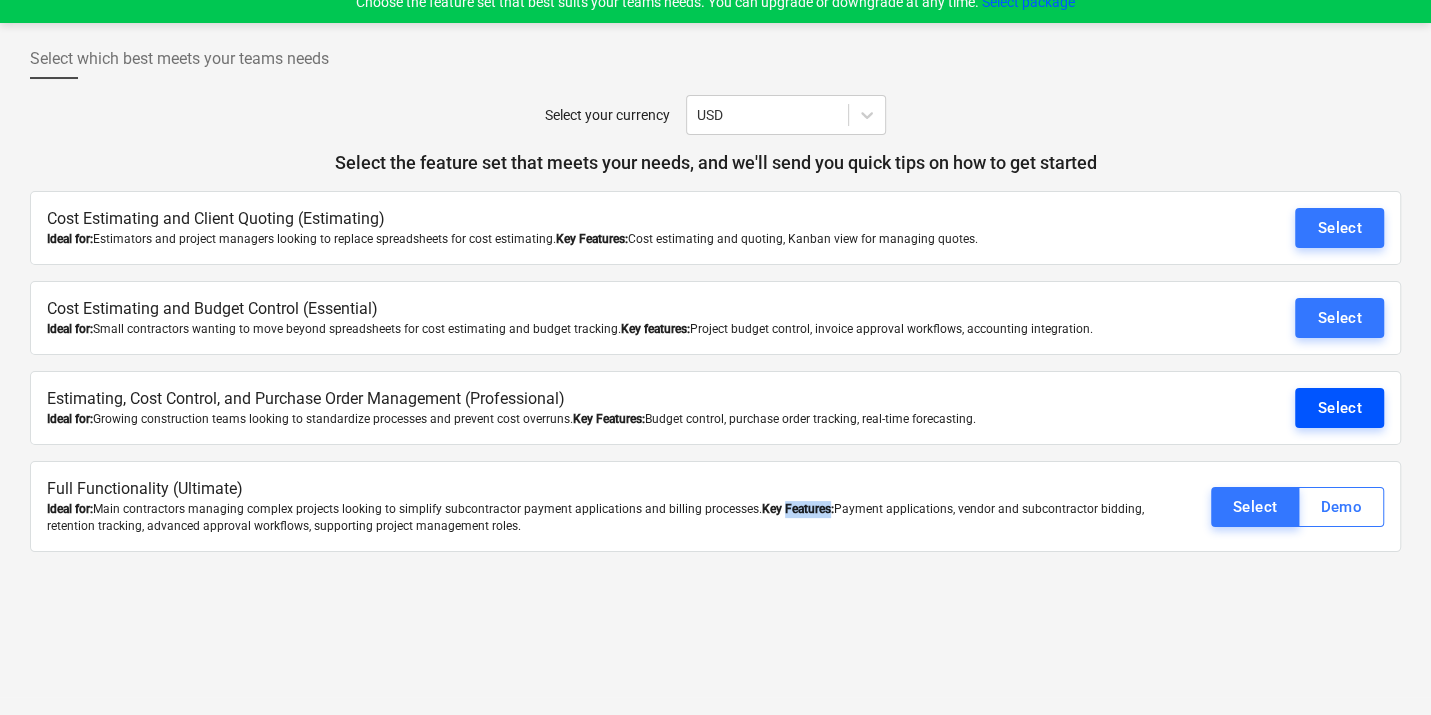 click on "Select" at bounding box center (1339, 408) 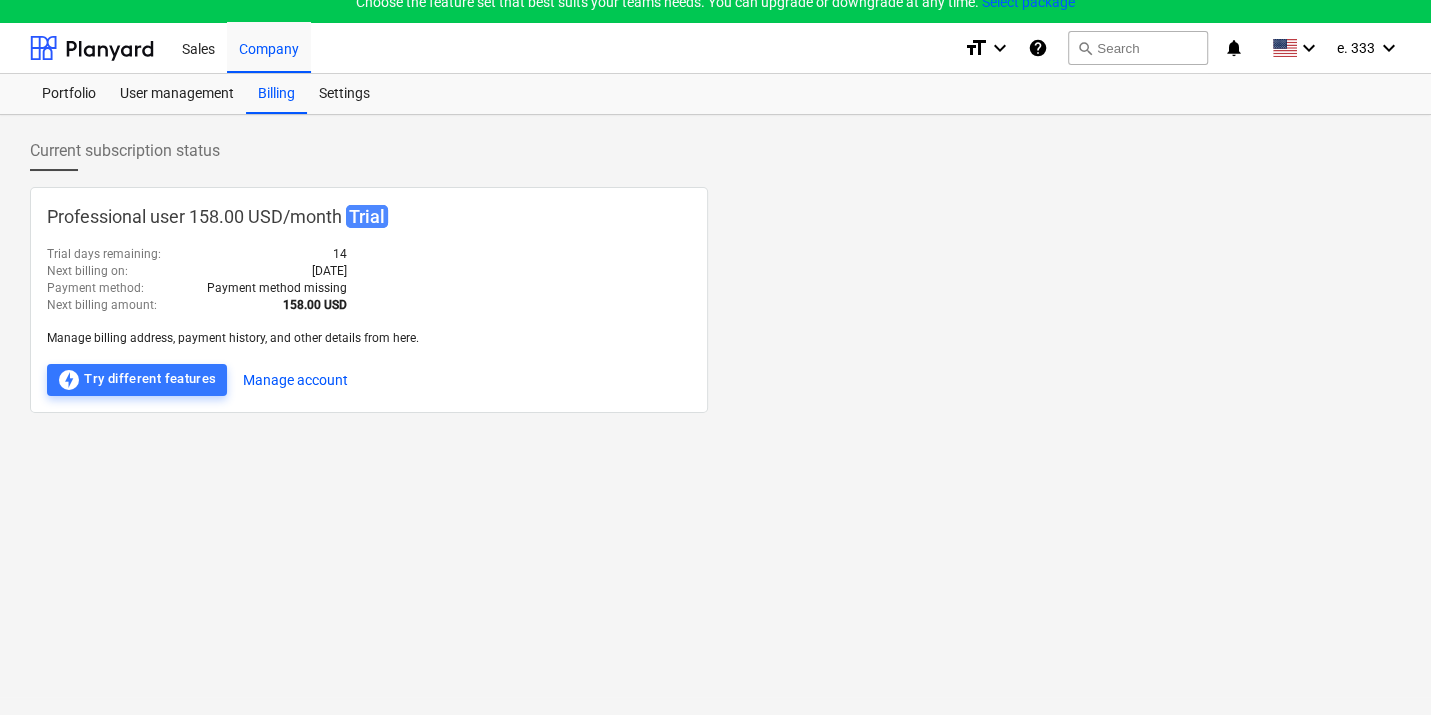scroll, scrollTop: 0, scrollLeft: 0, axis: both 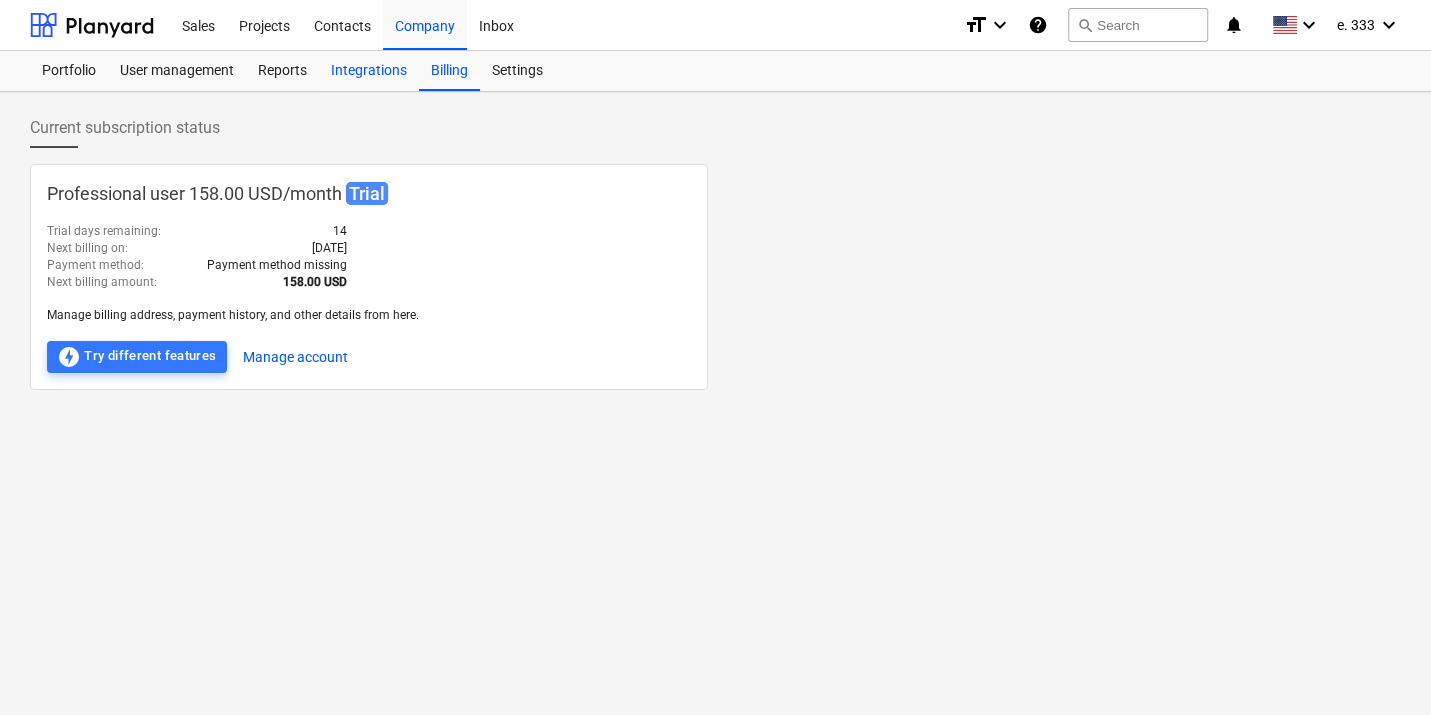 click on "Integrations" at bounding box center (369, 71) 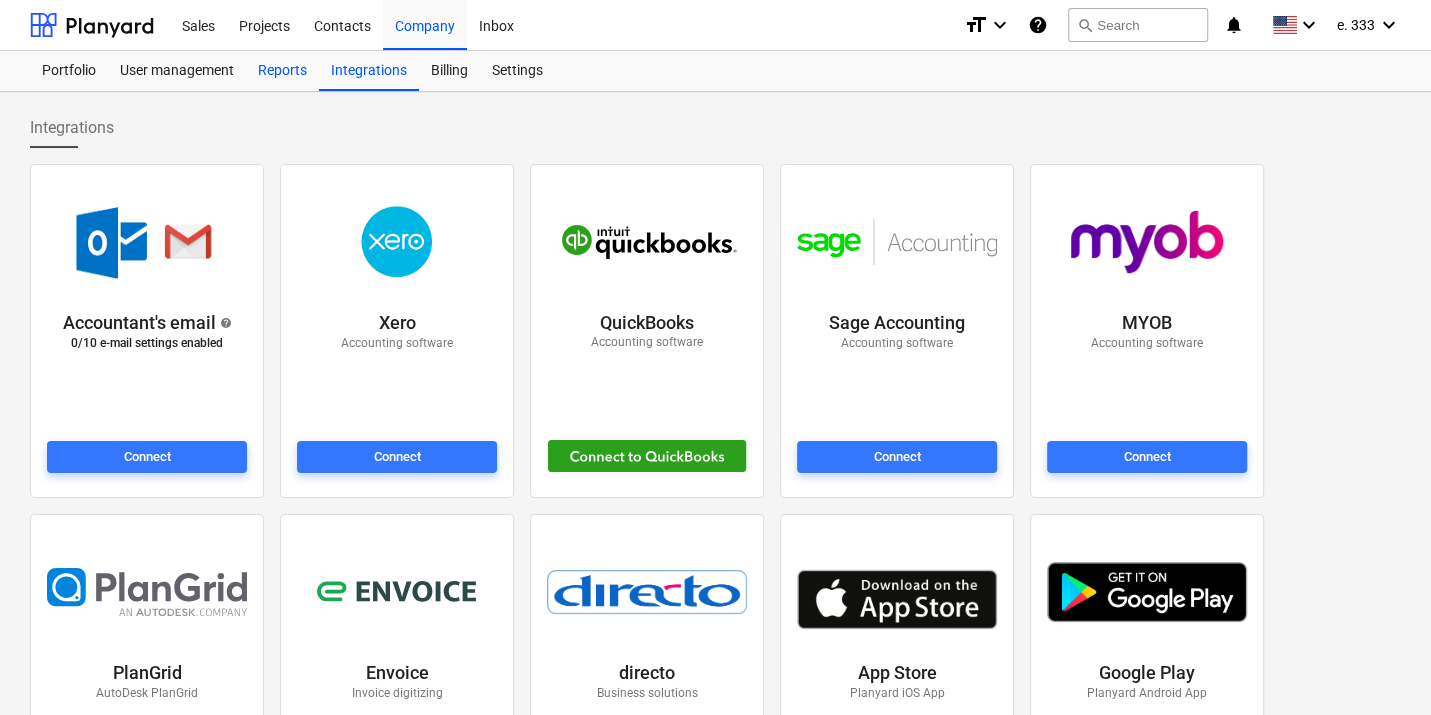 click on "Reports" at bounding box center [282, 71] 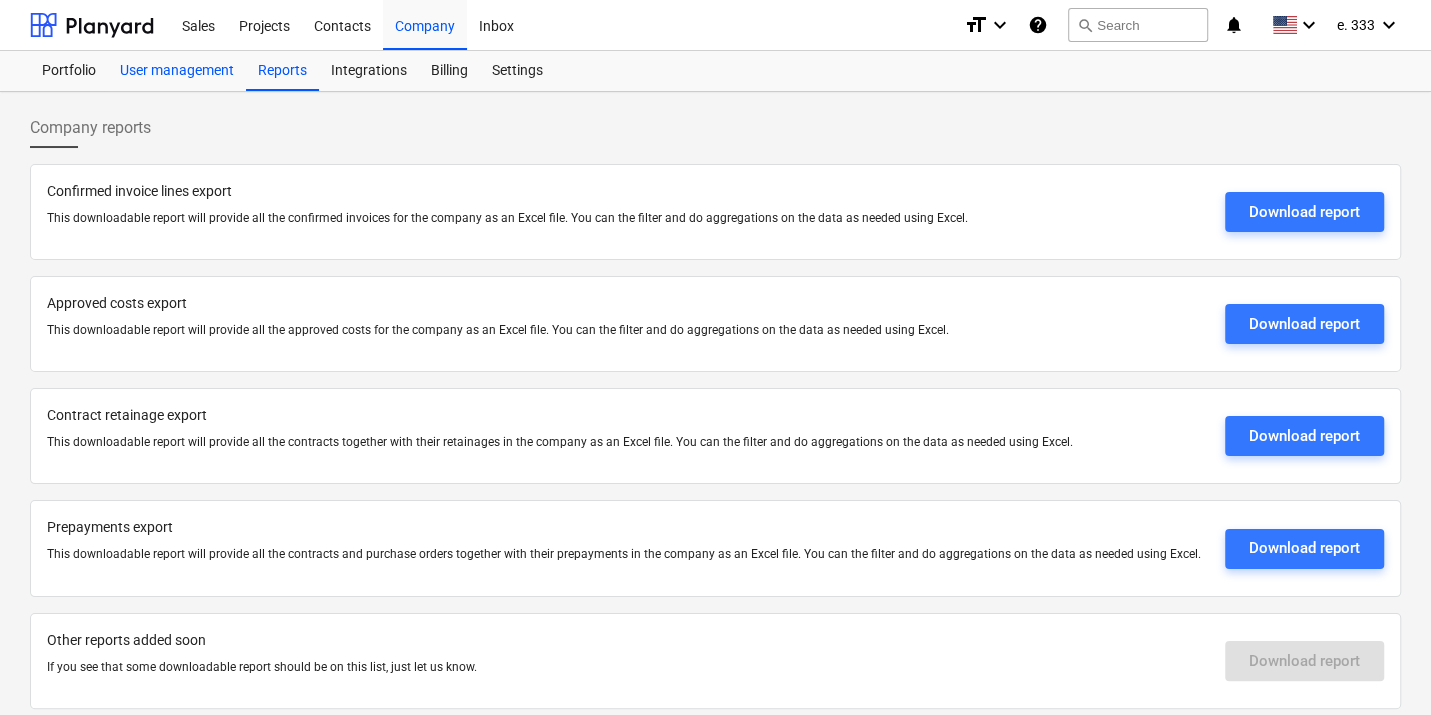 click on "User management" at bounding box center (177, 71) 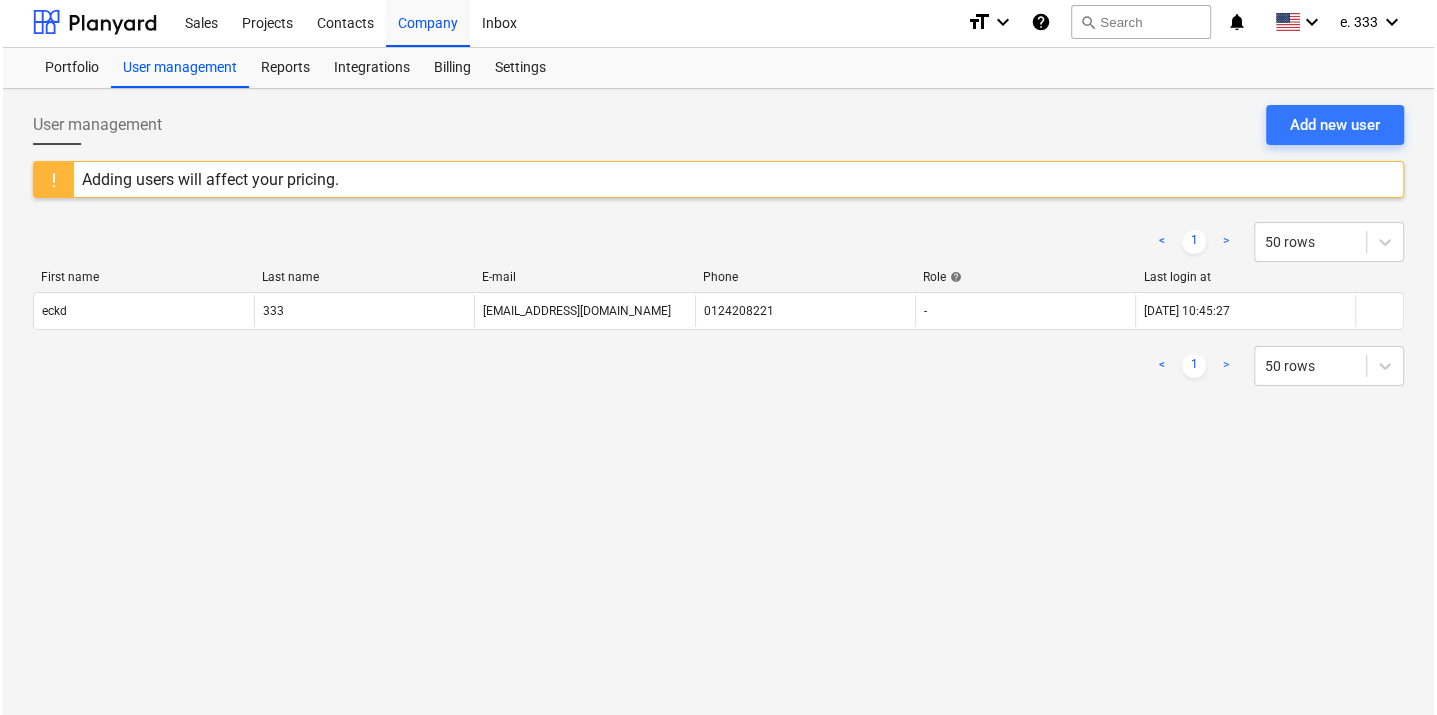scroll, scrollTop: 0, scrollLeft: 0, axis: both 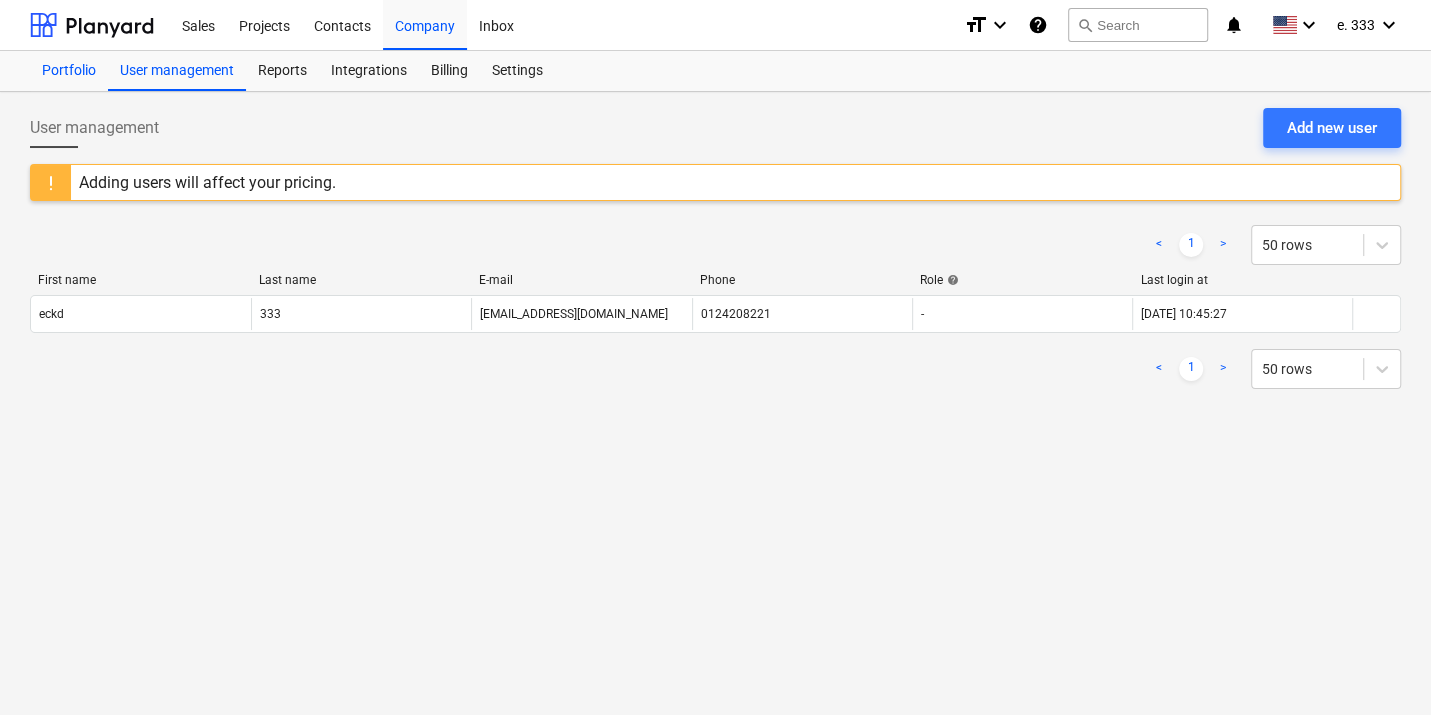 click on "Portfolio" at bounding box center [69, 71] 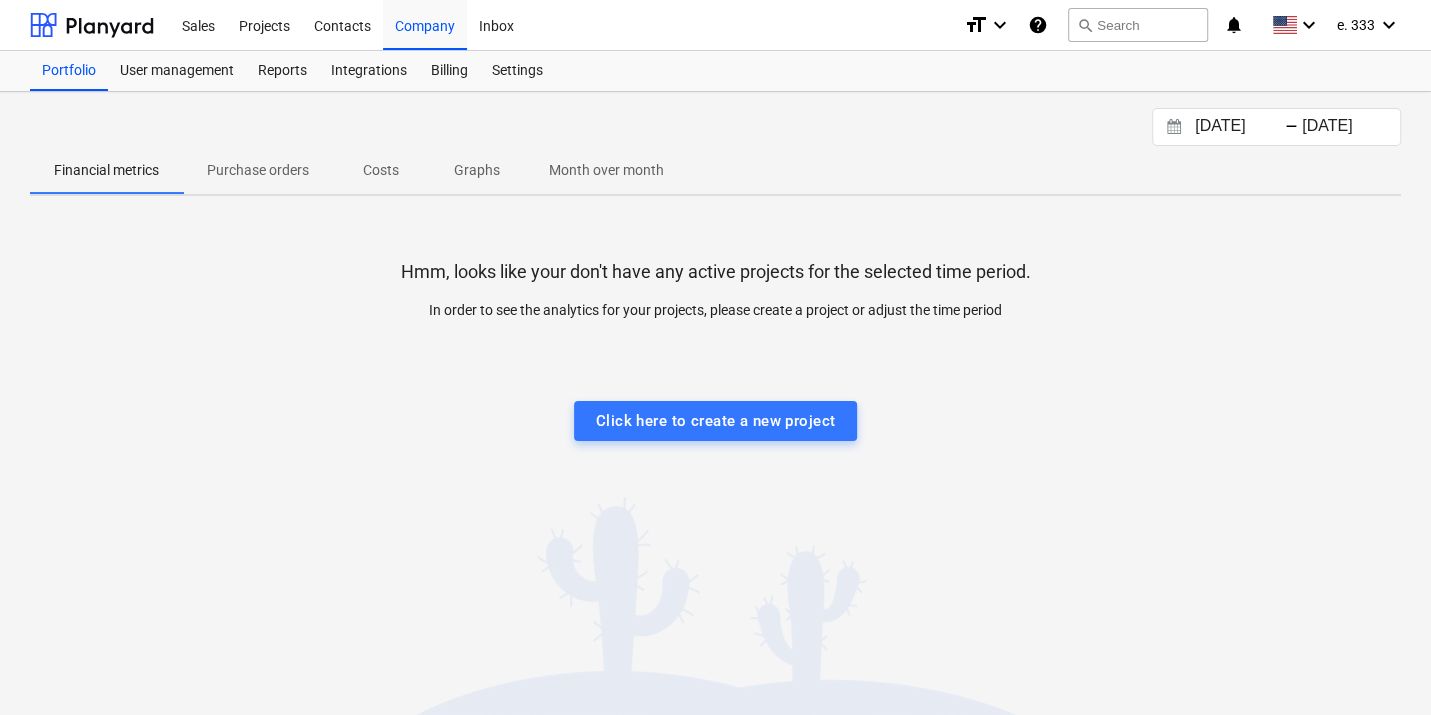 click on "Hmm, looks like your don't have any active projects for the selected time period. In order to see the analytics for your projects, please create a project or adjust the time period Click here to create a new project" at bounding box center (715, 362) 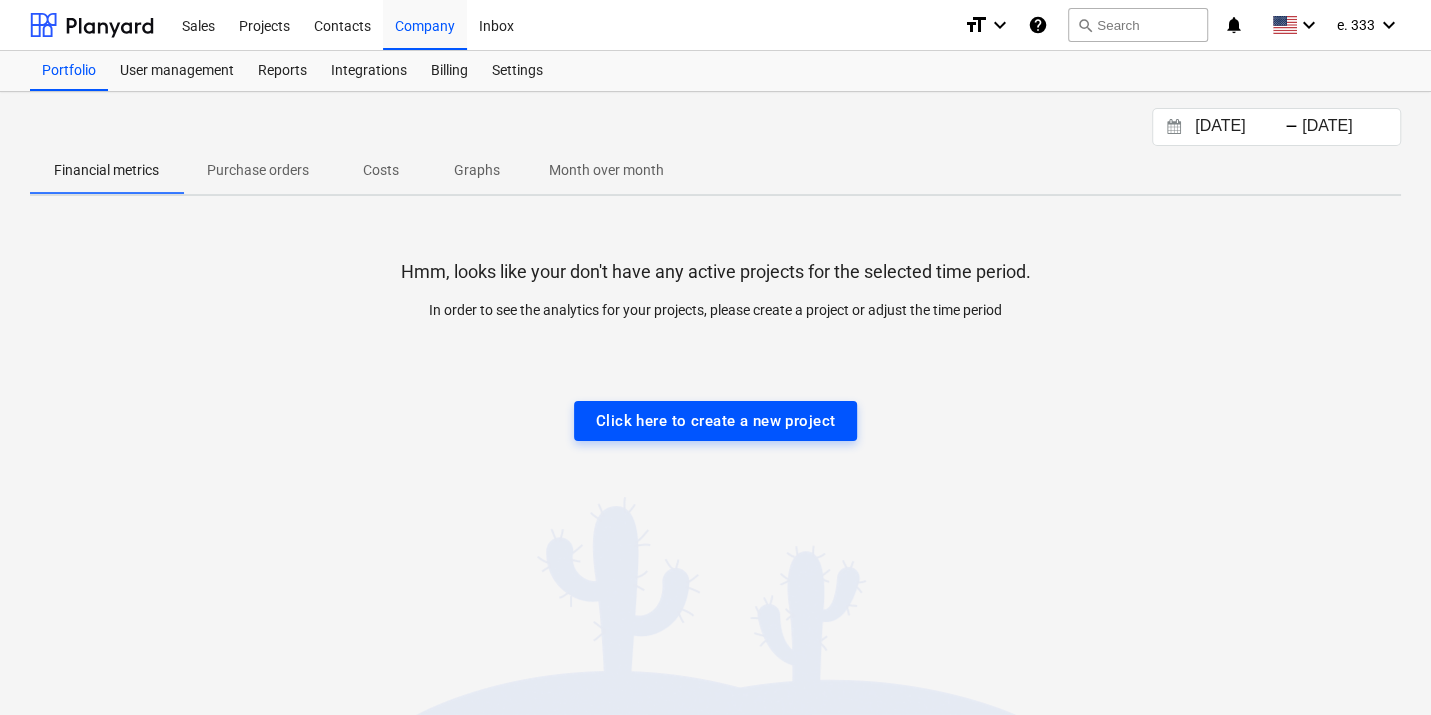 click on "Click here to create a new project" at bounding box center [716, 421] 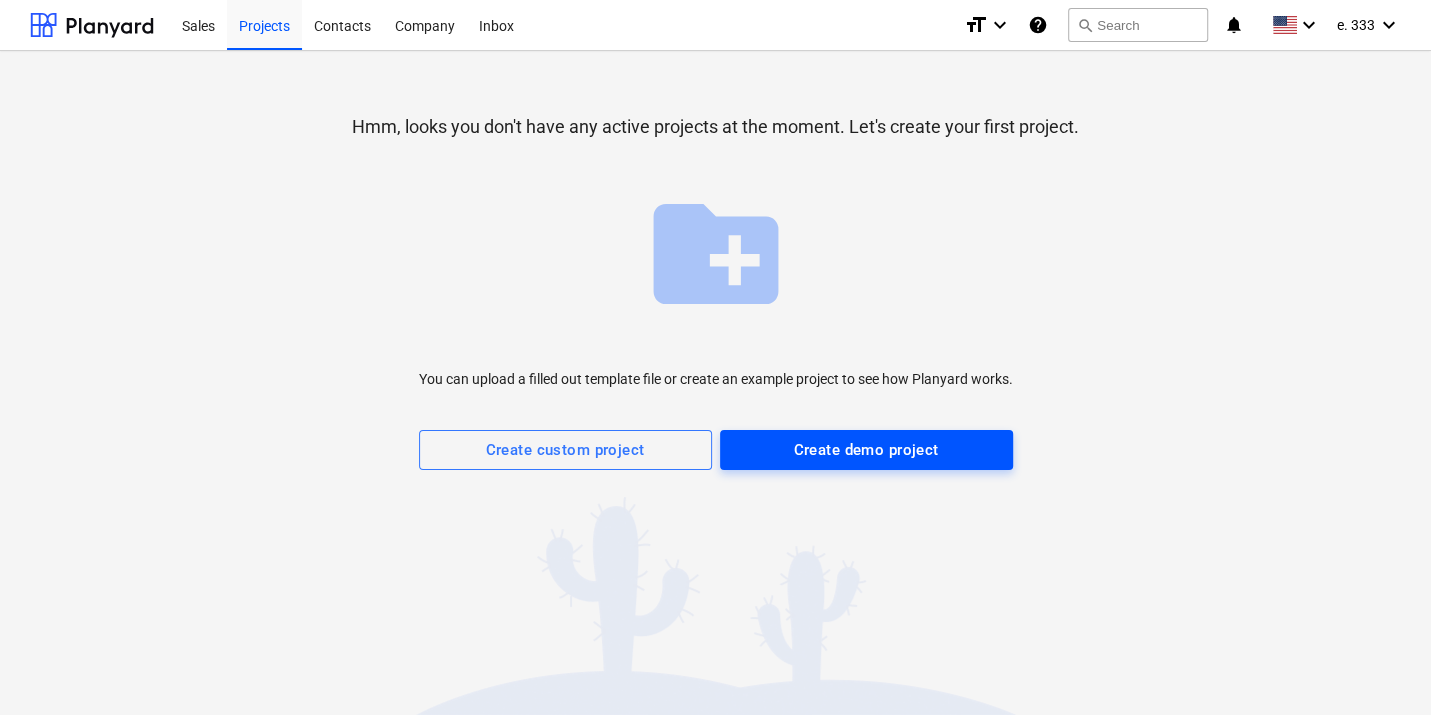 click on "Create demo project" at bounding box center (865, 450) 